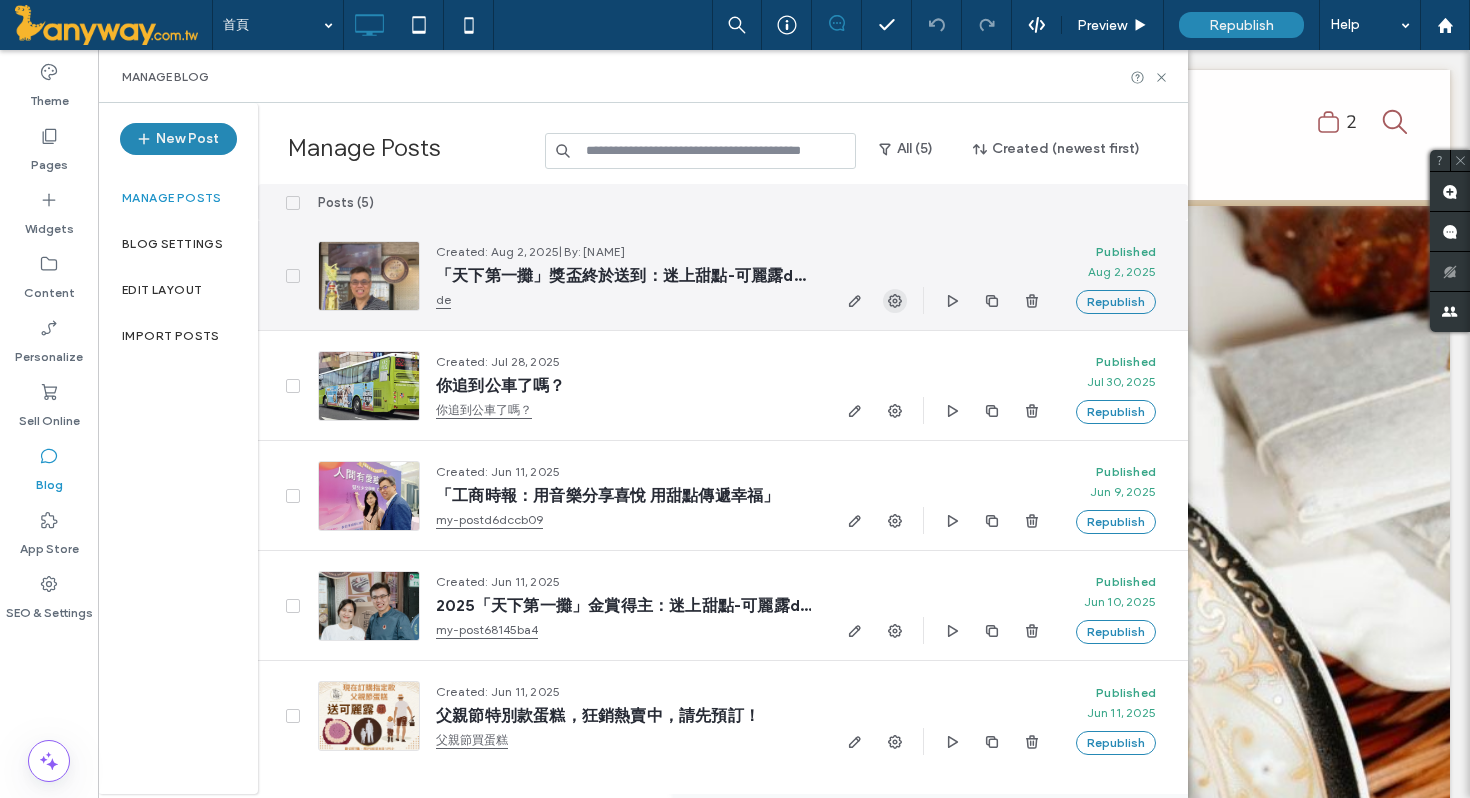 scroll, scrollTop: 0, scrollLeft: 0, axis: both 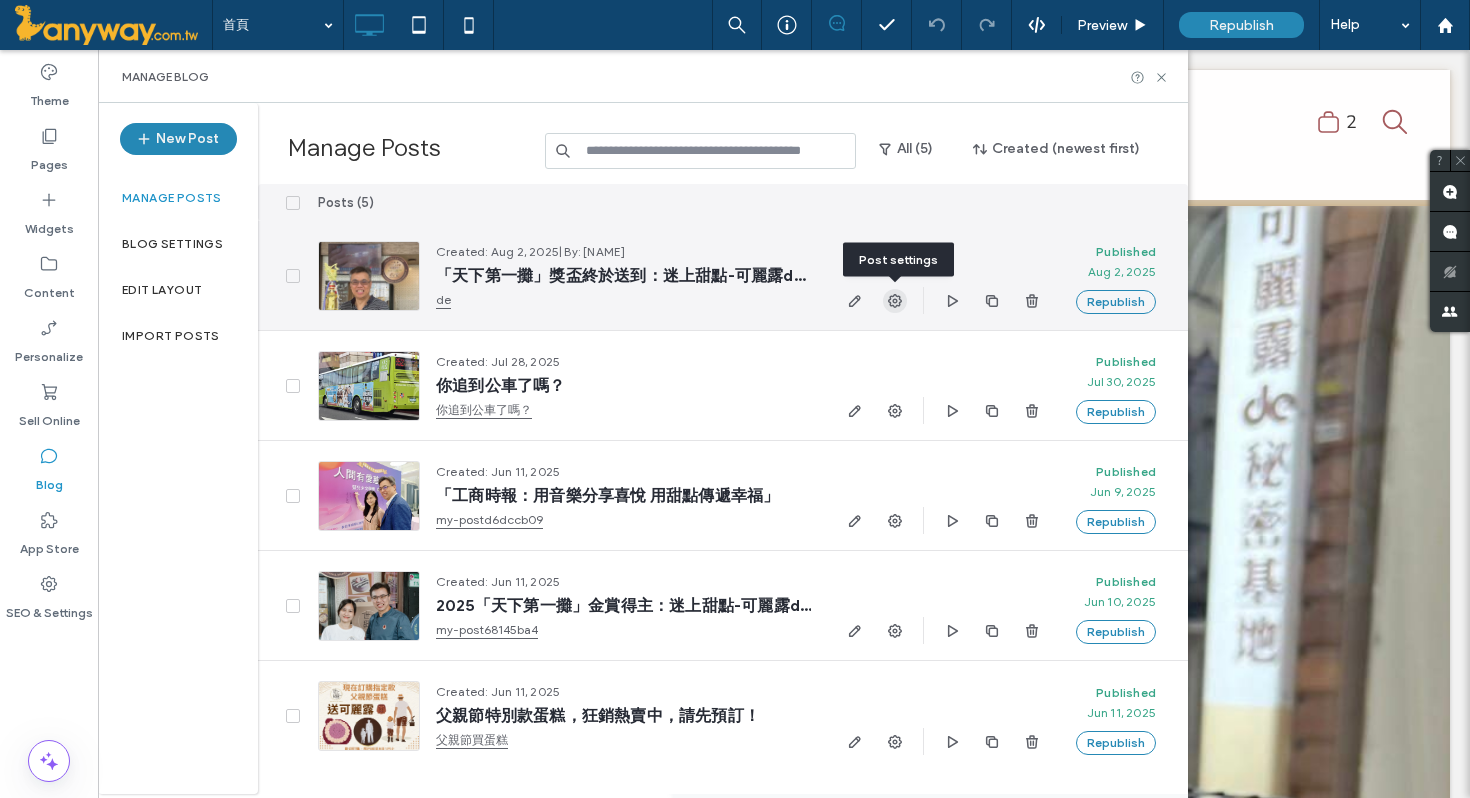 click 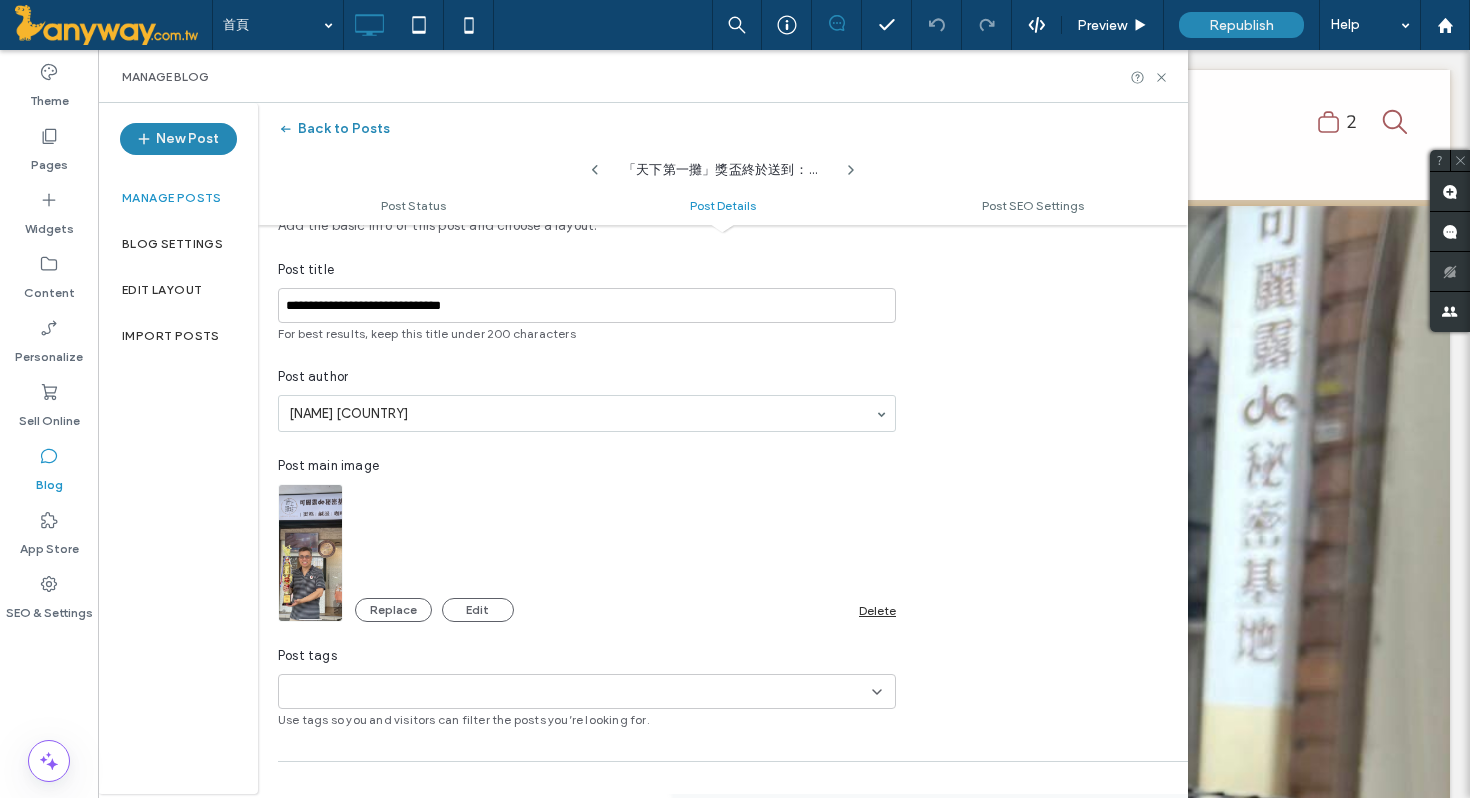 scroll, scrollTop: 0, scrollLeft: 0, axis: both 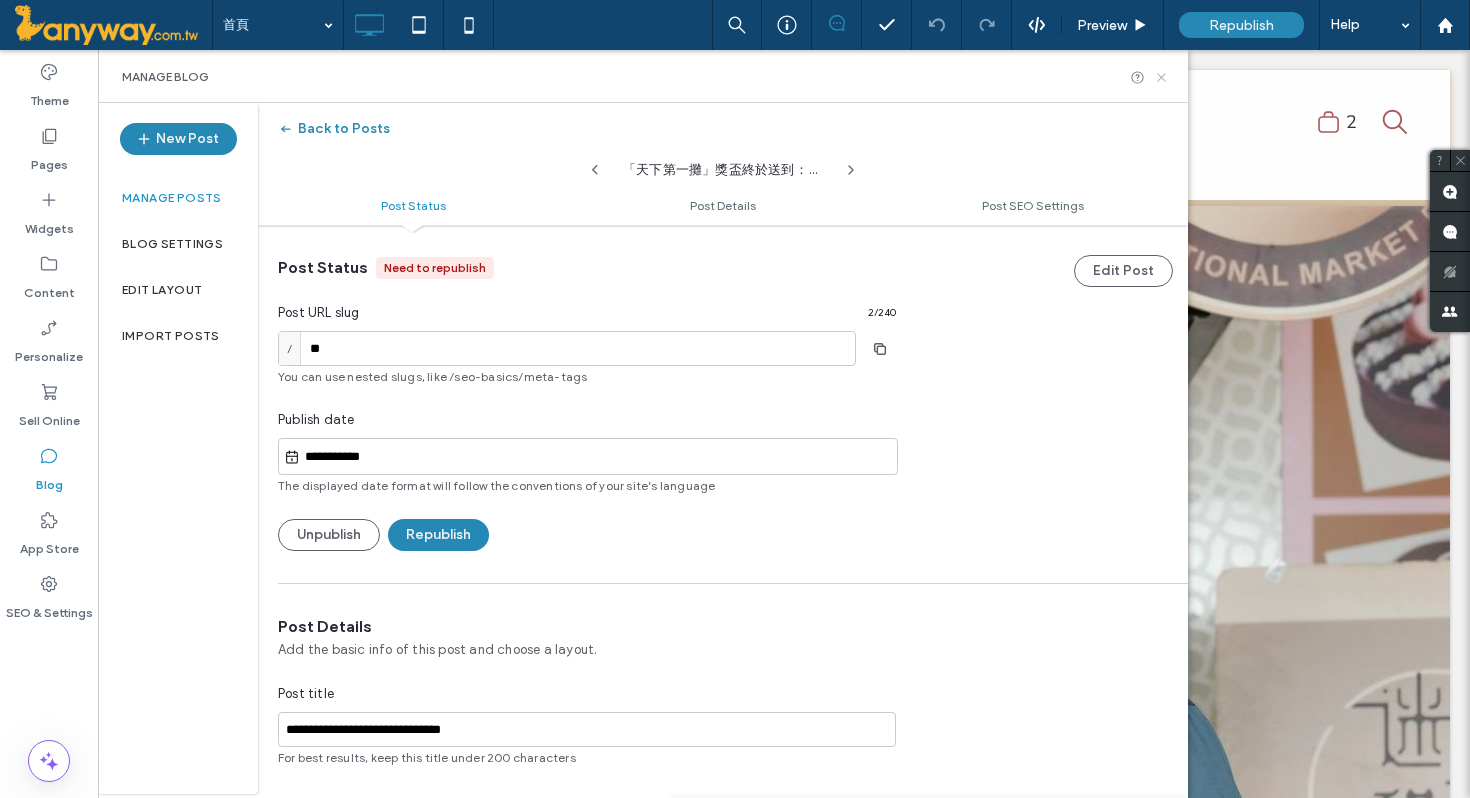 click 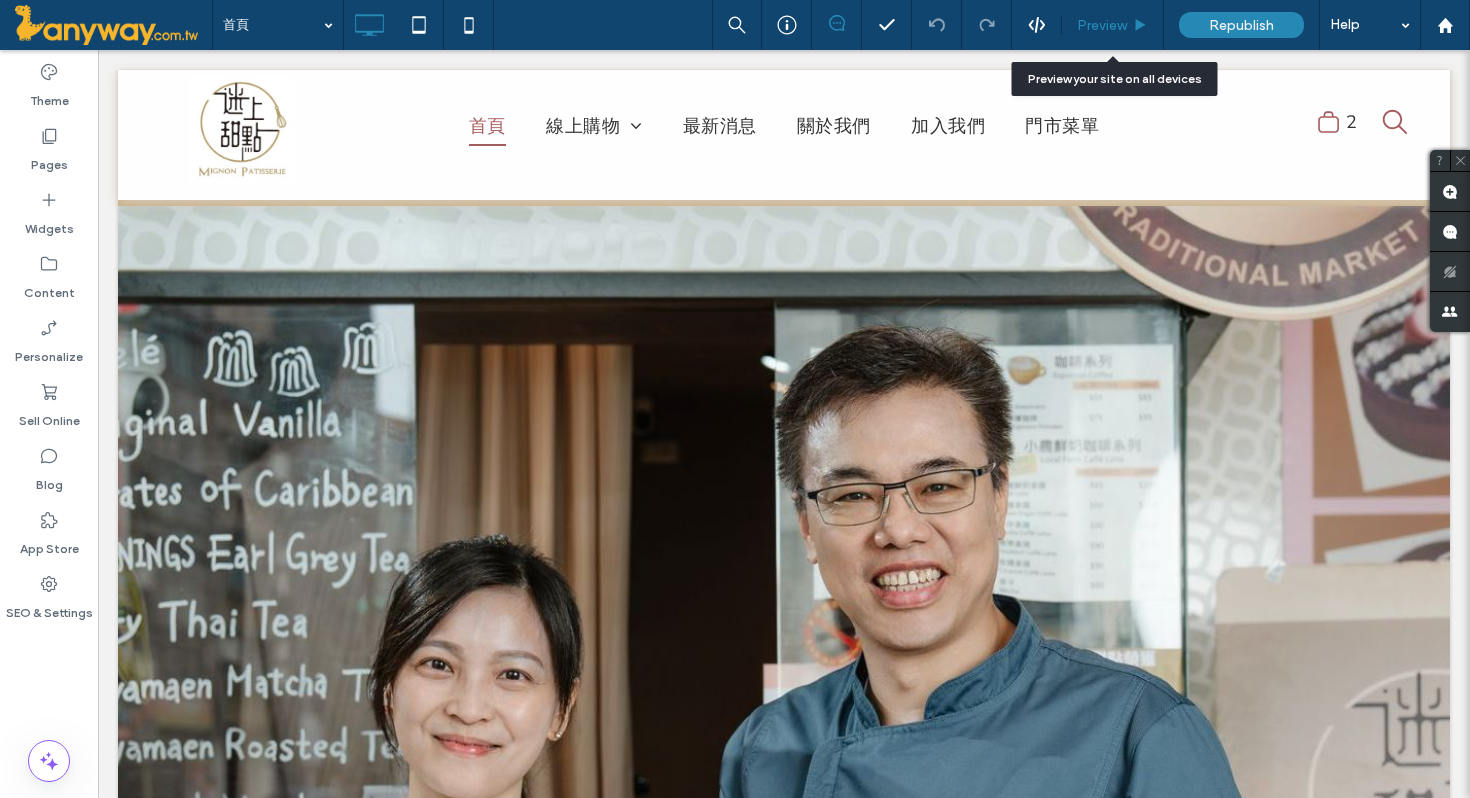 click on "Preview" at bounding box center (1102, 25) 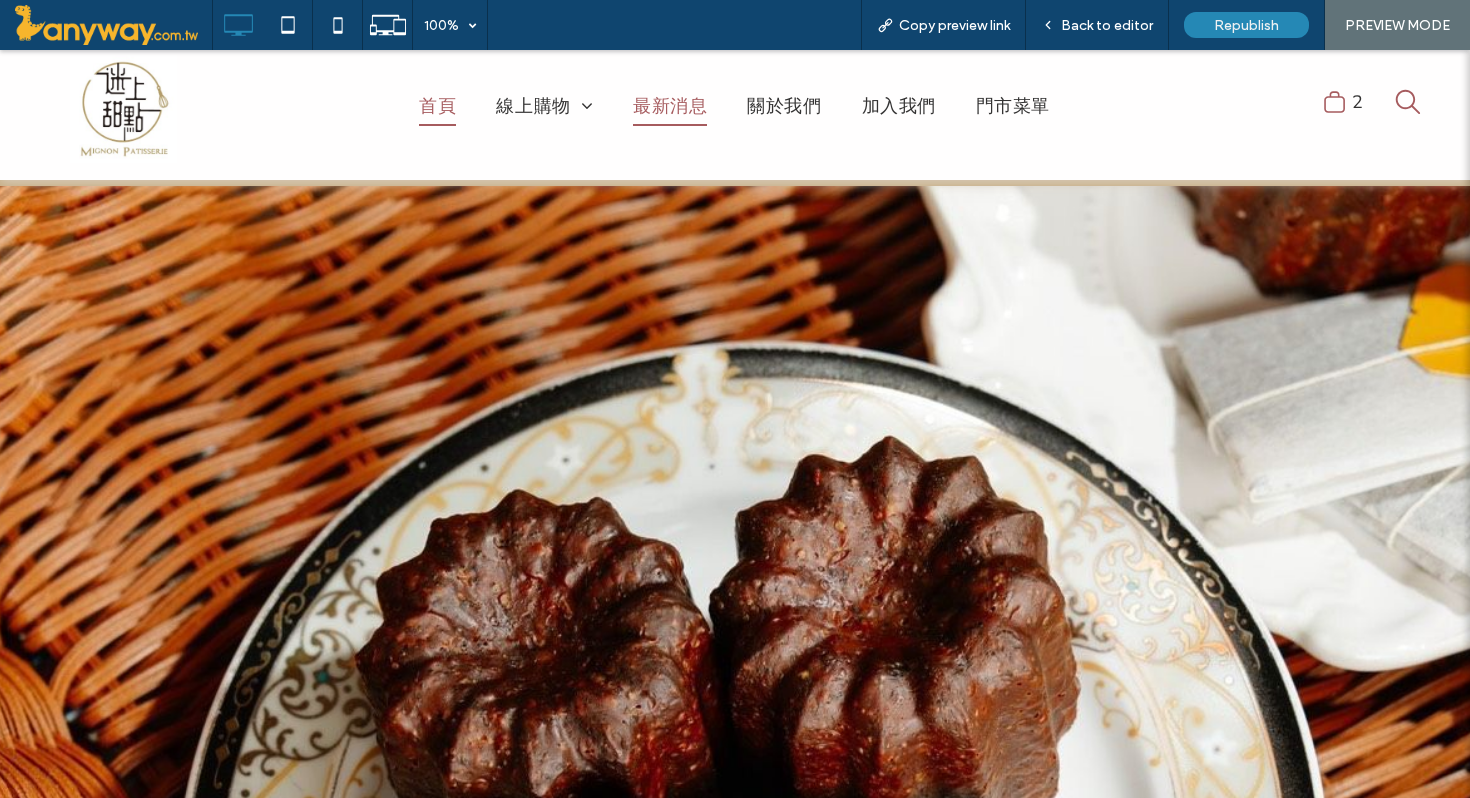 click on "最新消息" at bounding box center (670, 107) 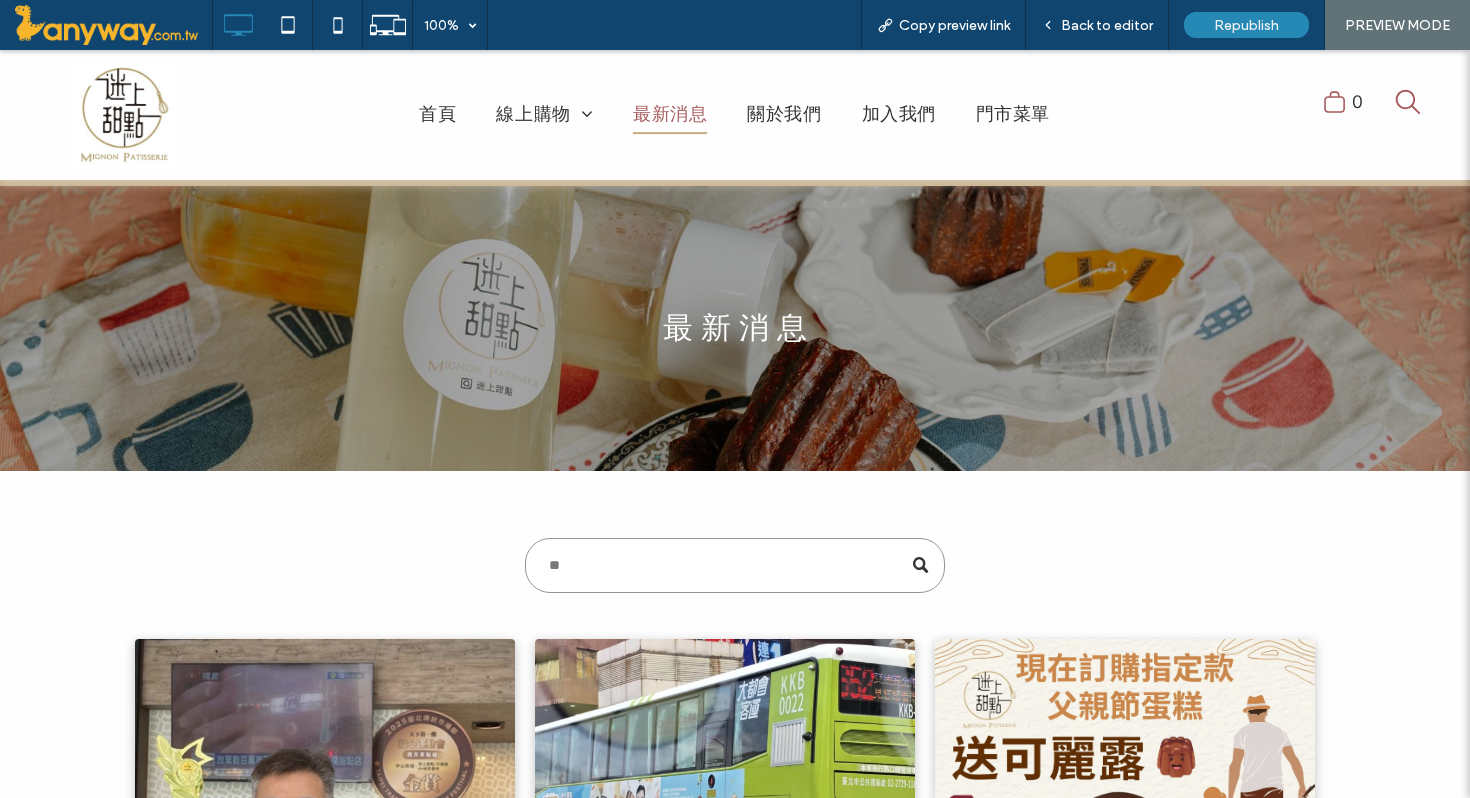 scroll, scrollTop: 400, scrollLeft: 0, axis: vertical 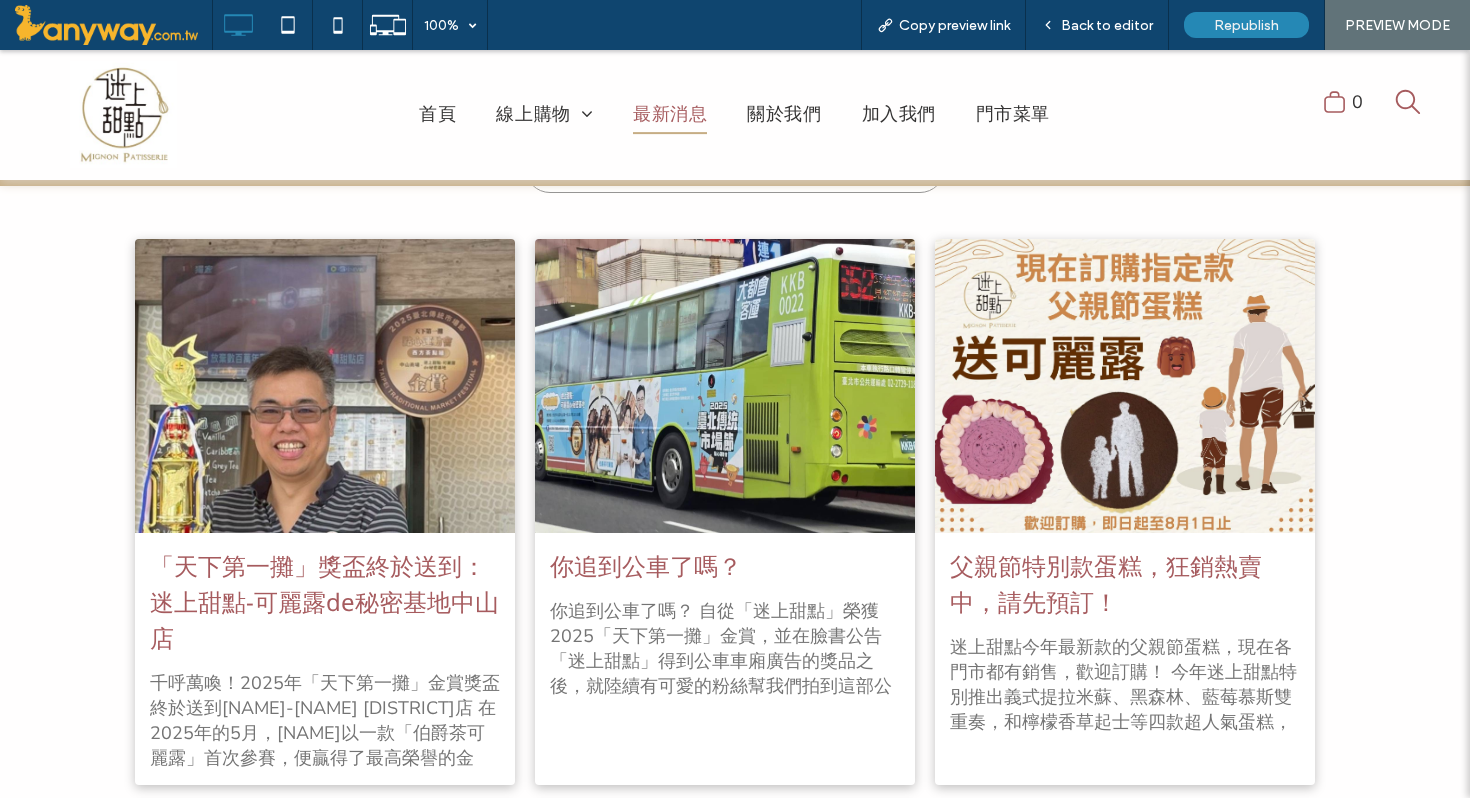 click at bounding box center (325, 385) 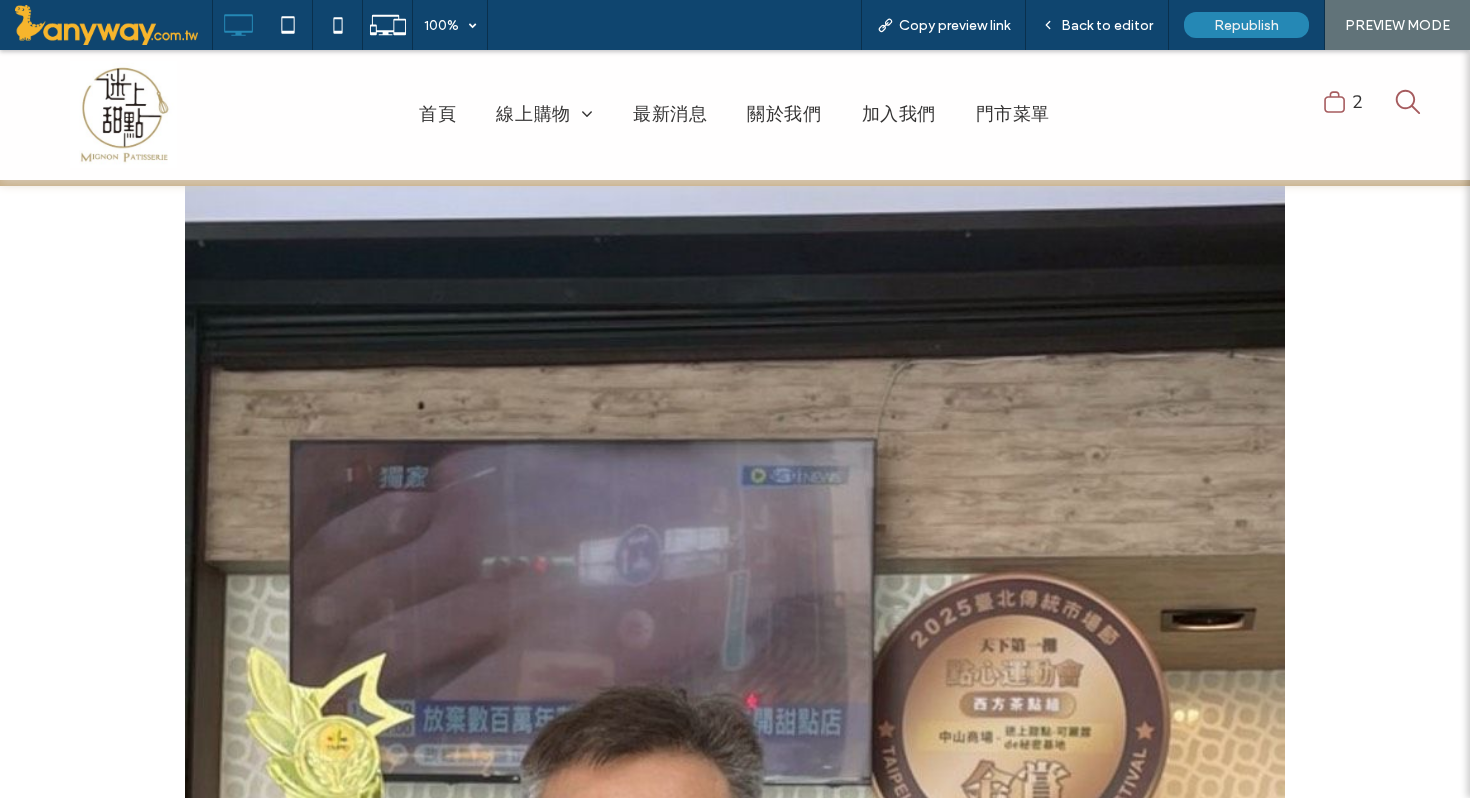 scroll, scrollTop: 1104, scrollLeft: 0, axis: vertical 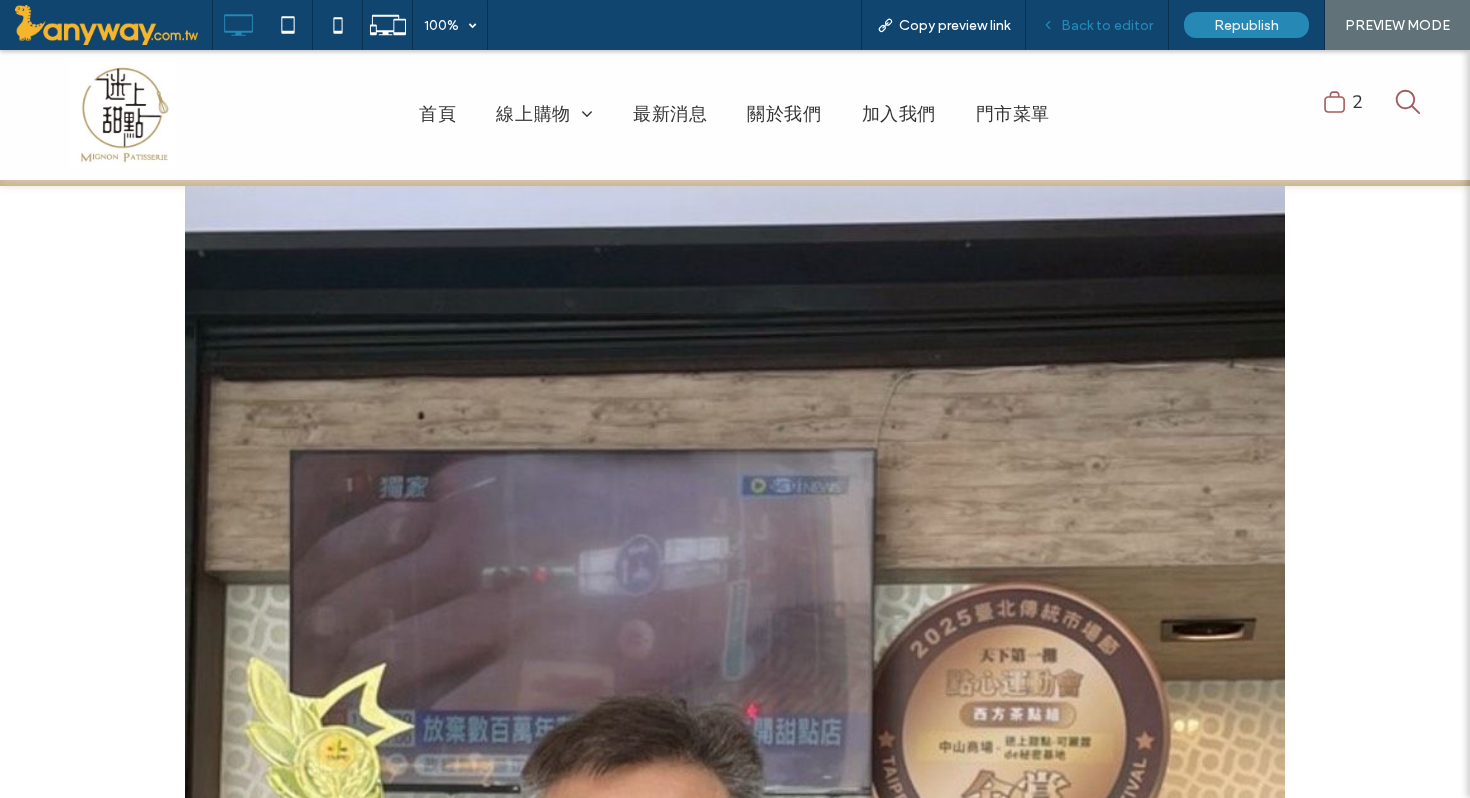 click on "Back to editor" at bounding box center [1107, 25] 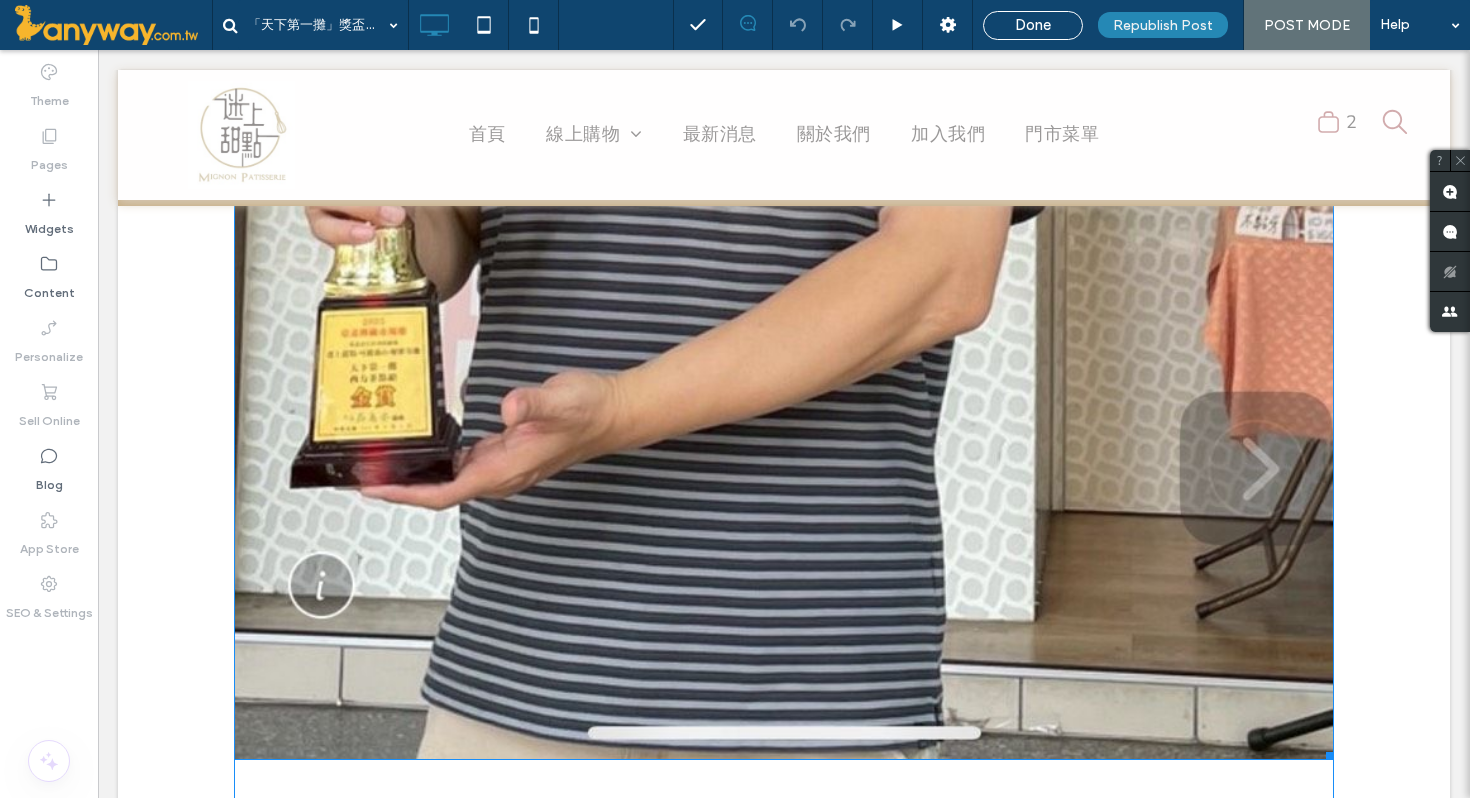 scroll, scrollTop: 2367, scrollLeft: 0, axis: vertical 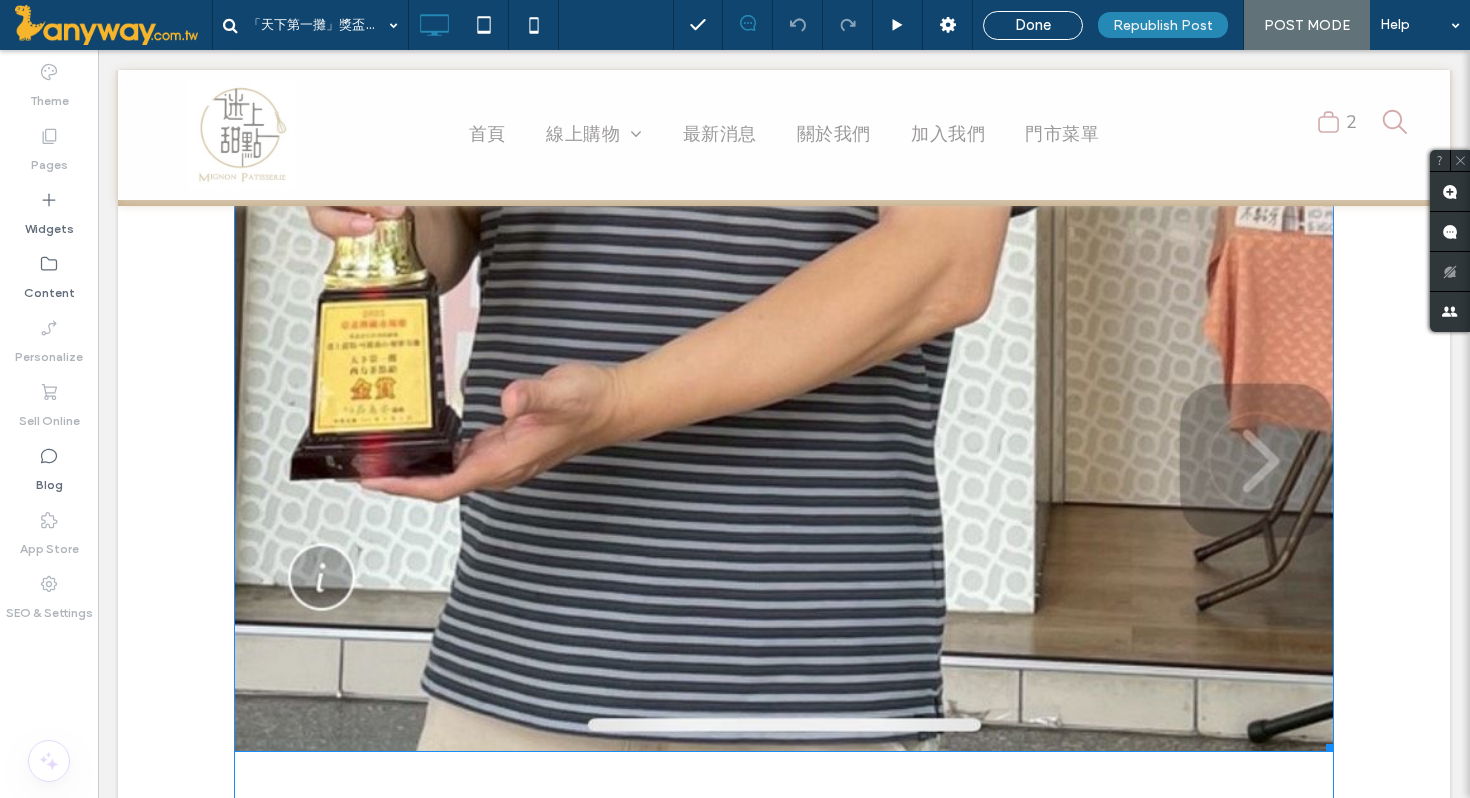 click at bounding box center (784, -438) 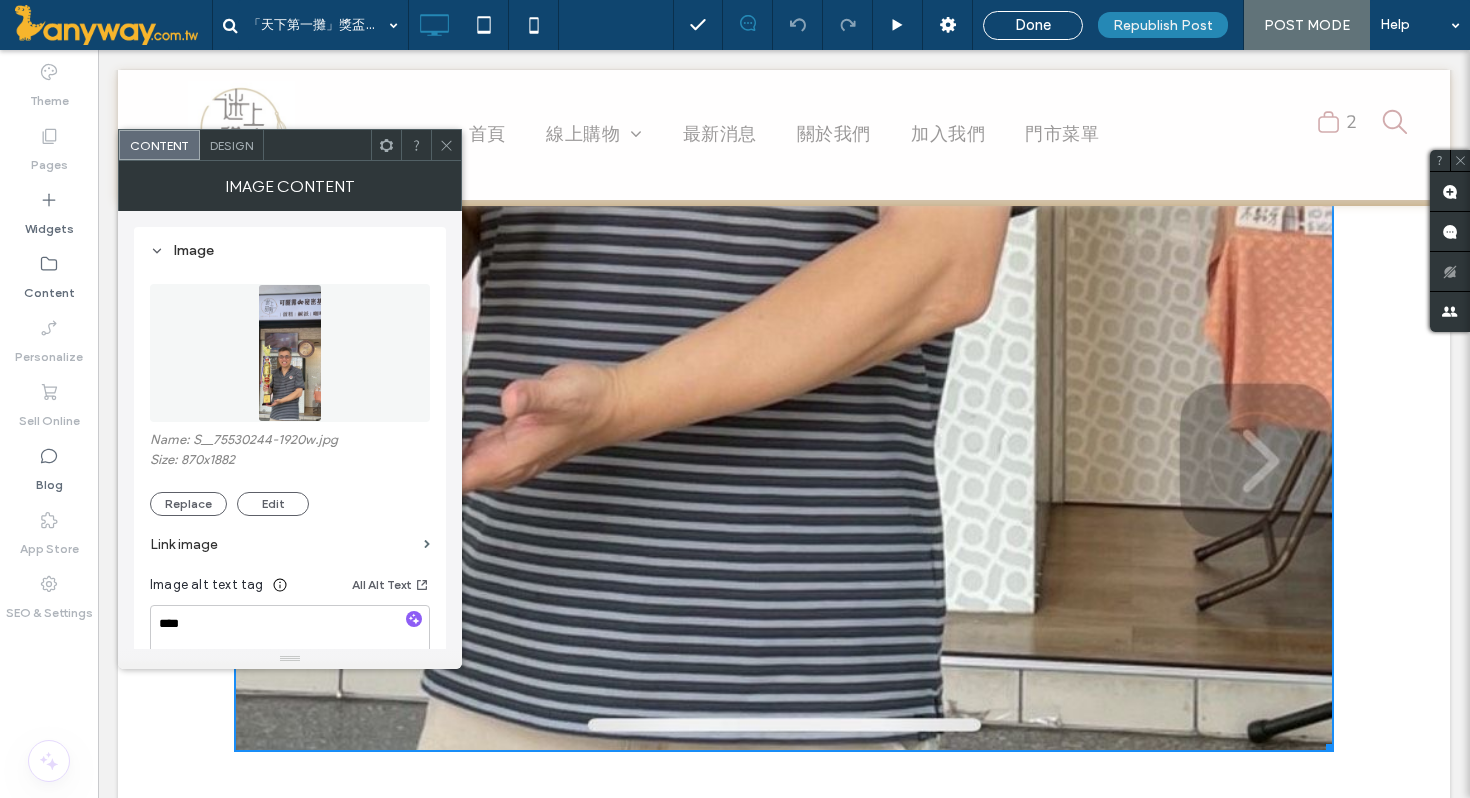 click 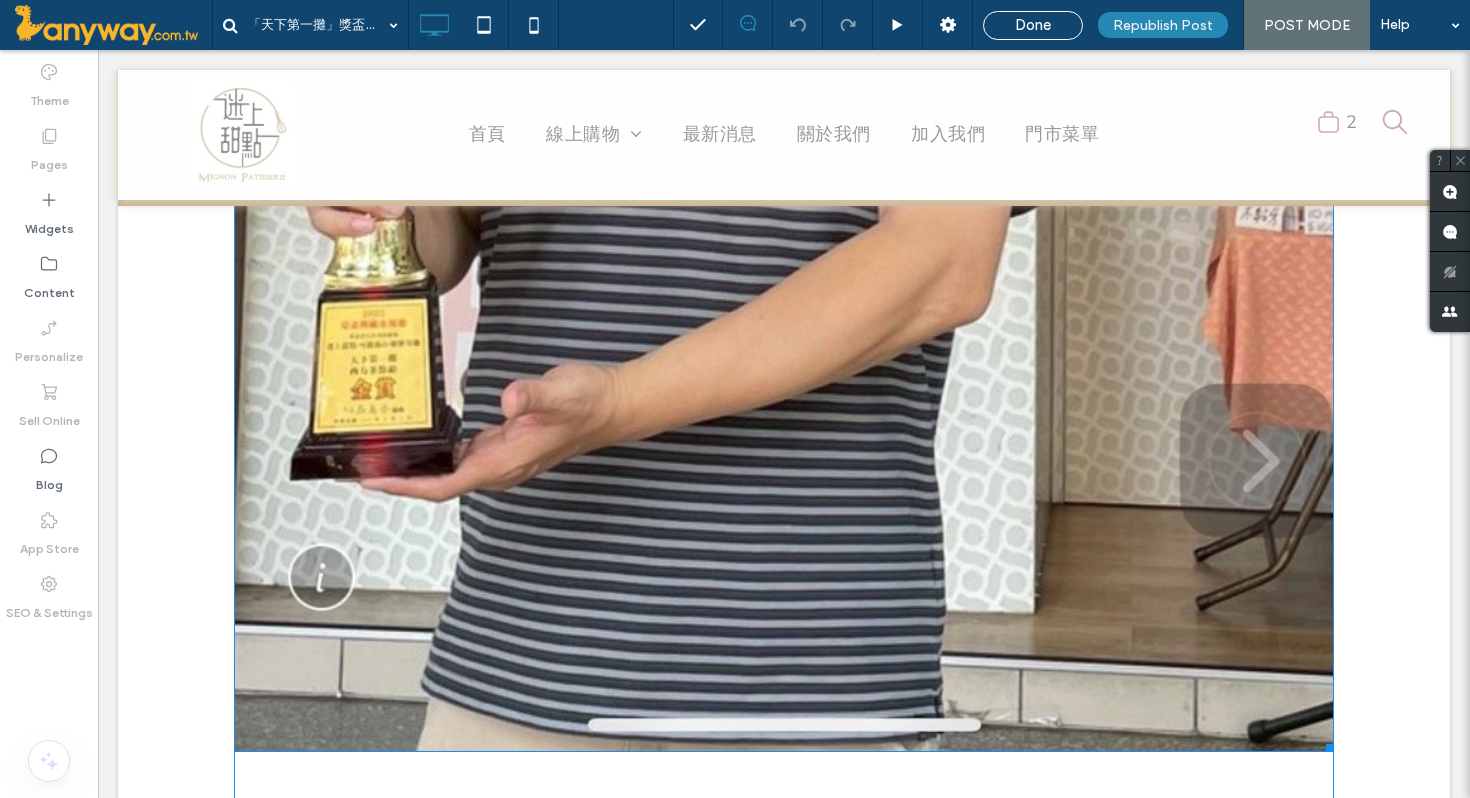 click at bounding box center [784, -438] 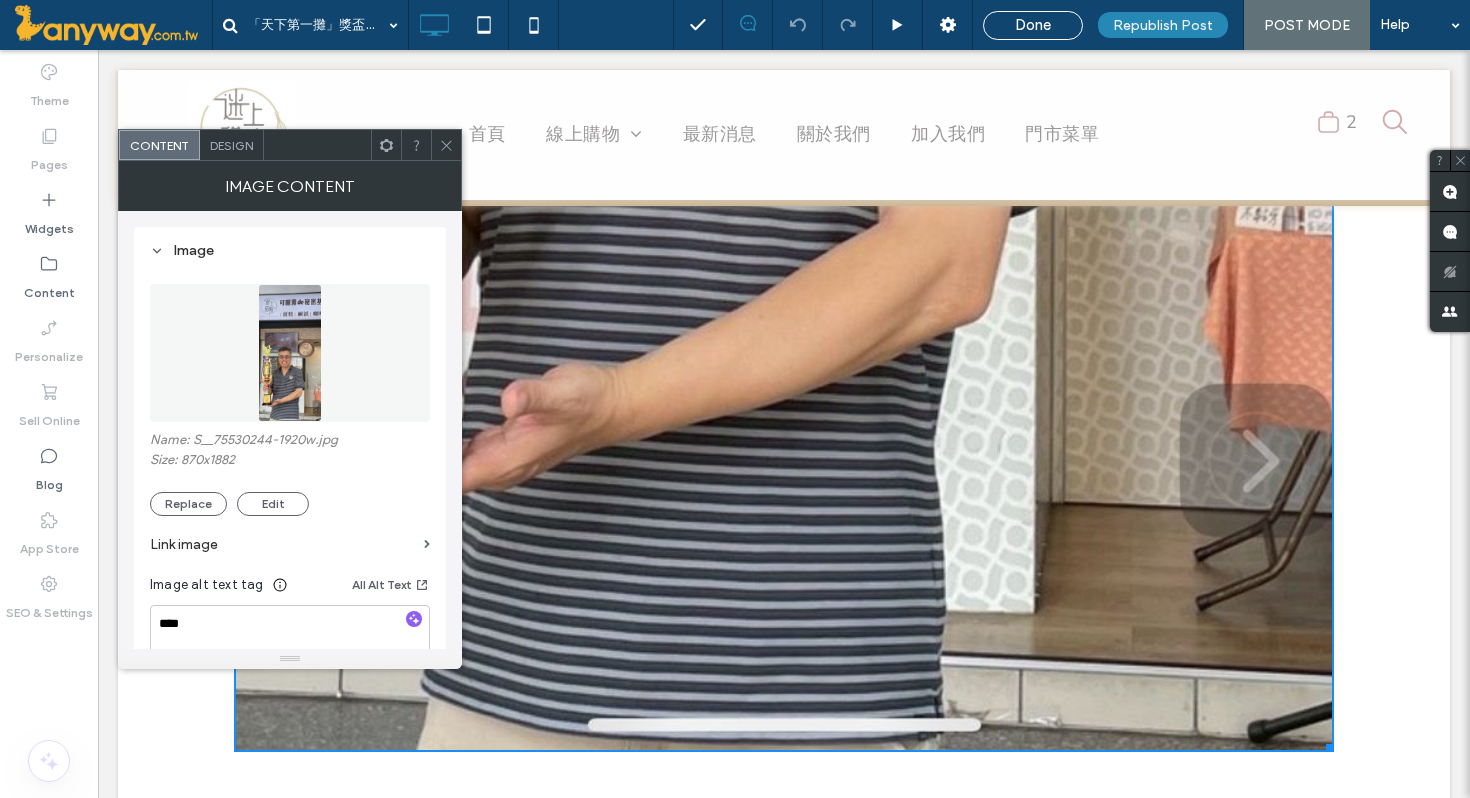 click on "Design" at bounding box center [231, 145] 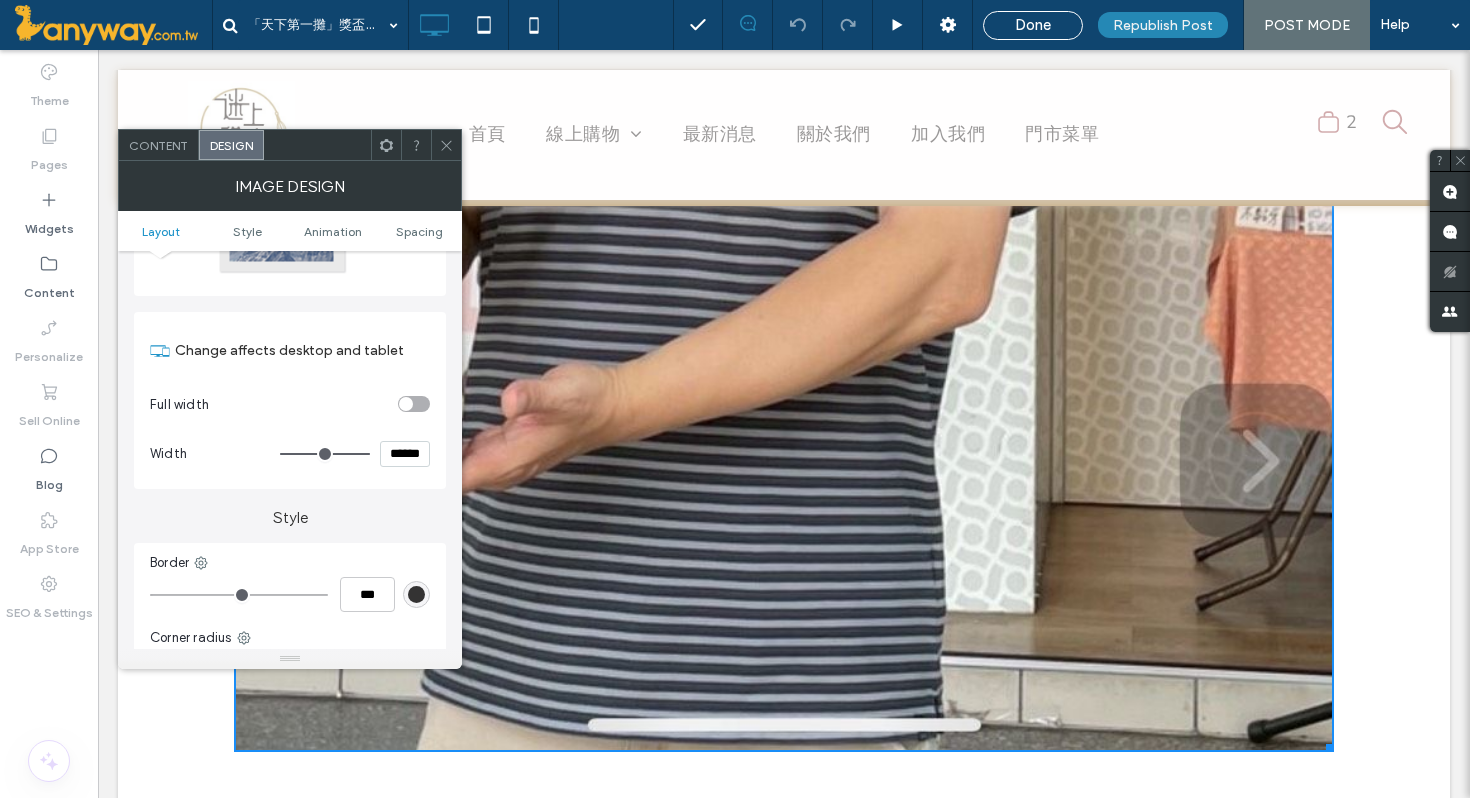 scroll, scrollTop: 184, scrollLeft: 0, axis: vertical 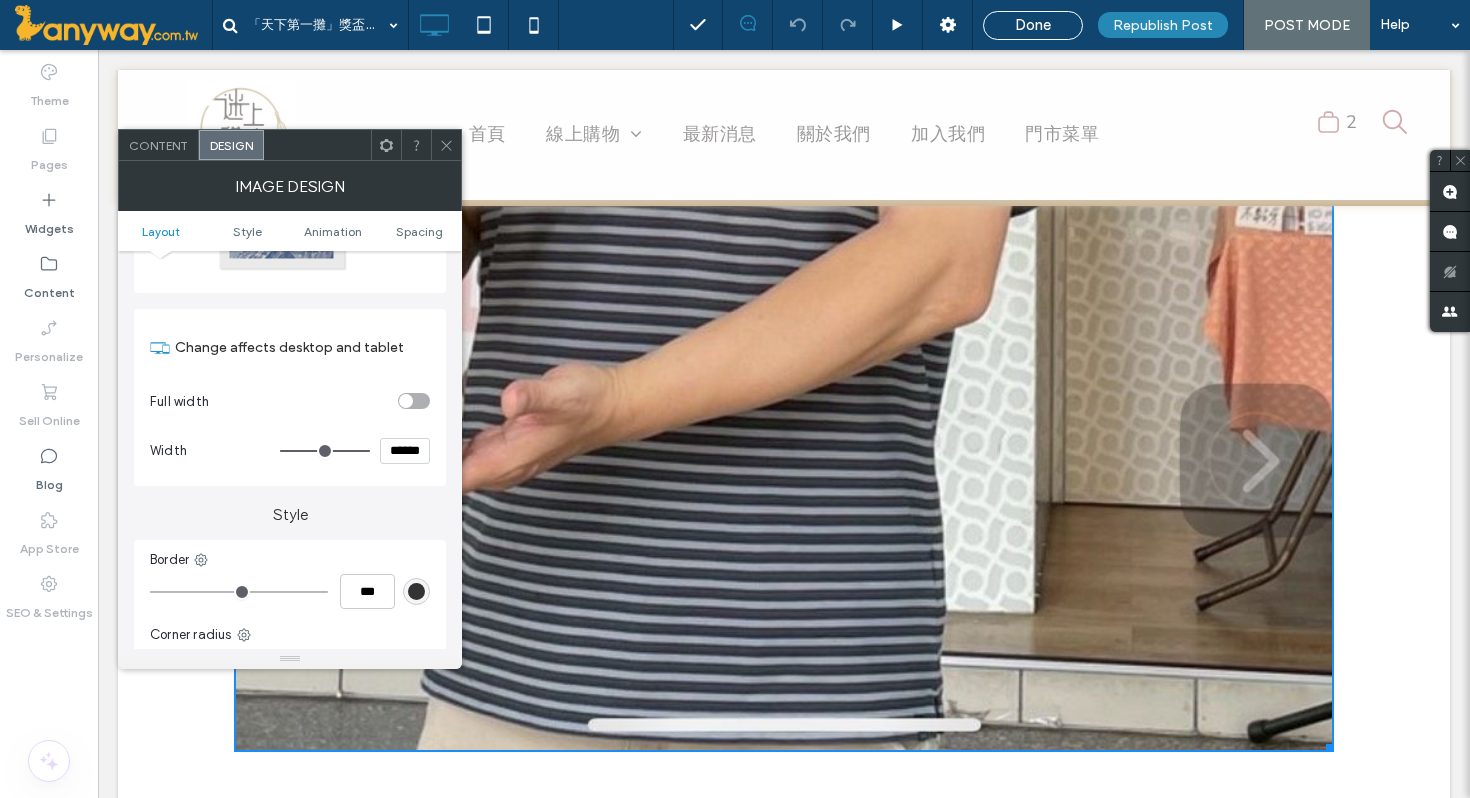 type on "***" 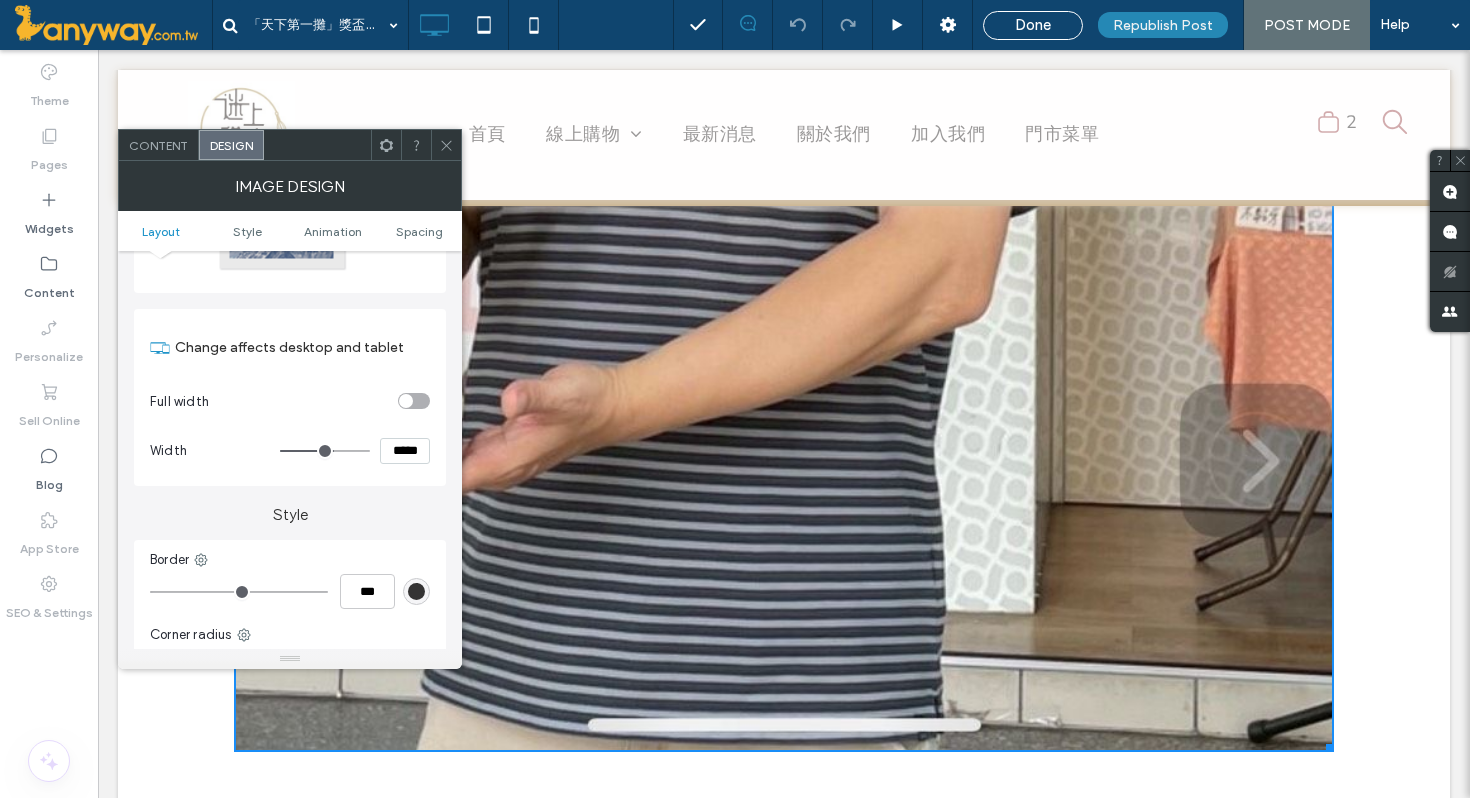 click at bounding box center (325, 451) 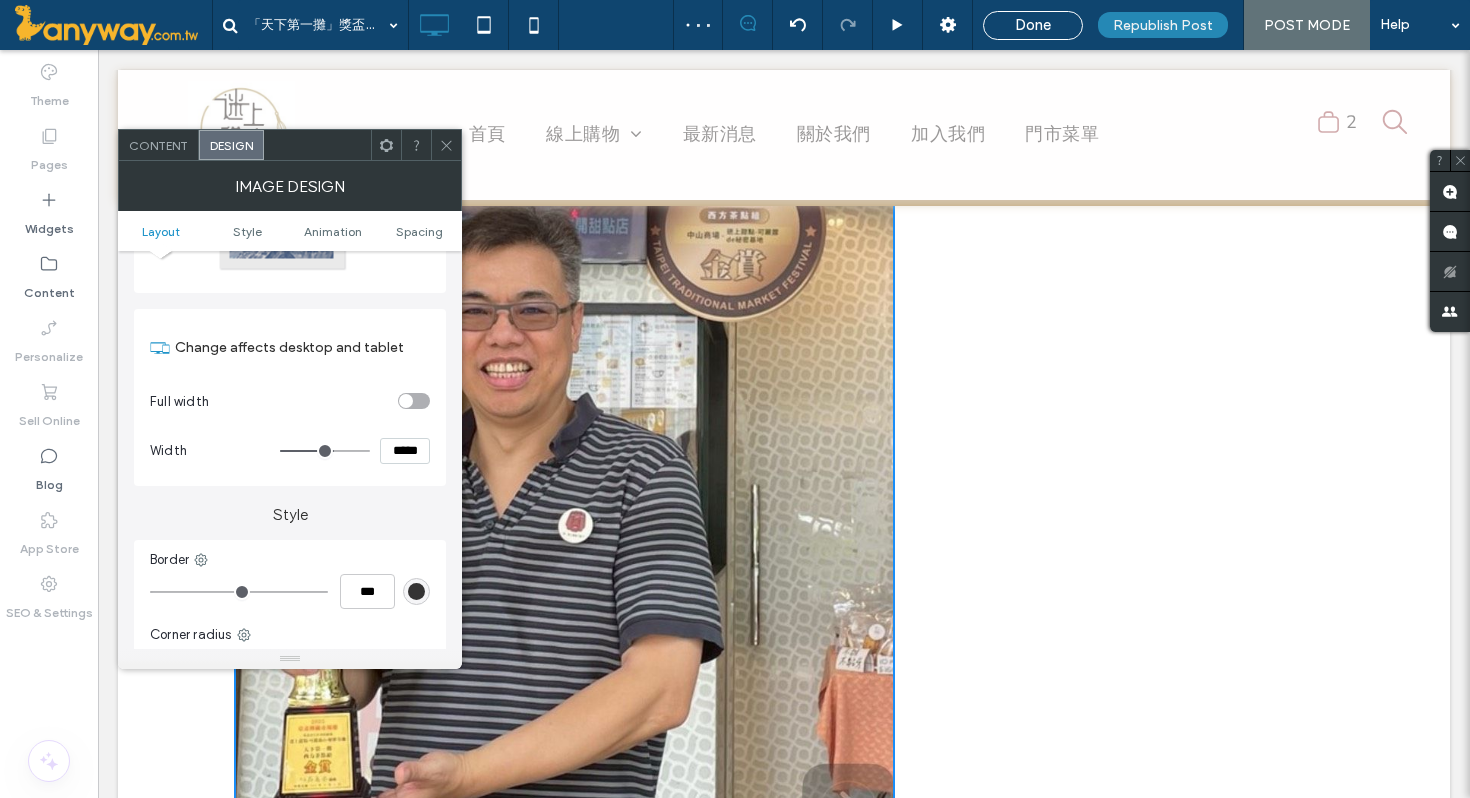 scroll, scrollTop: 1055, scrollLeft: 0, axis: vertical 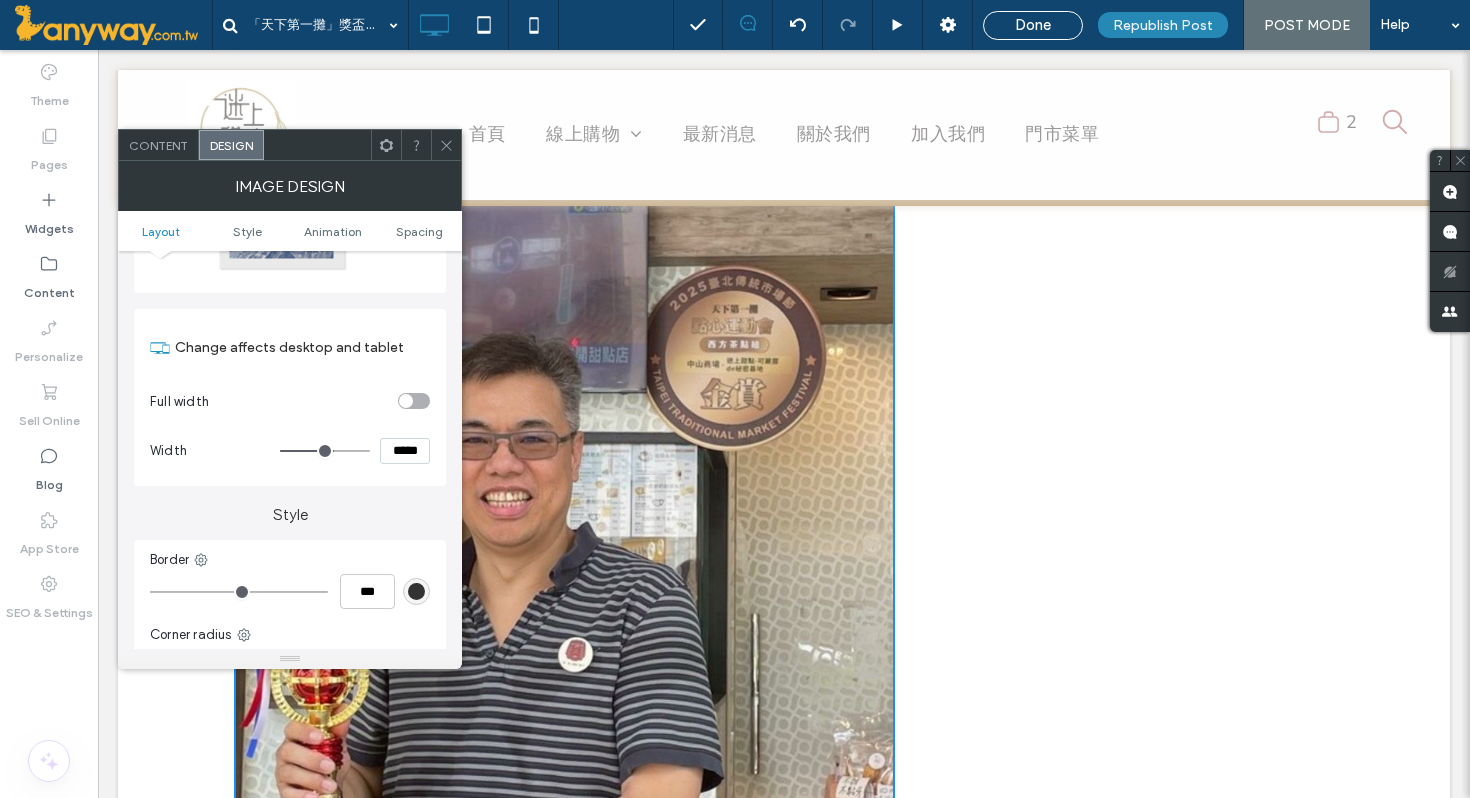 type on "***" 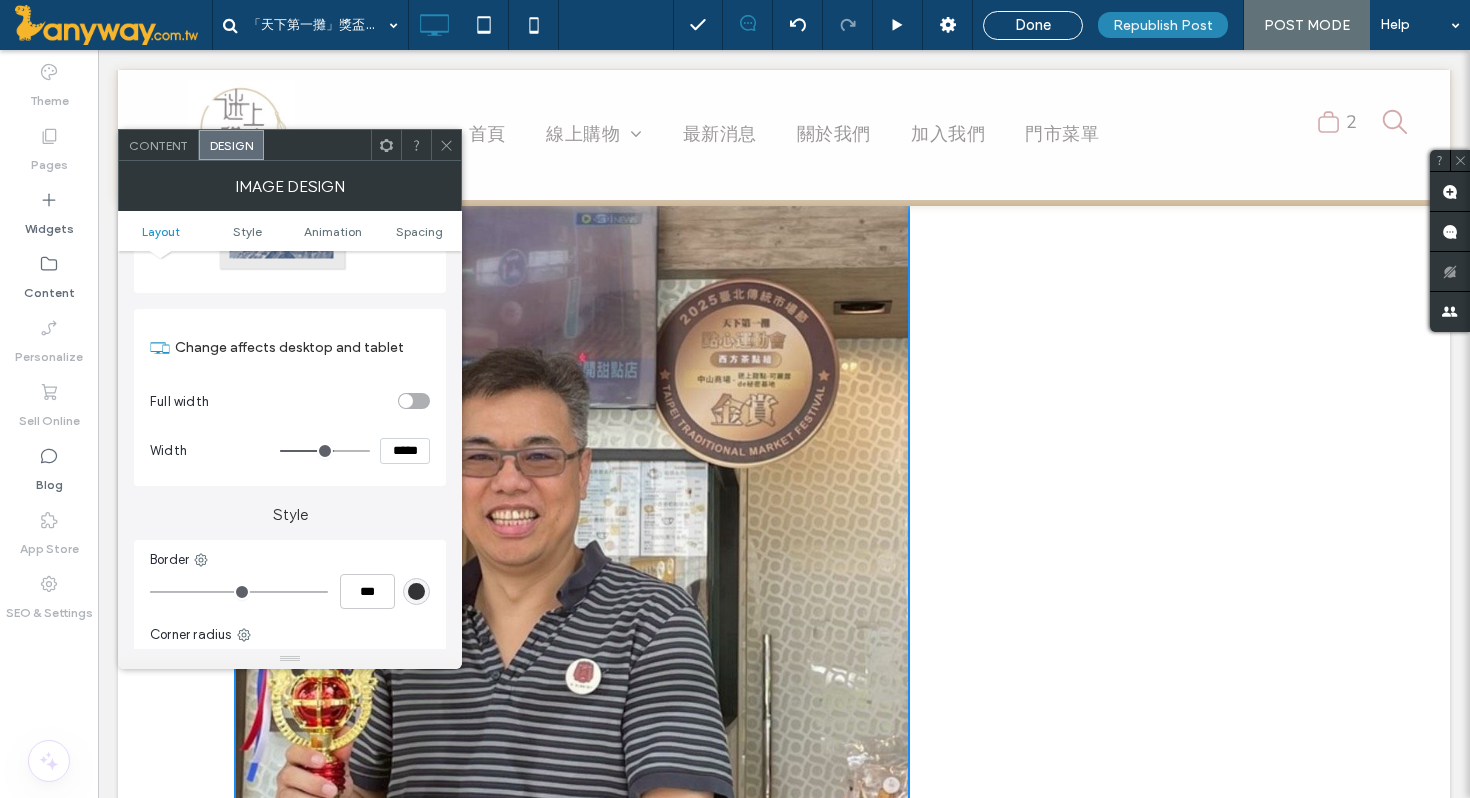 type on "***" 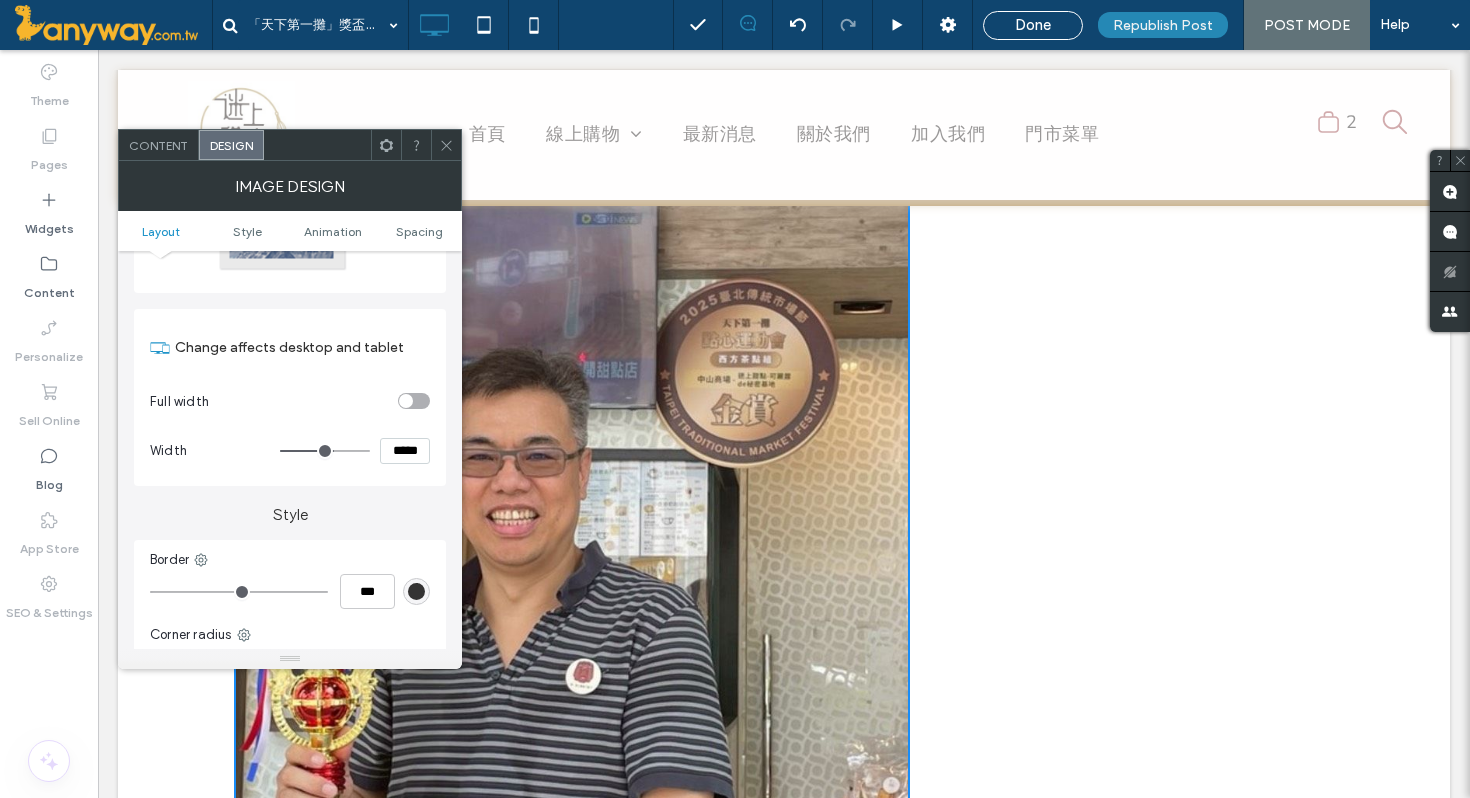 type on "*****" 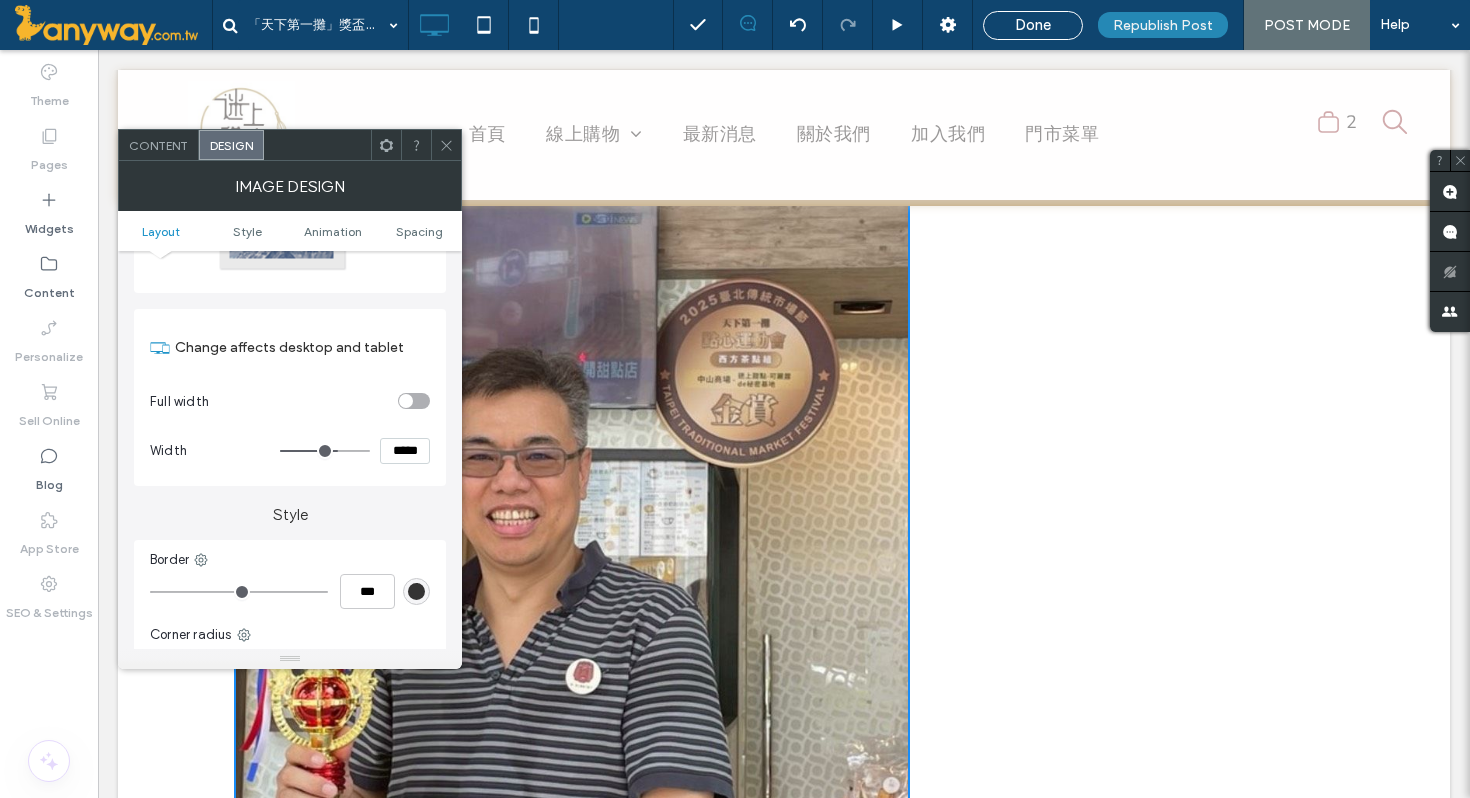 type on "***" 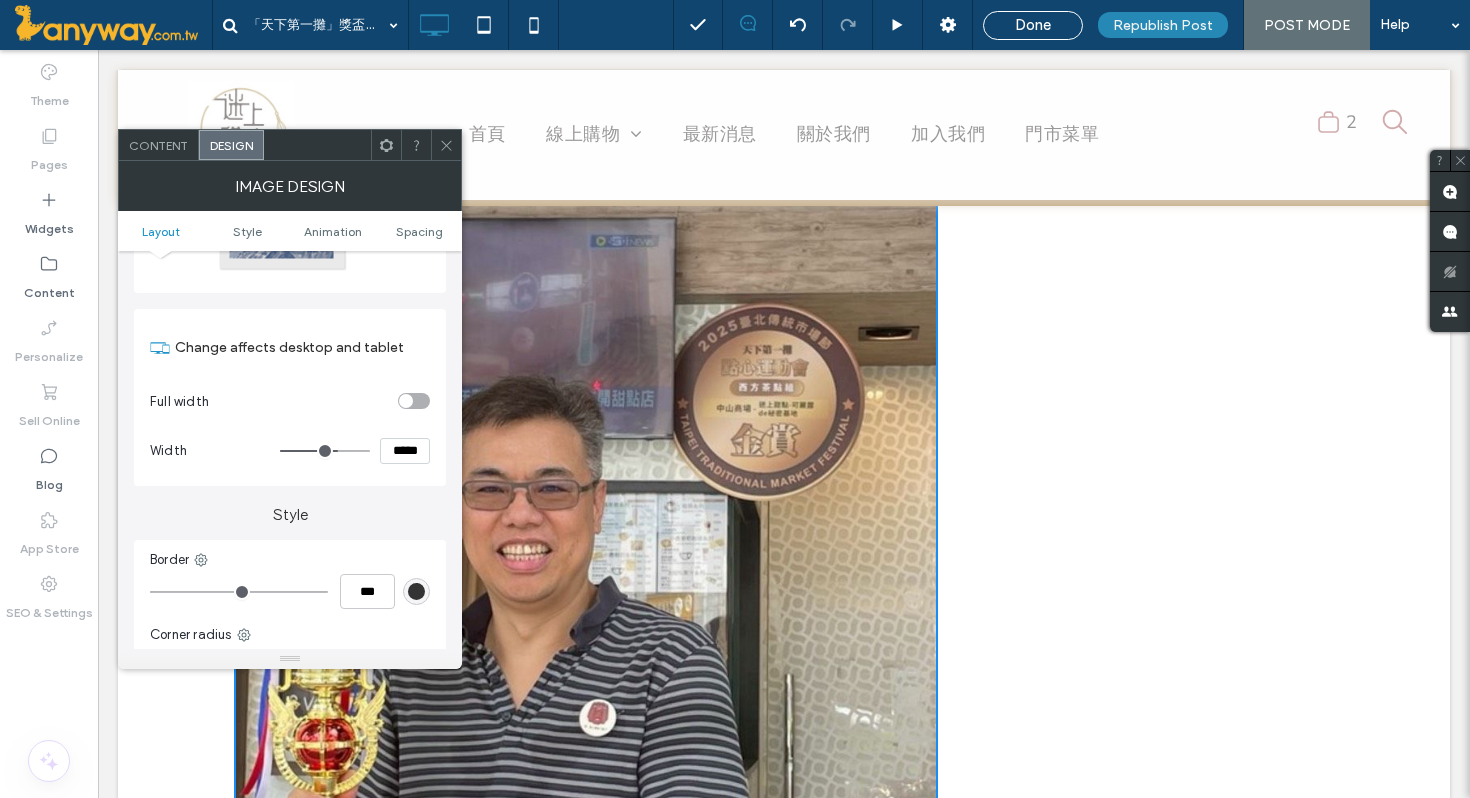 type on "***" 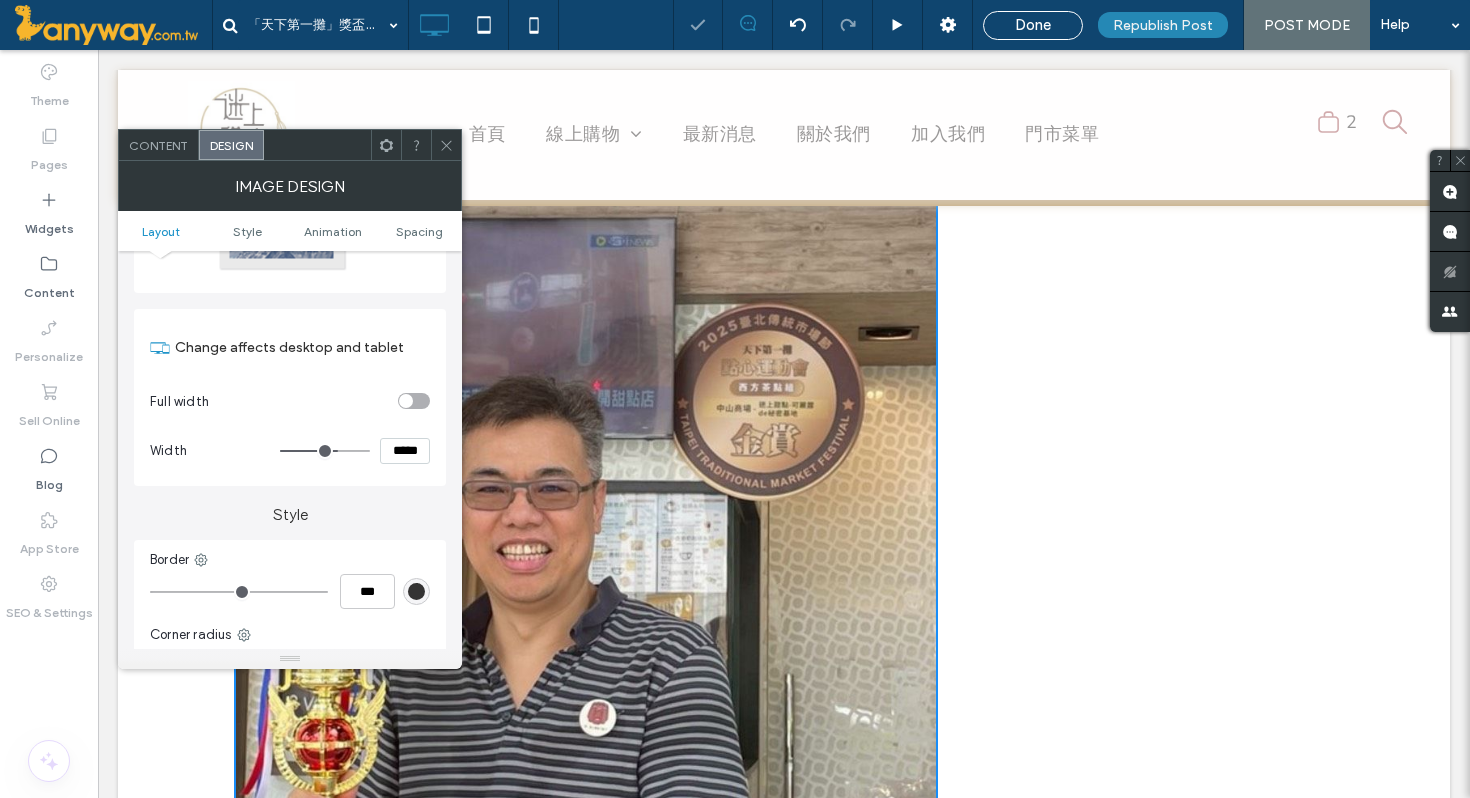 click 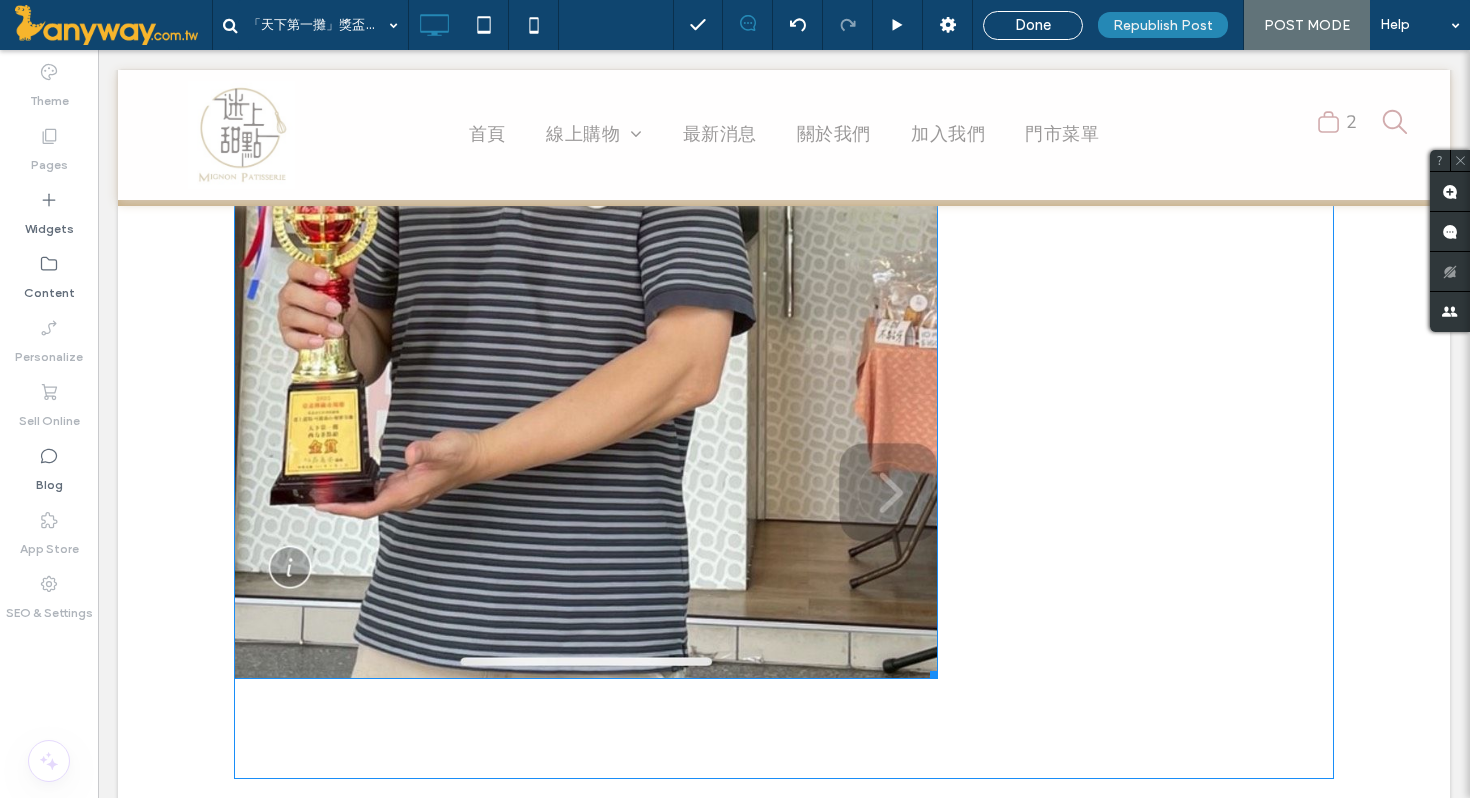 scroll, scrollTop: 1756, scrollLeft: 0, axis: vertical 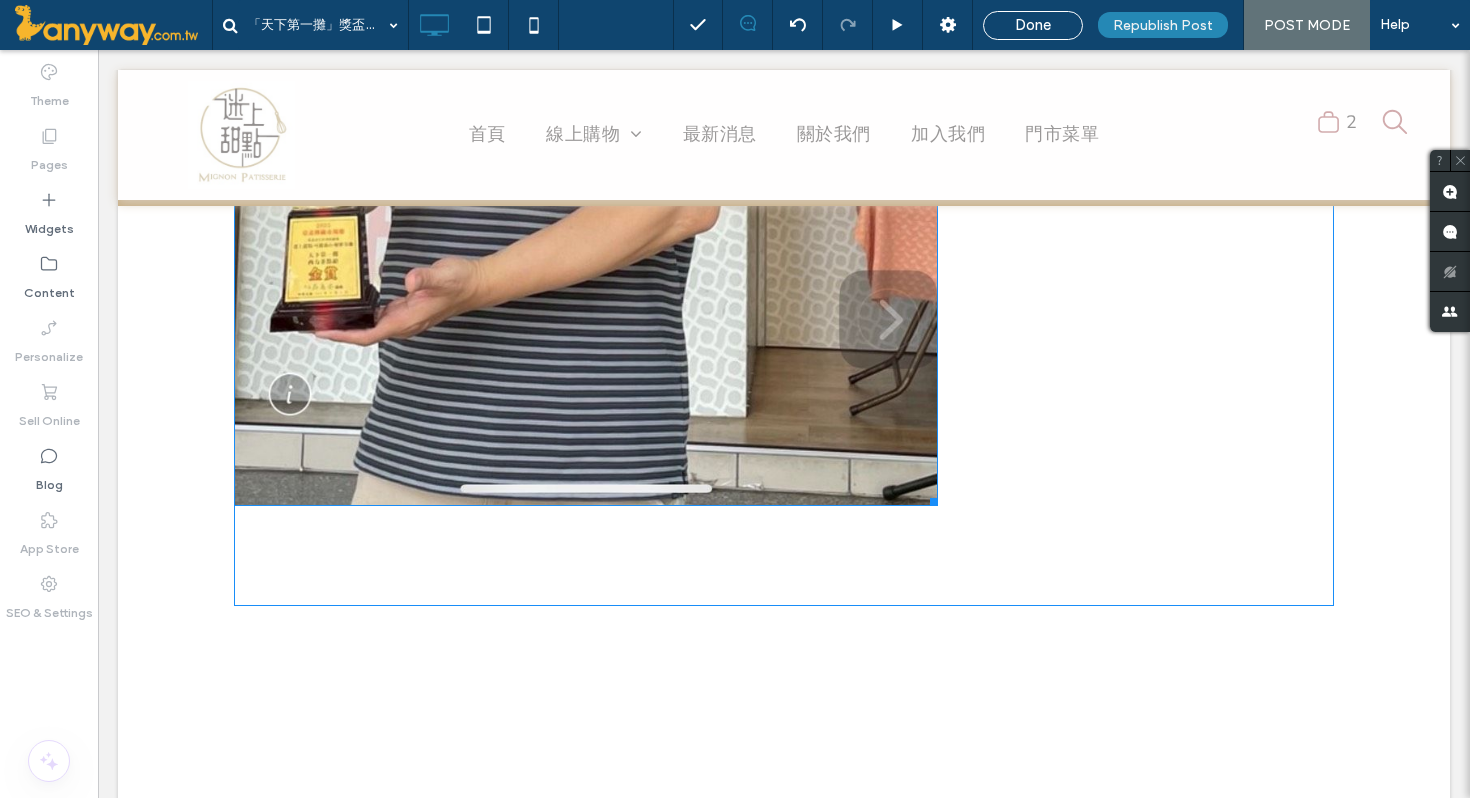 click at bounding box center (586, -256) 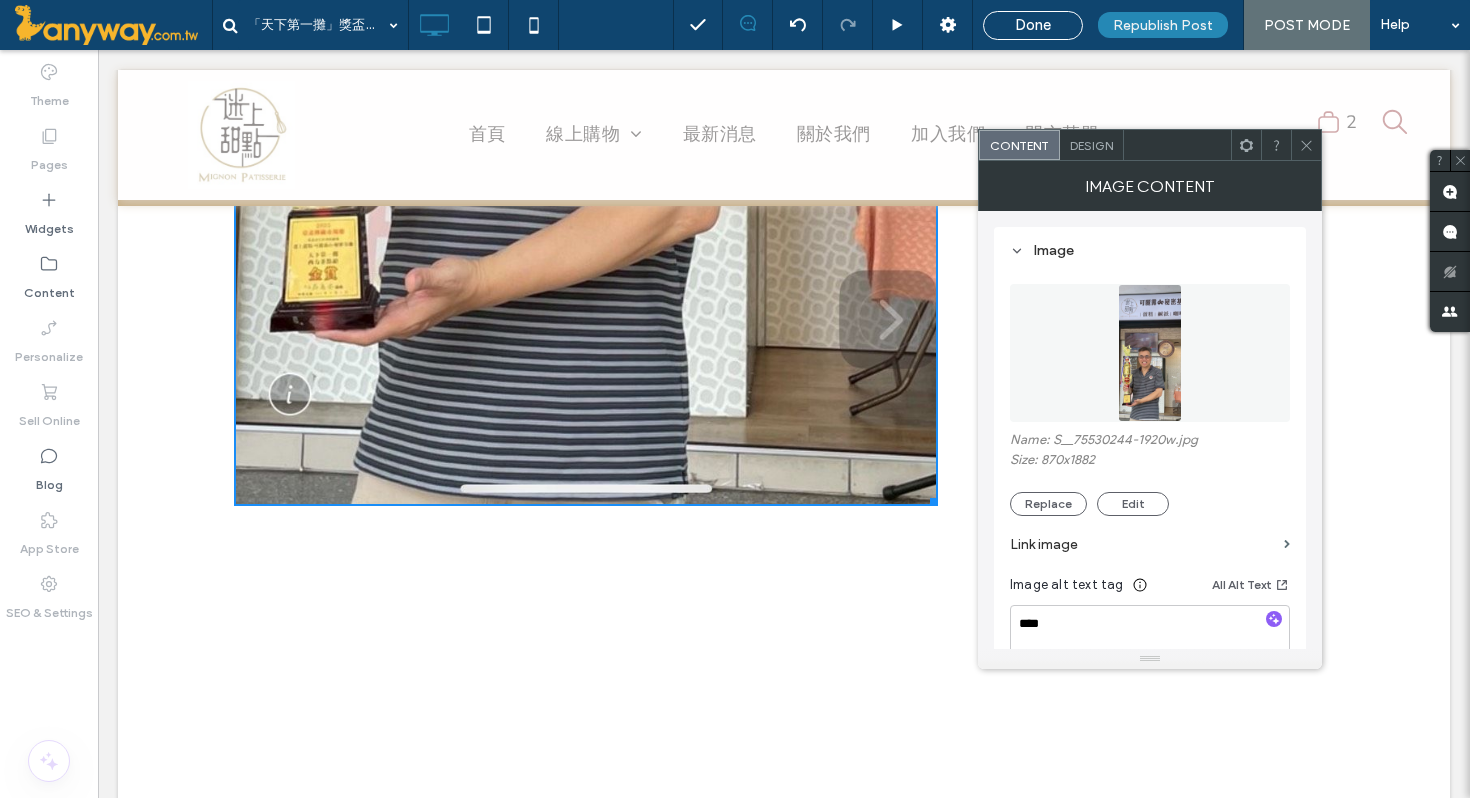 click 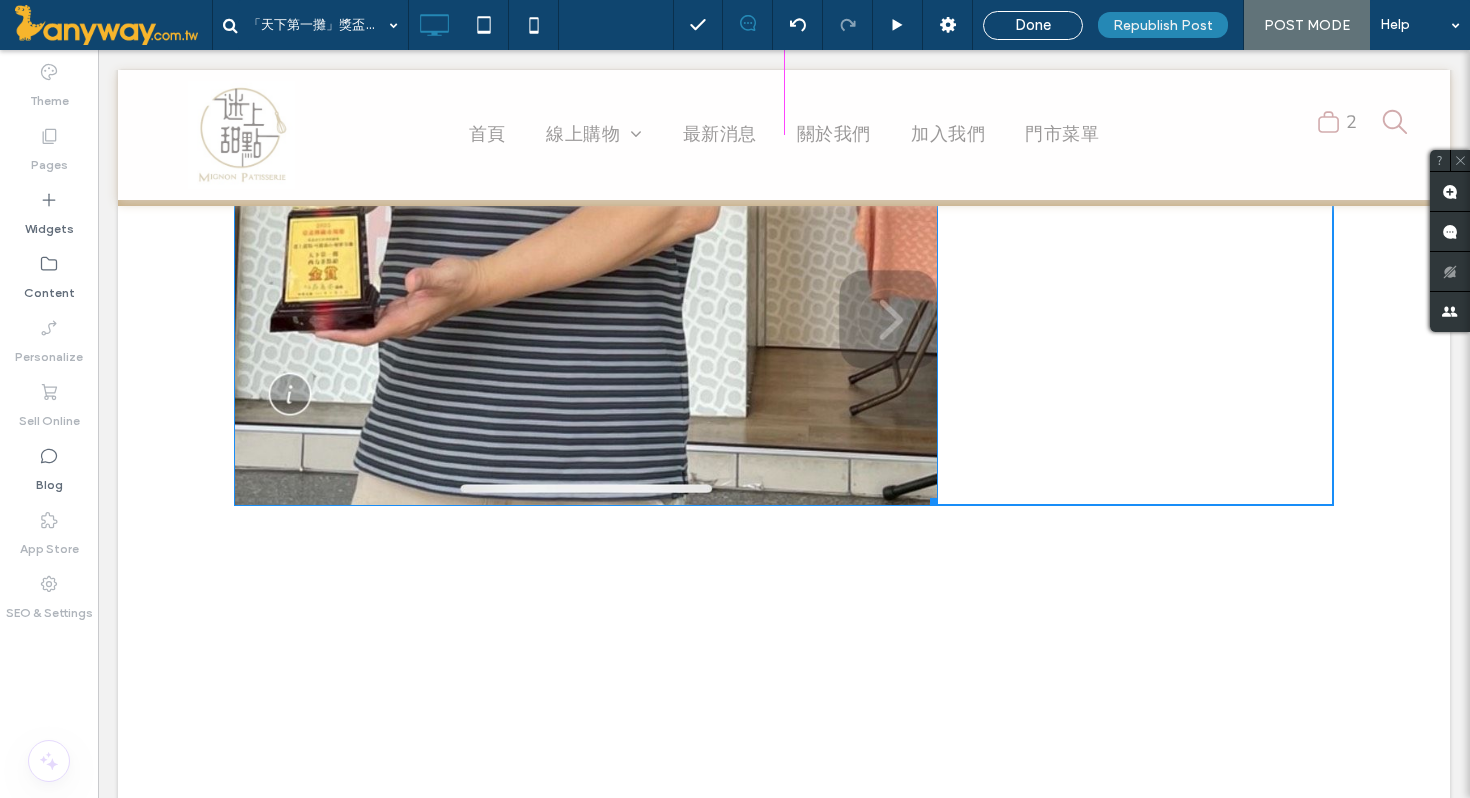 drag, startPoint x: 931, startPoint y: 499, endPoint x: 921, endPoint y: 465, distance: 35.44009 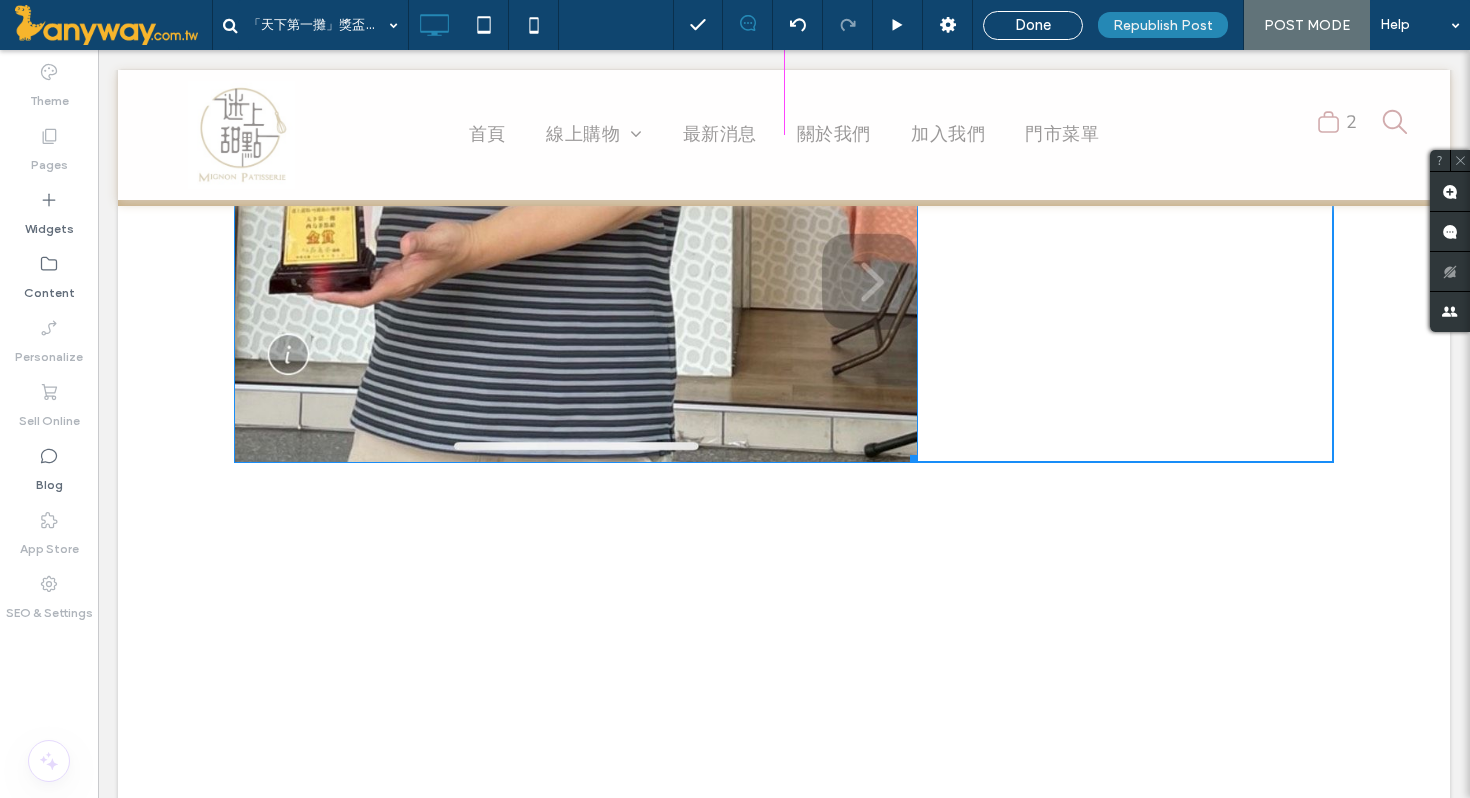 drag, startPoint x: 917, startPoint y: 457, endPoint x: 961, endPoint y: 484, distance: 51.62364 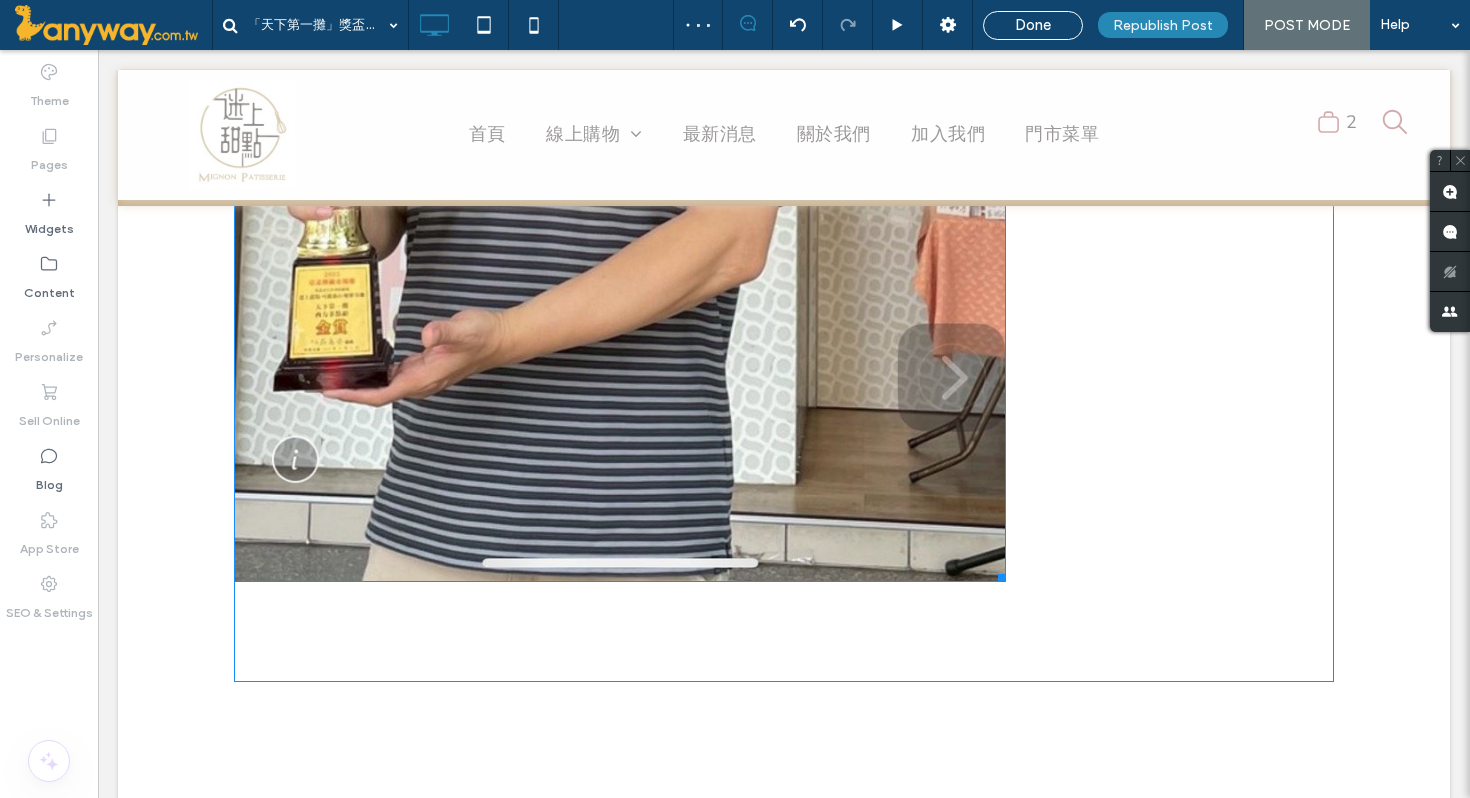 scroll, scrollTop: 1945, scrollLeft: 0, axis: vertical 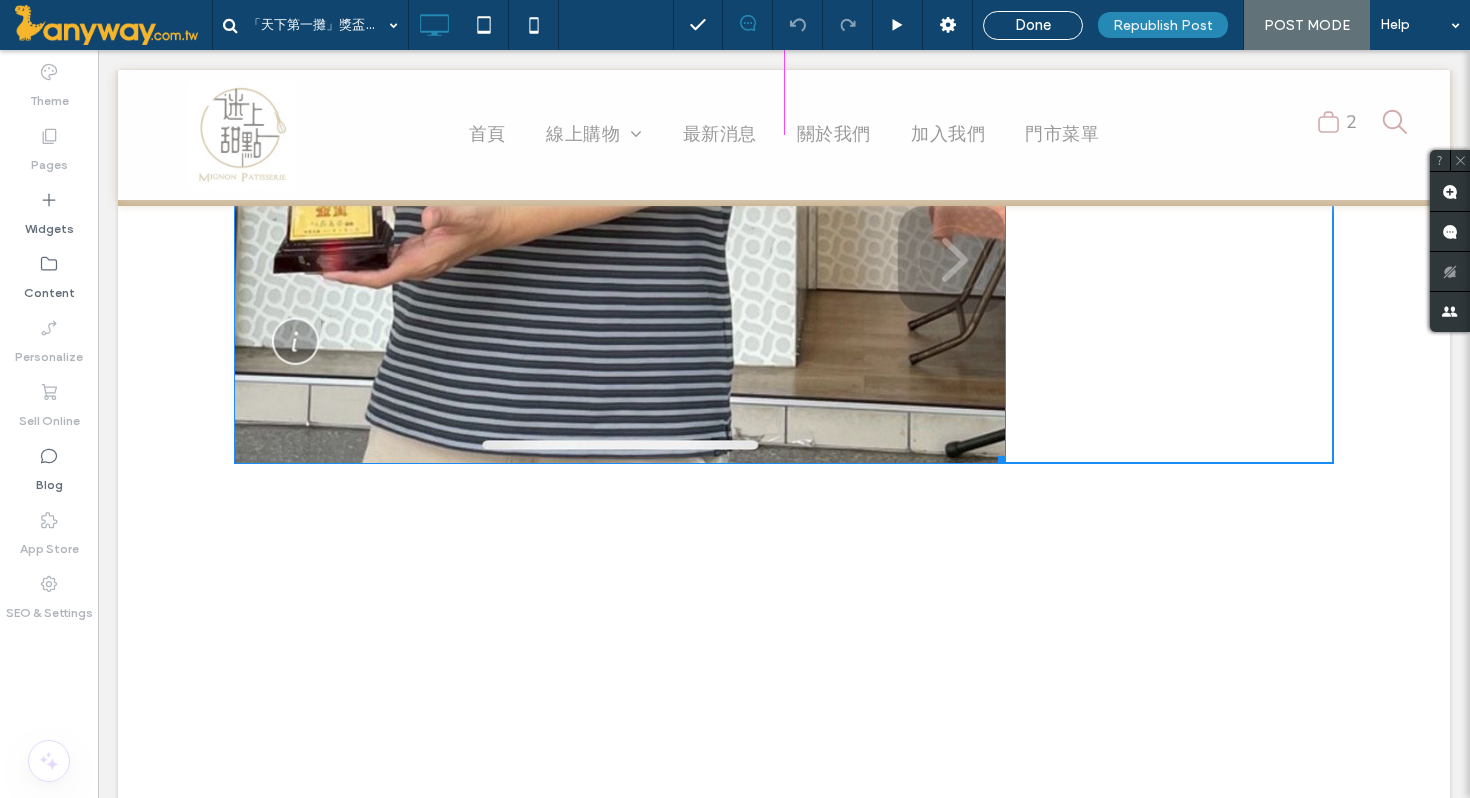 drag, startPoint x: 998, startPoint y: 460, endPoint x: 935, endPoint y: 359, distance: 119.03781 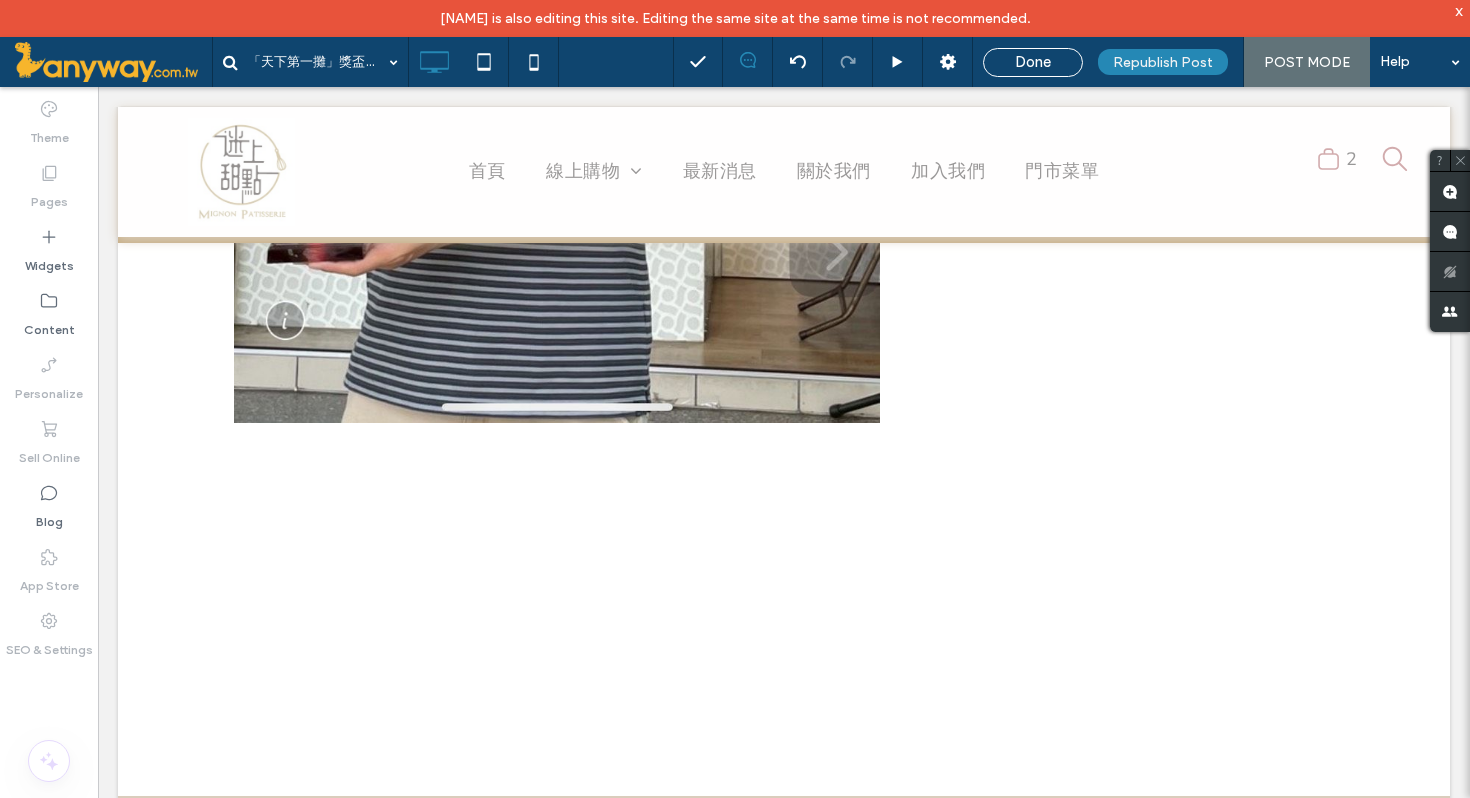 scroll, scrollTop: 1756, scrollLeft: 0, axis: vertical 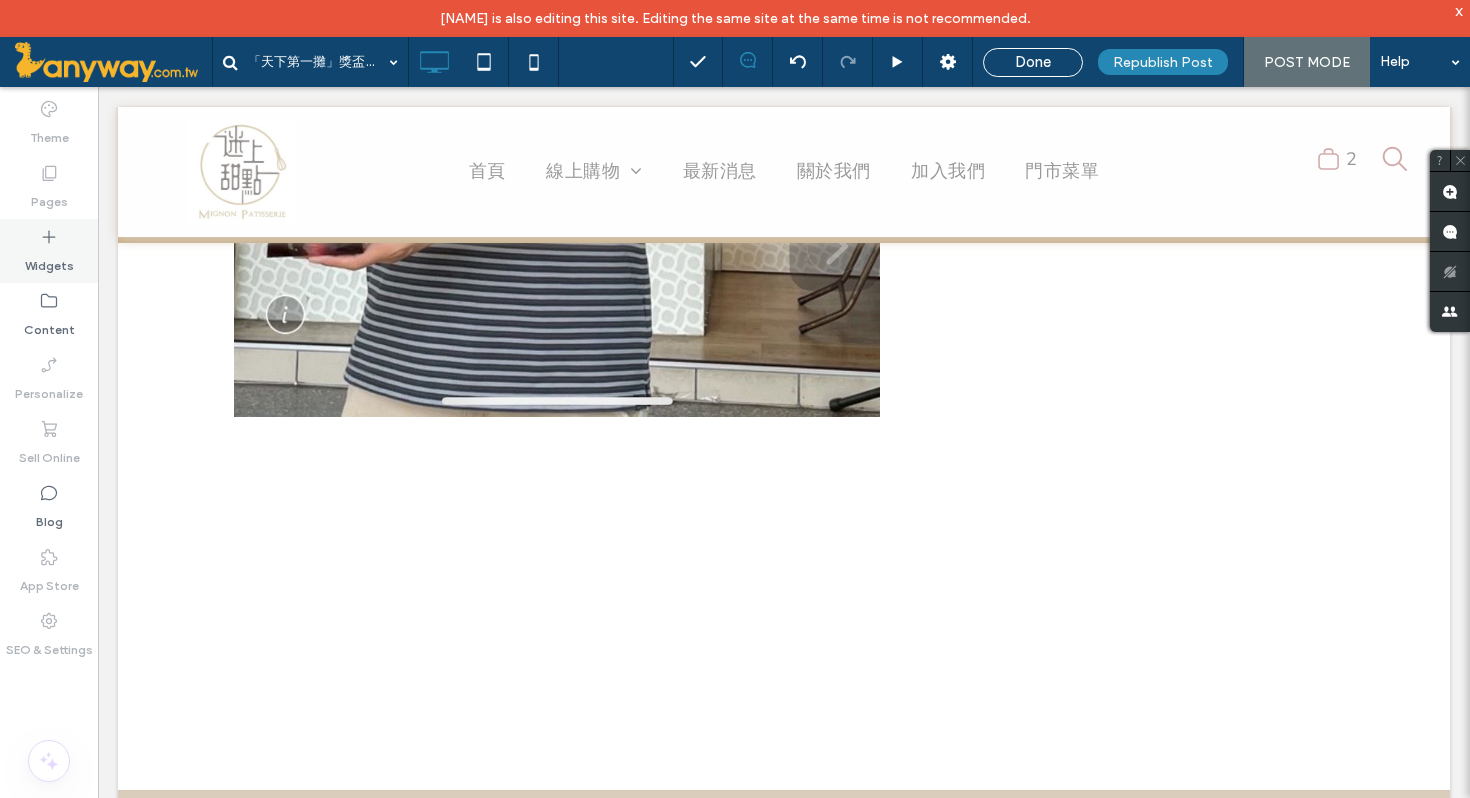 click on "Widgets" at bounding box center (49, 261) 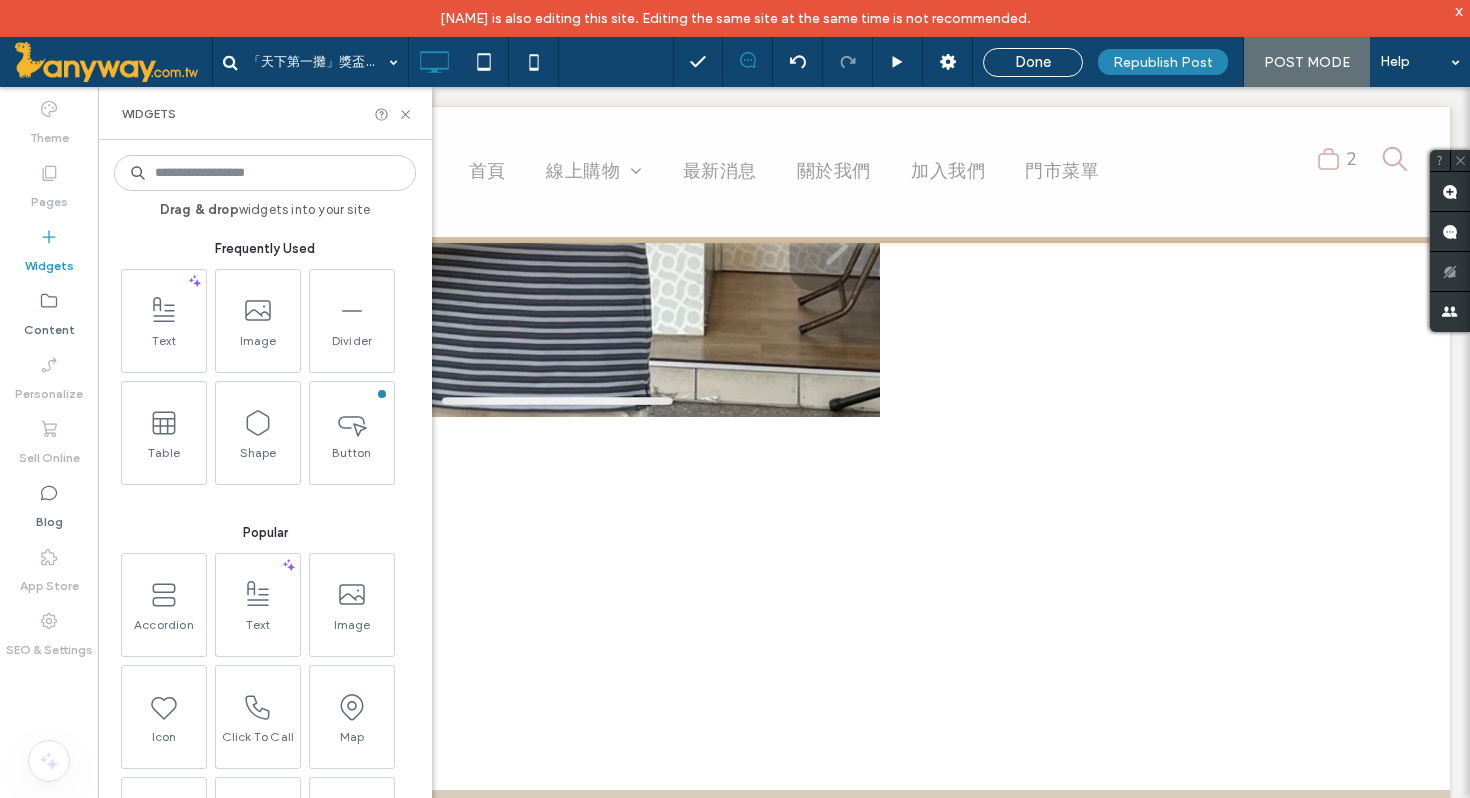 click at bounding box center [265, 173] 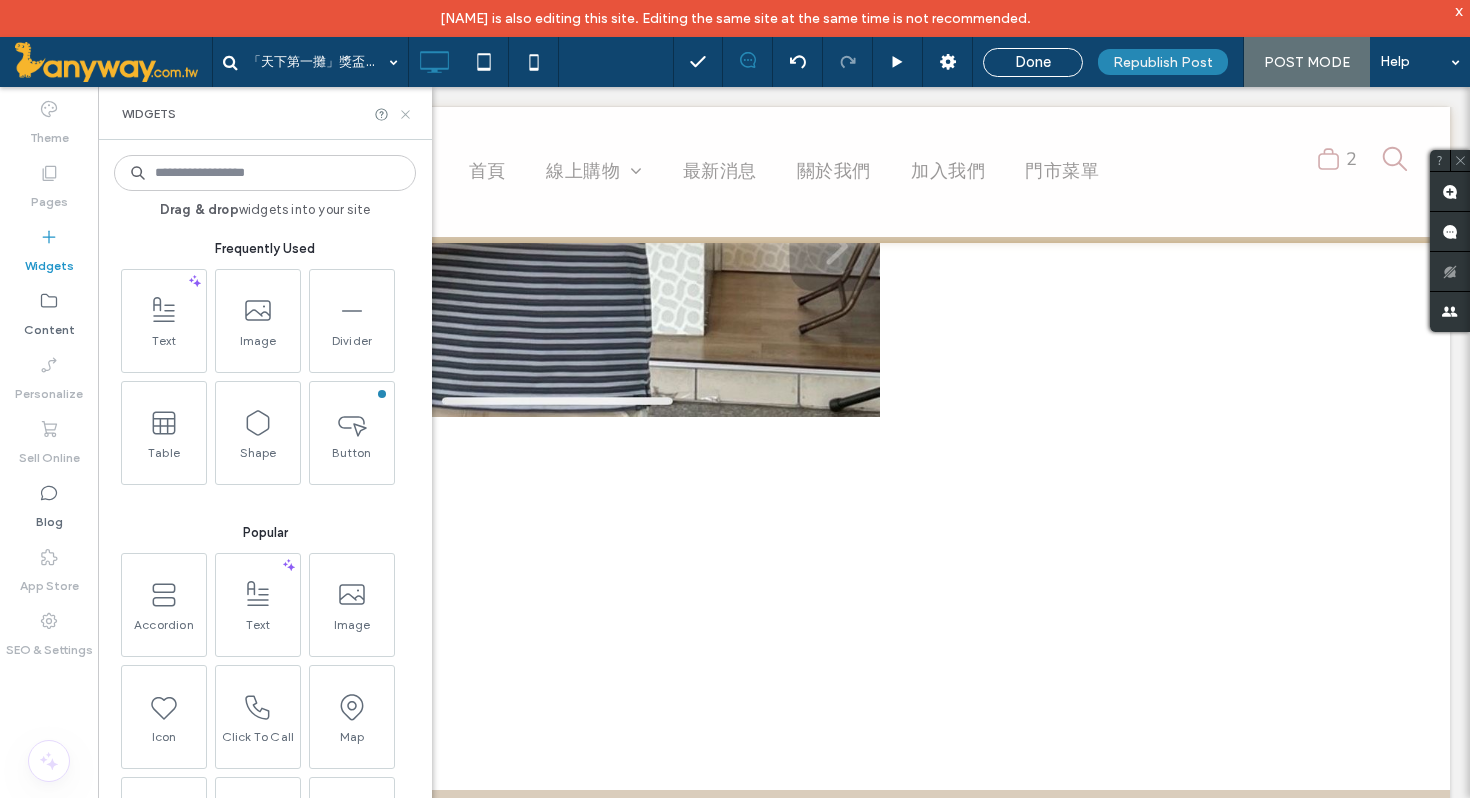 click 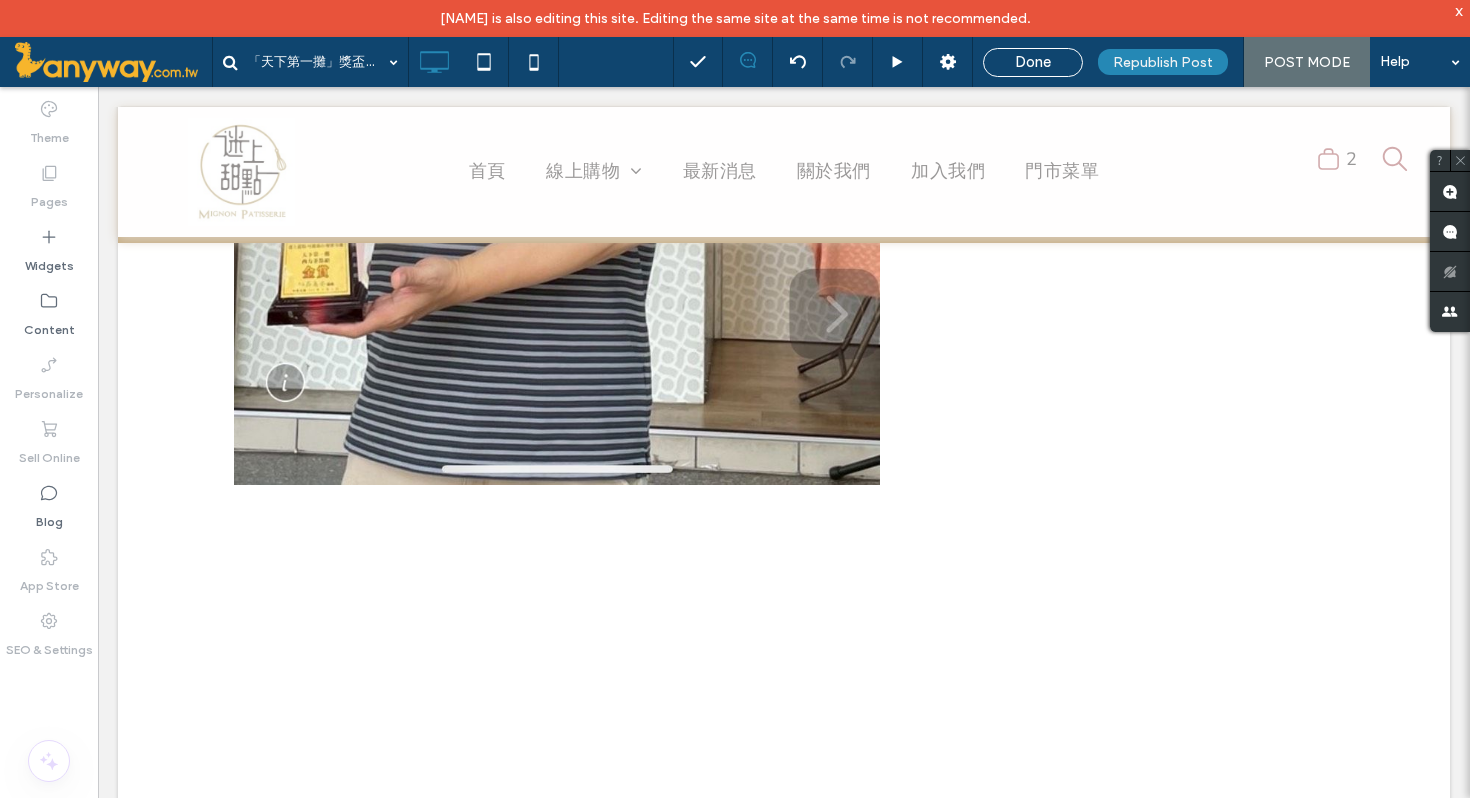 scroll, scrollTop: 1717, scrollLeft: 0, axis: vertical 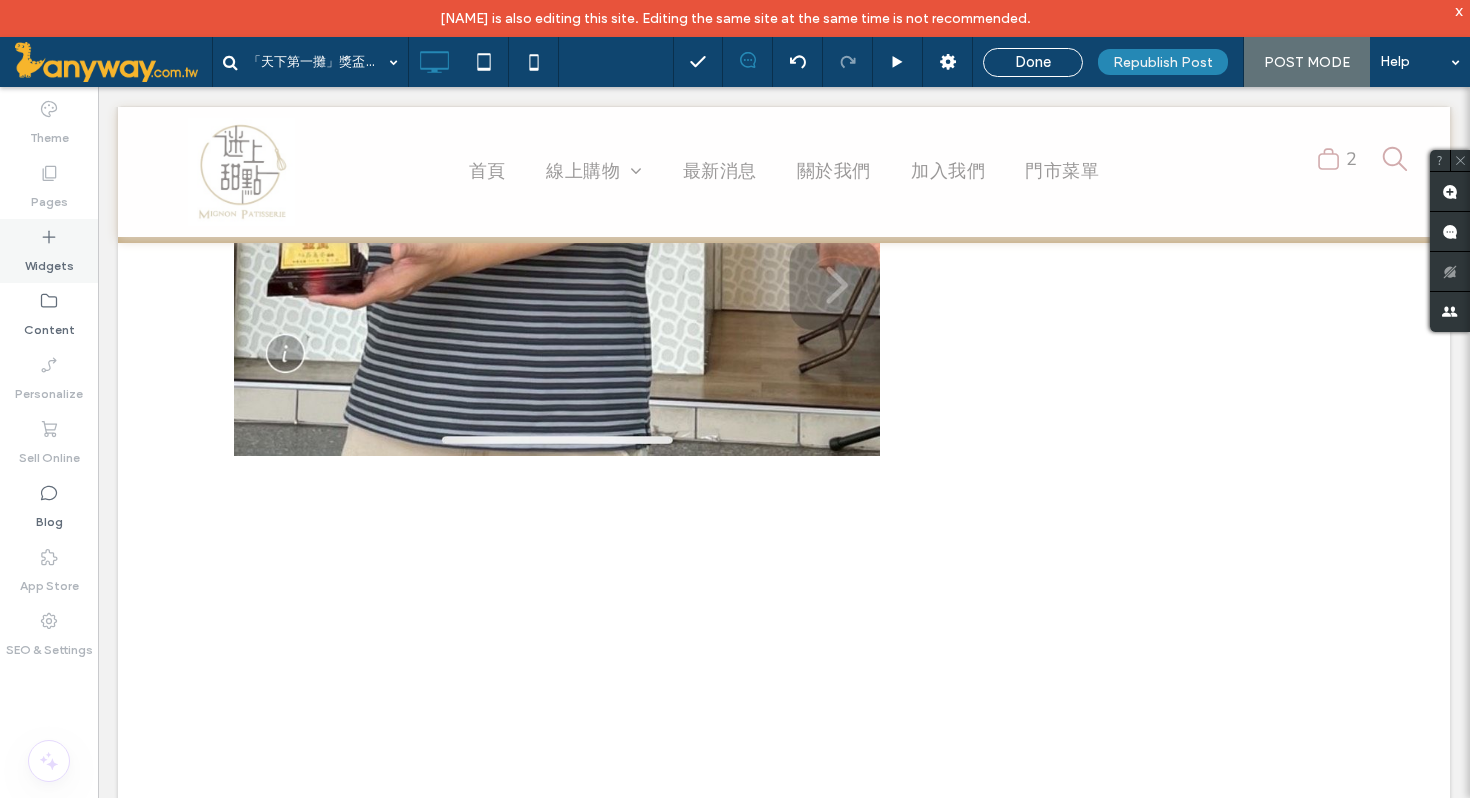 click 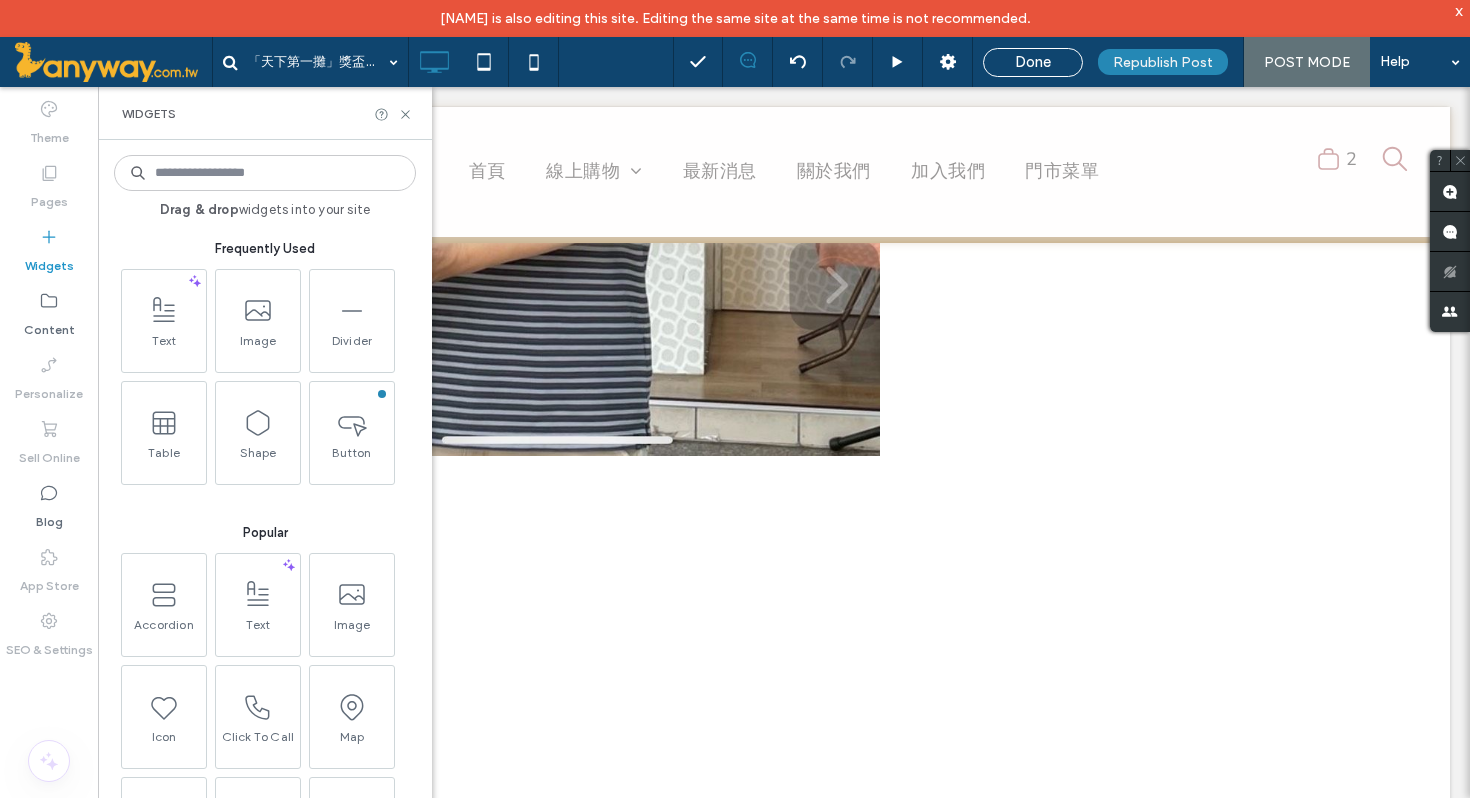 click at bounding box center (265, 173) 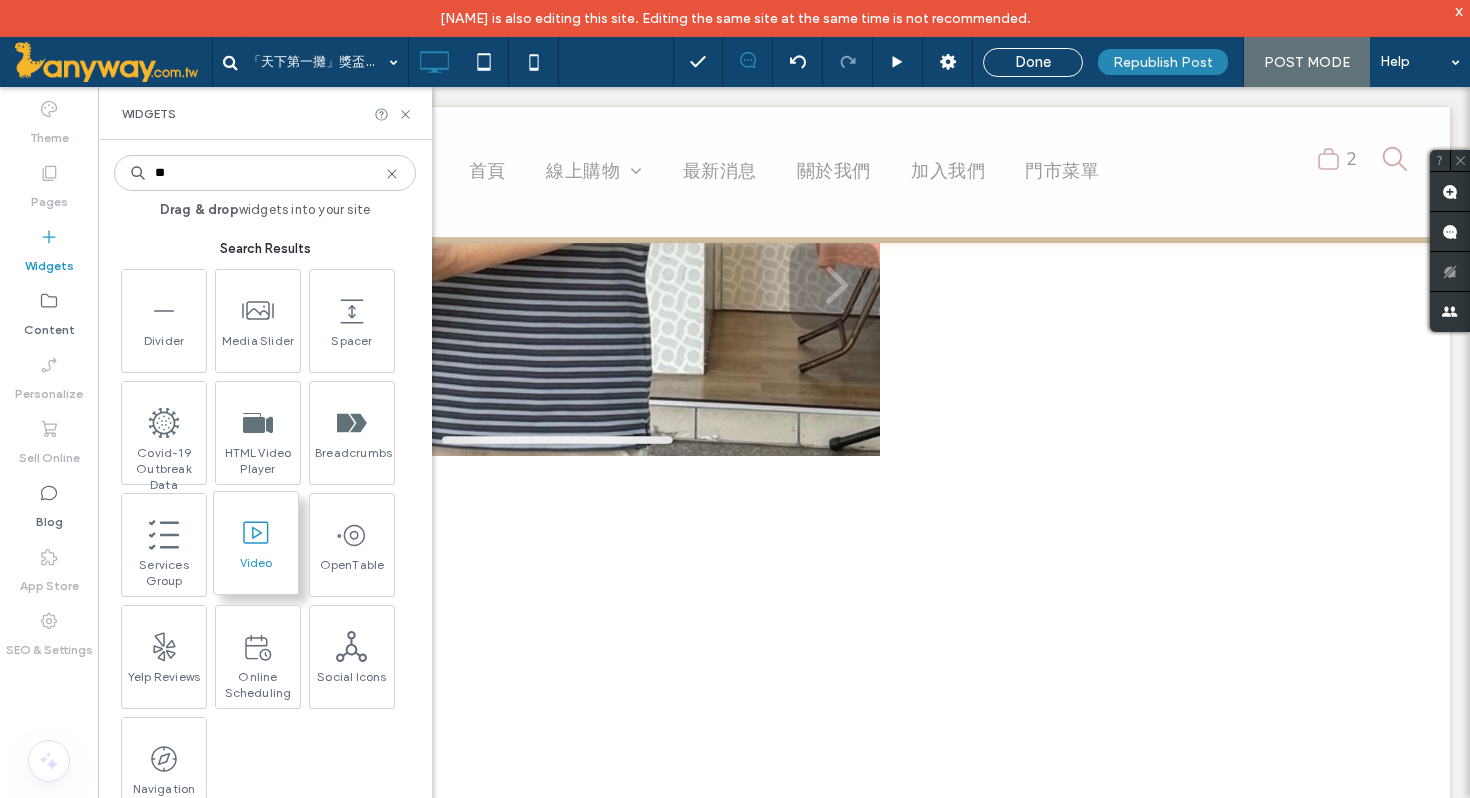type on "**" 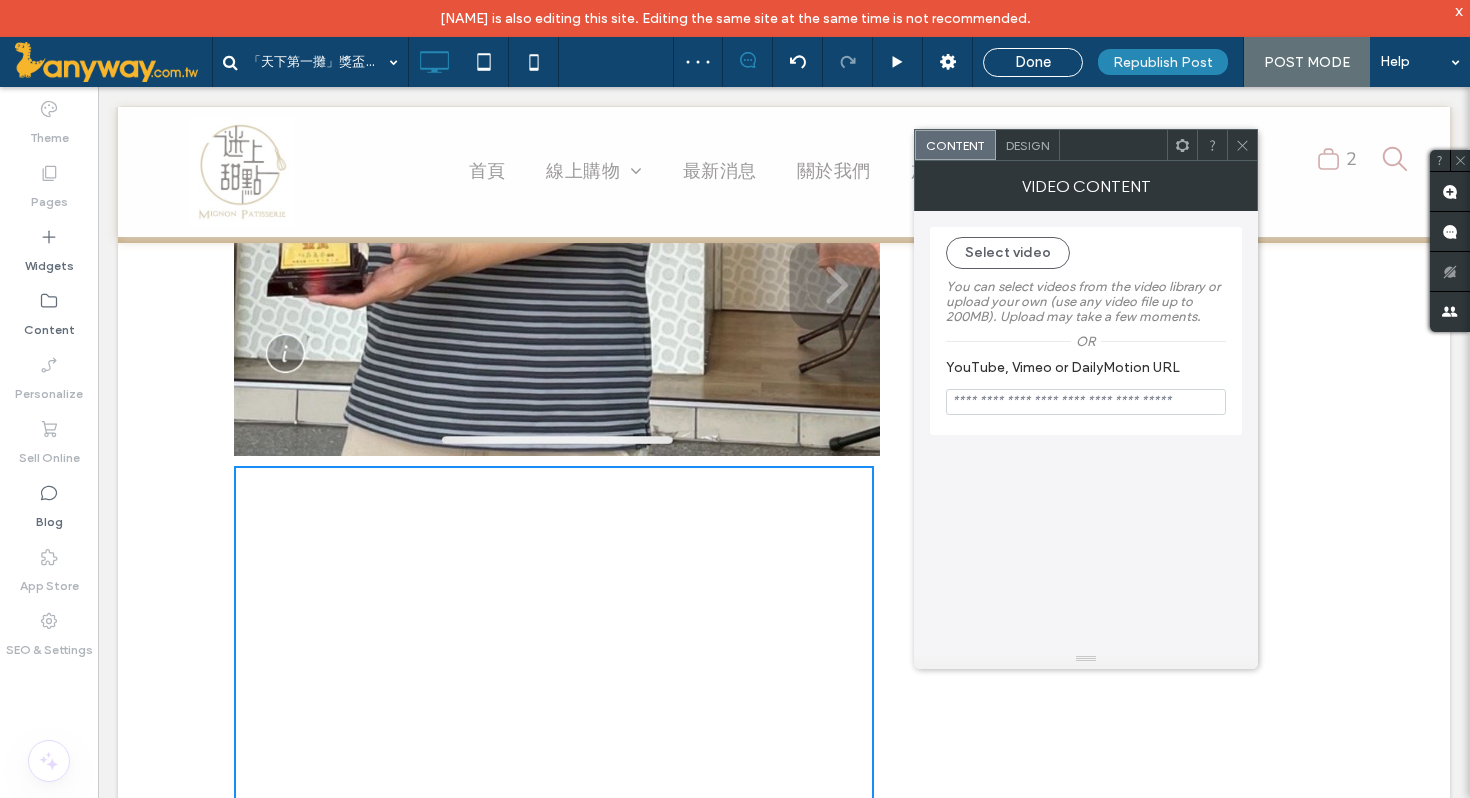 click at bounding box center (1242, 145) 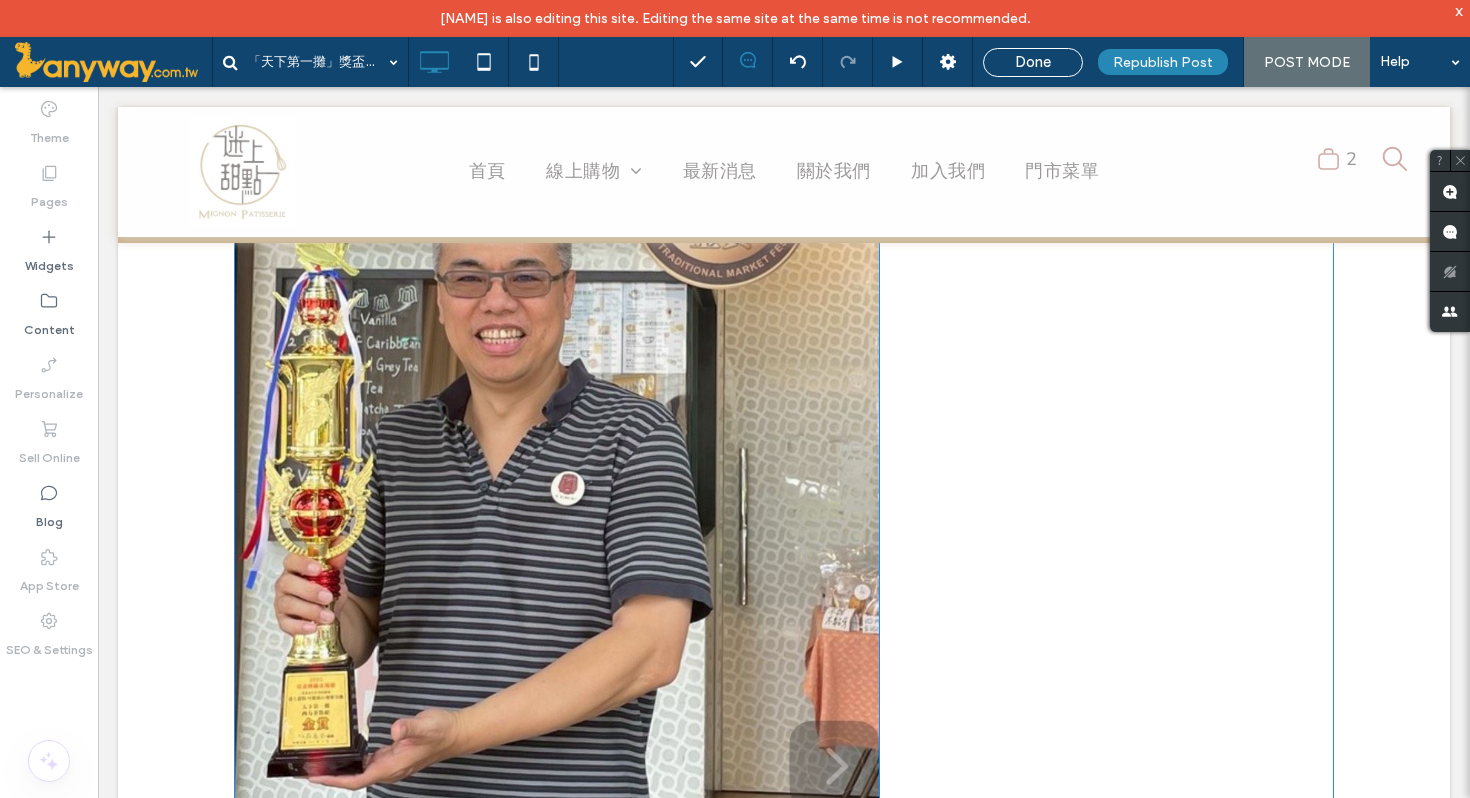 scroll, scrollTop: 1233, scrollLeft: 0, axis: vertical 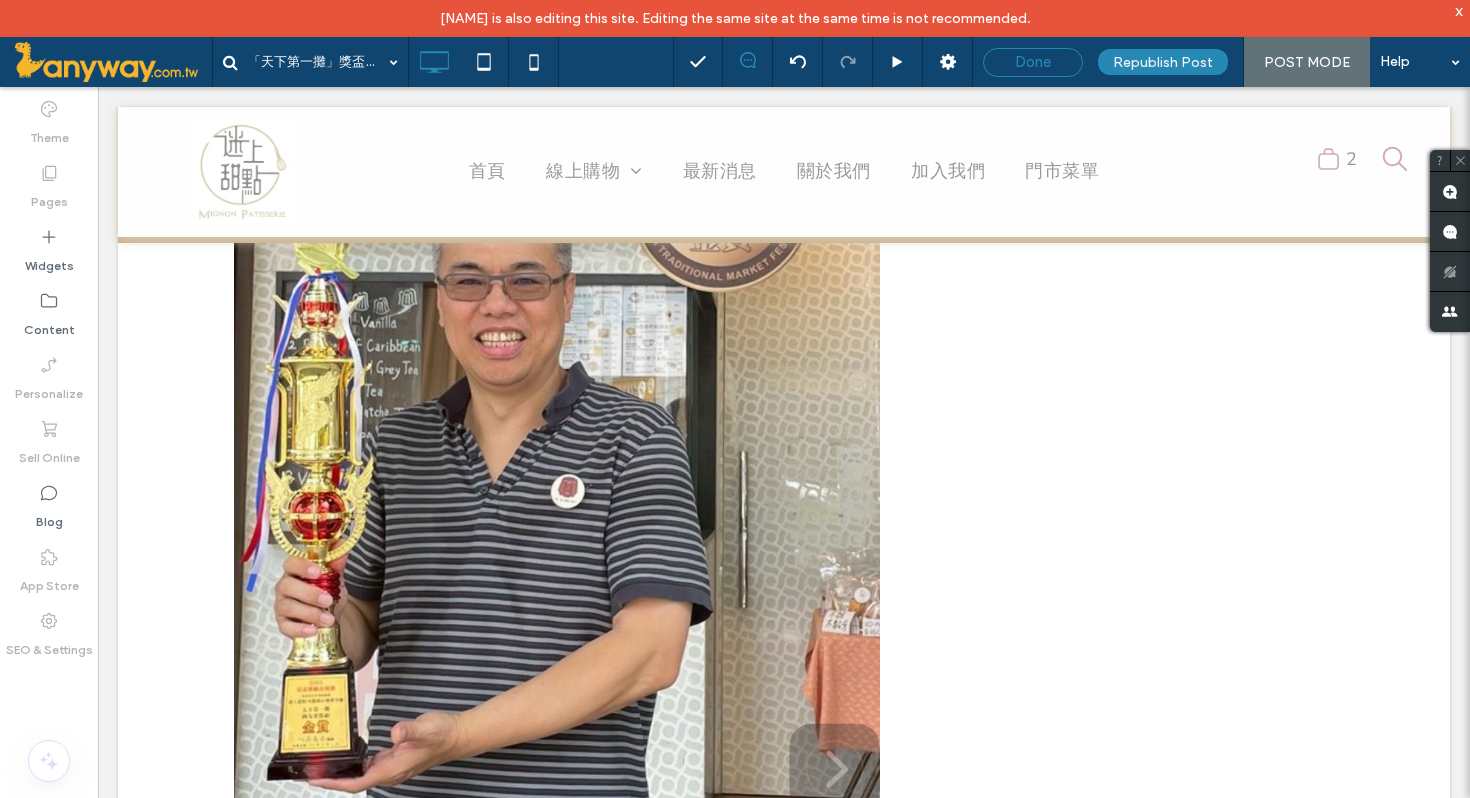 click on "Done" at bounding box center [1033, 62] 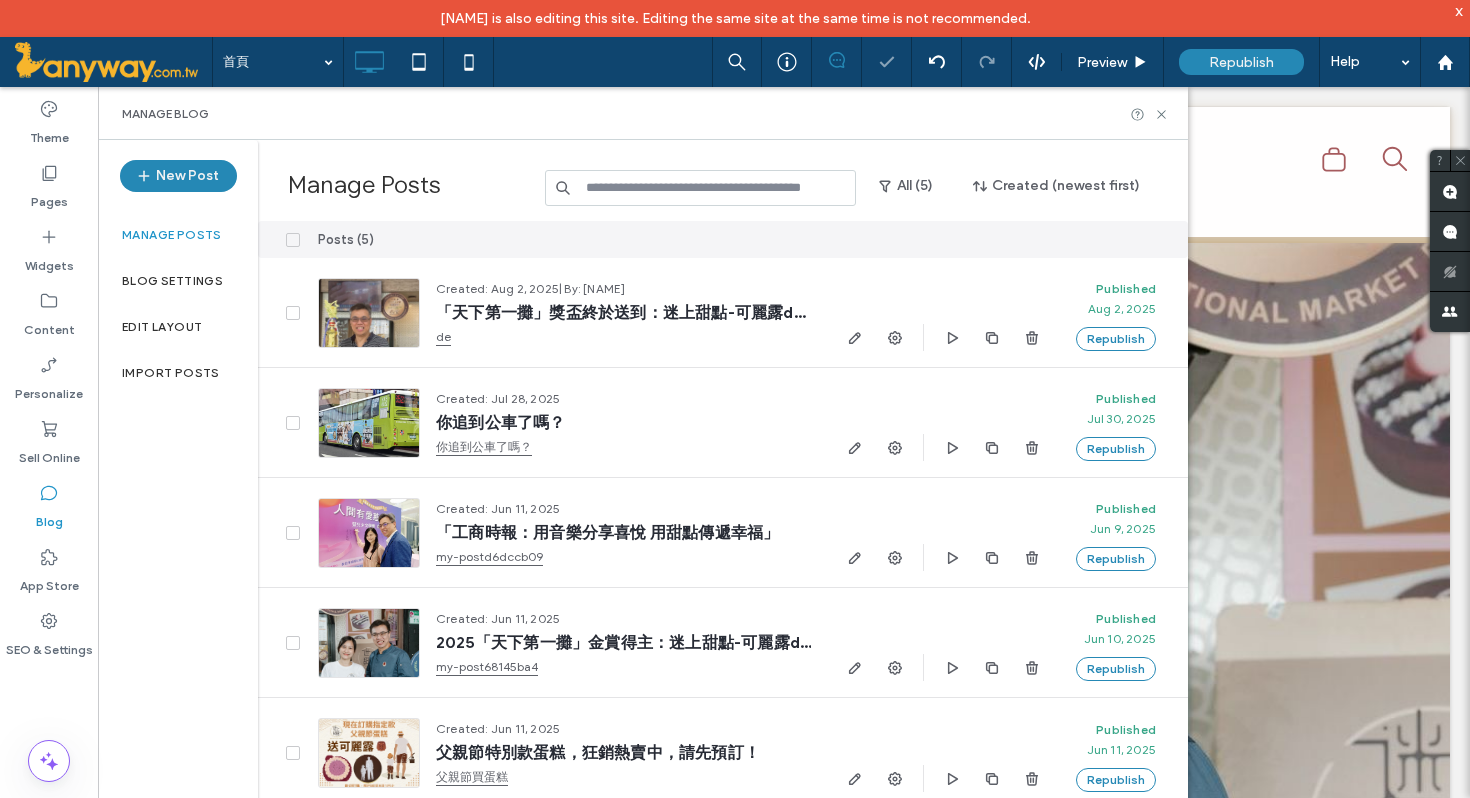 scroll, scrollTop: 0, scrollLeft: 0, axis: both 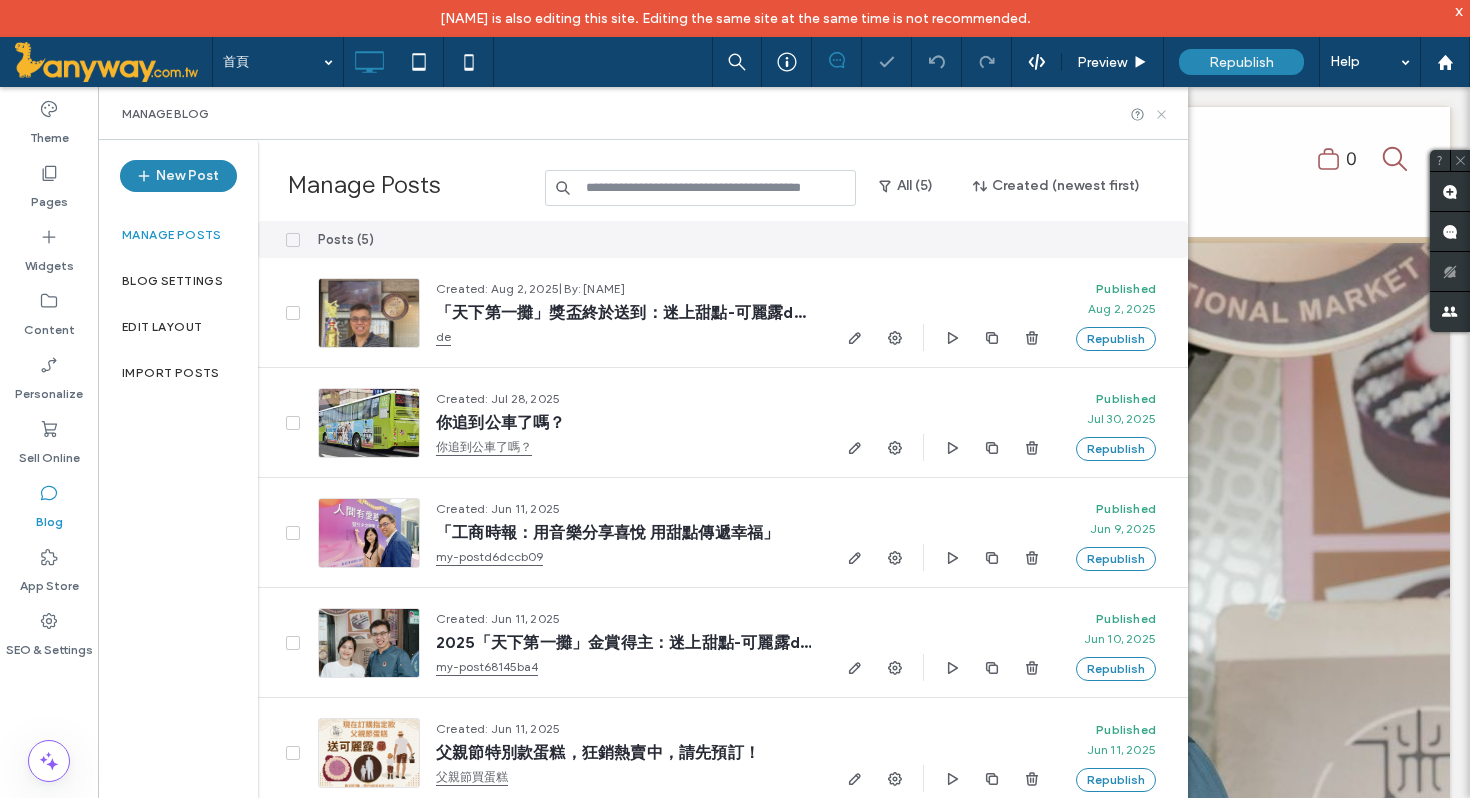 click 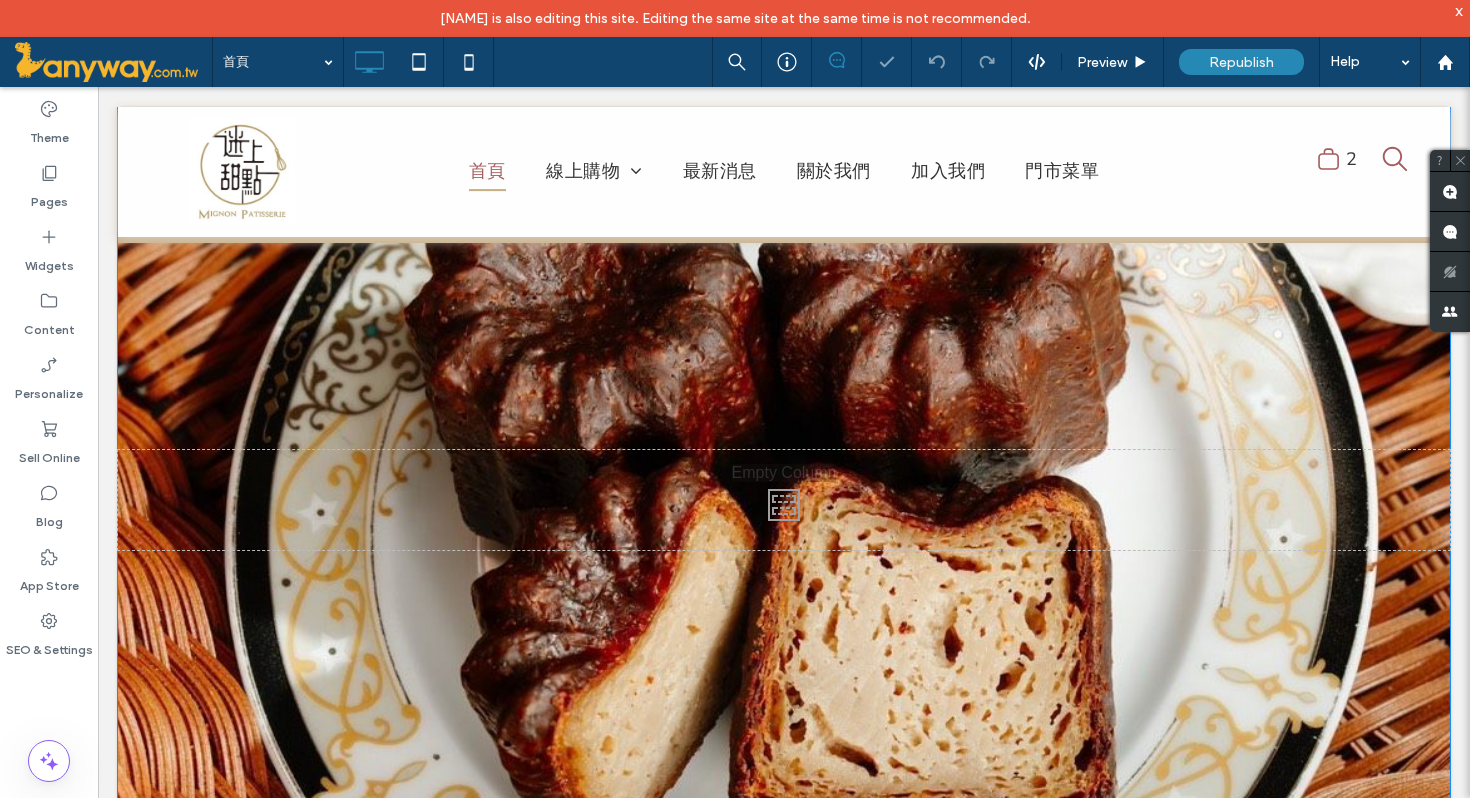 scroll, scrollTop: 407, scrollLeft: 0, axis: vertical 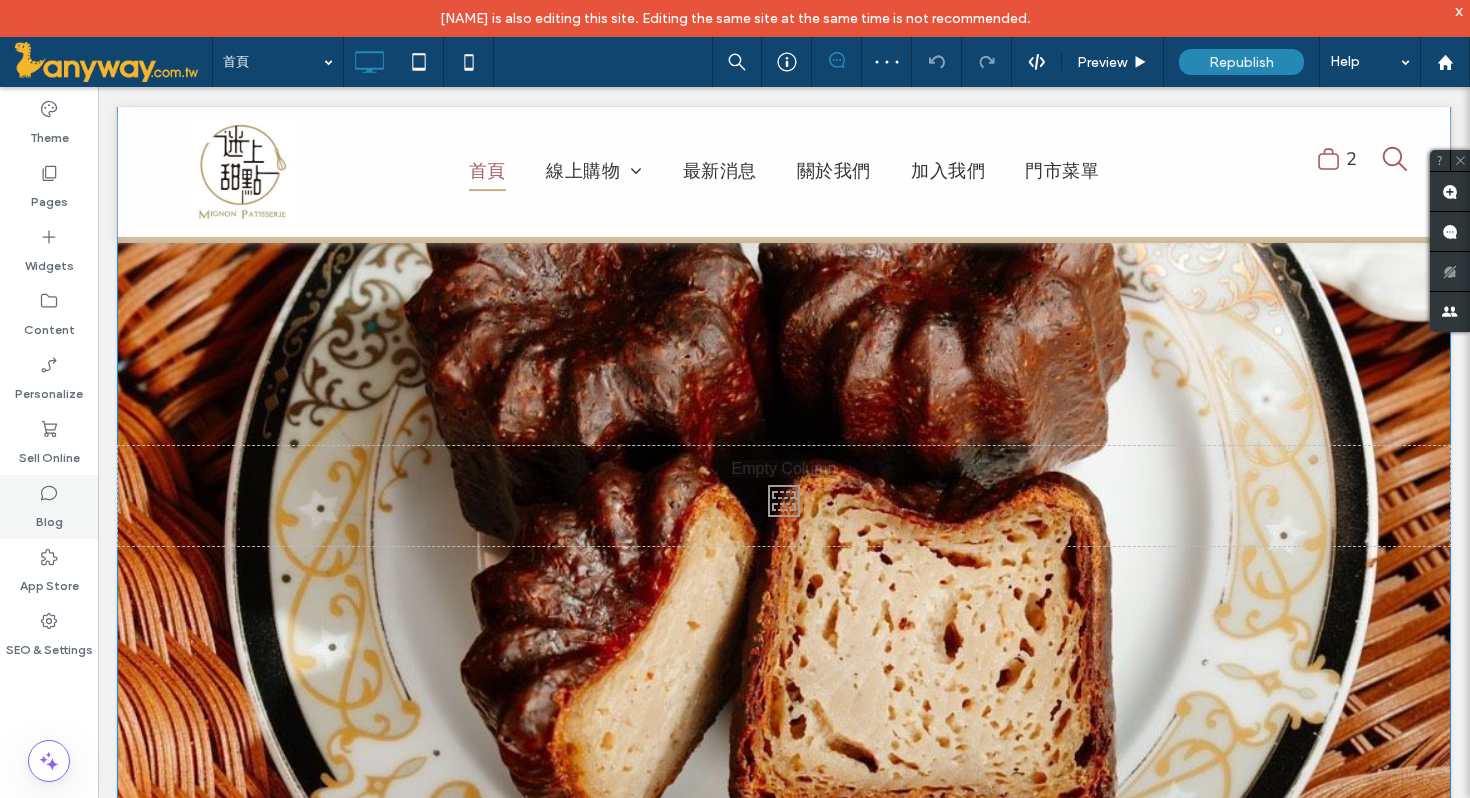 click on "Blog" at bounding box center [49, 517] 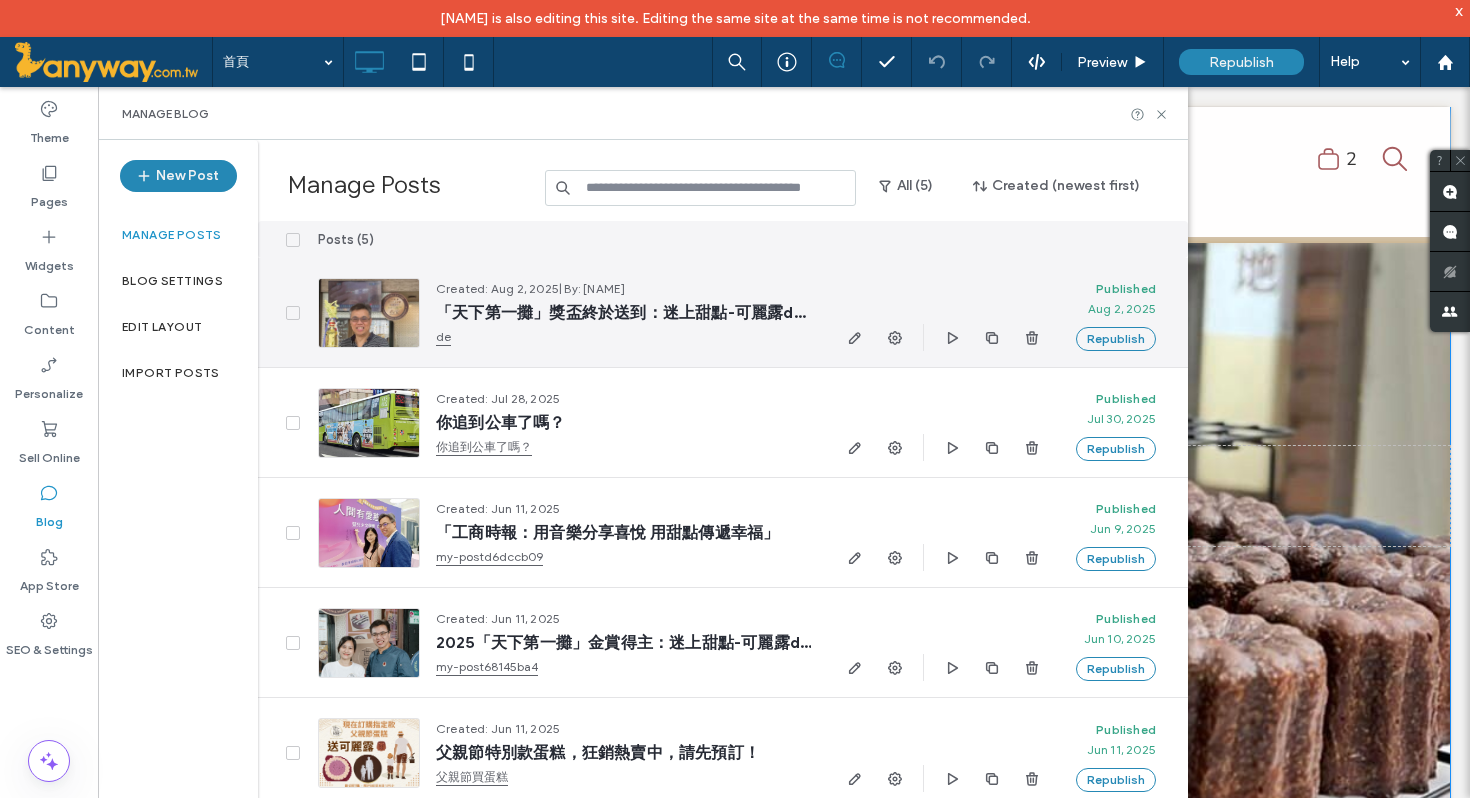 click on "「天下第一攤」獎盃終於送到：迷上甜點-可麗露de秘密基地中山店" at bounding box center [623, 313] 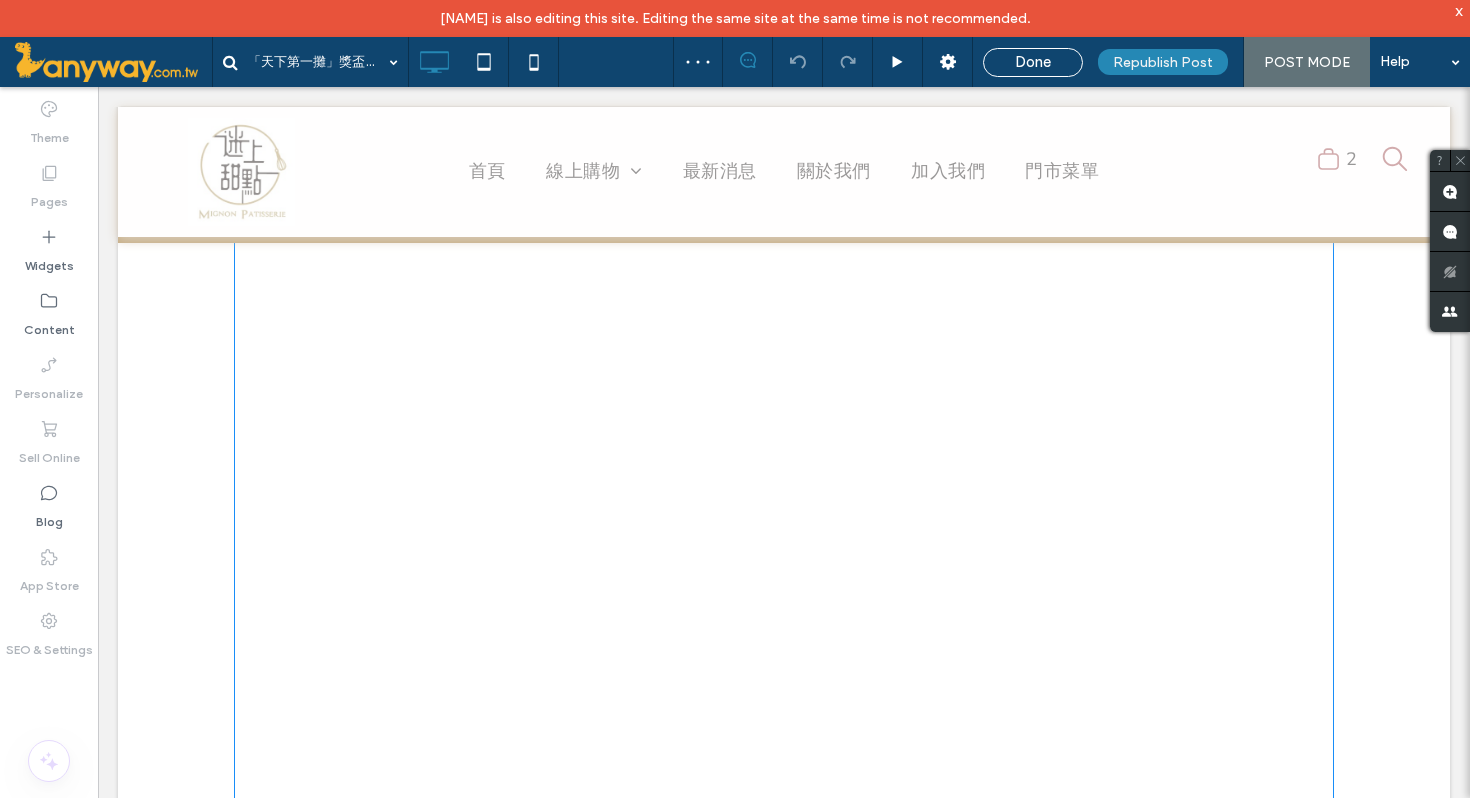 scroll, scrollTop: 1756, scrollLeft: 0, axis: vertical 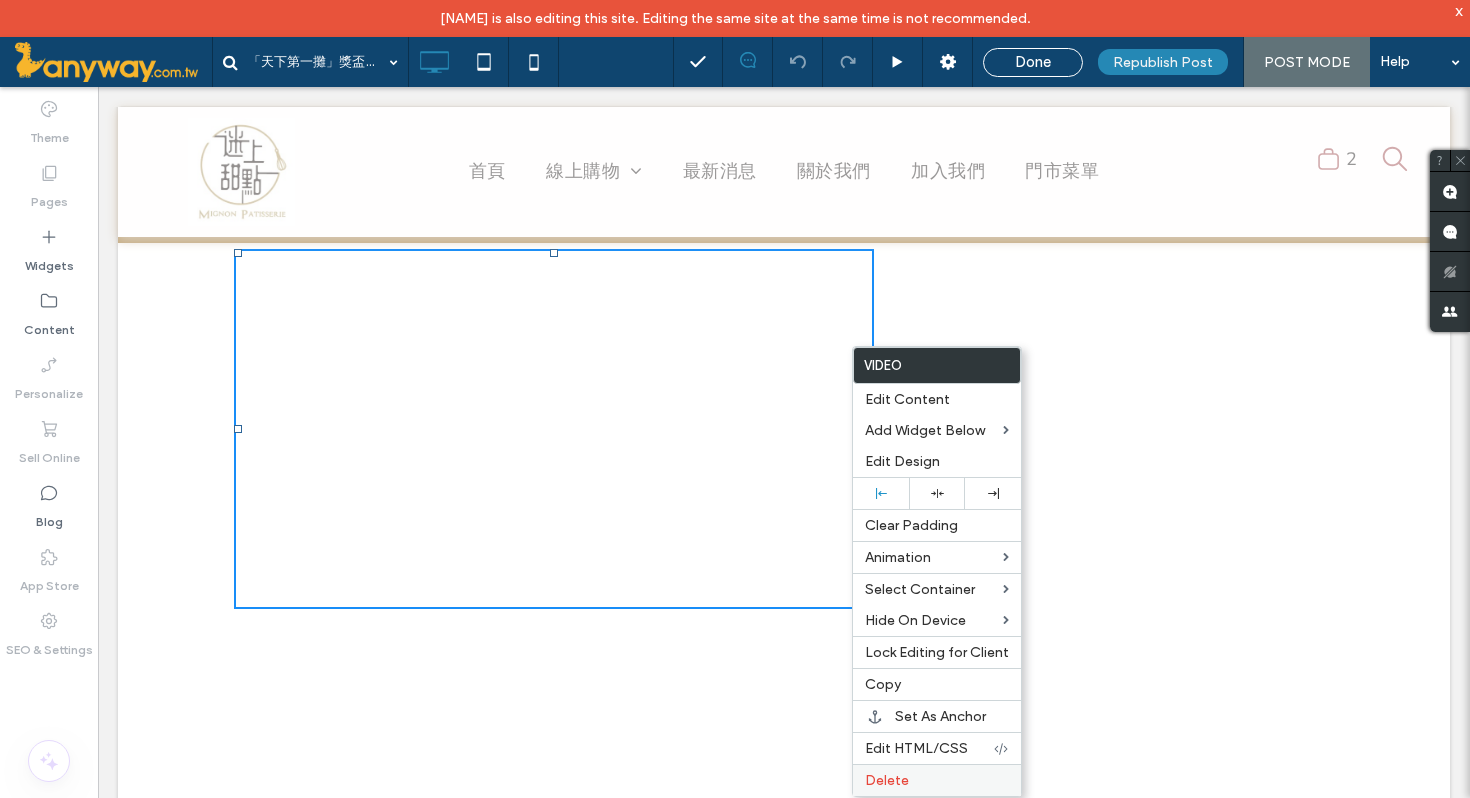 click on "Delete" at bounding box center (887, 780) 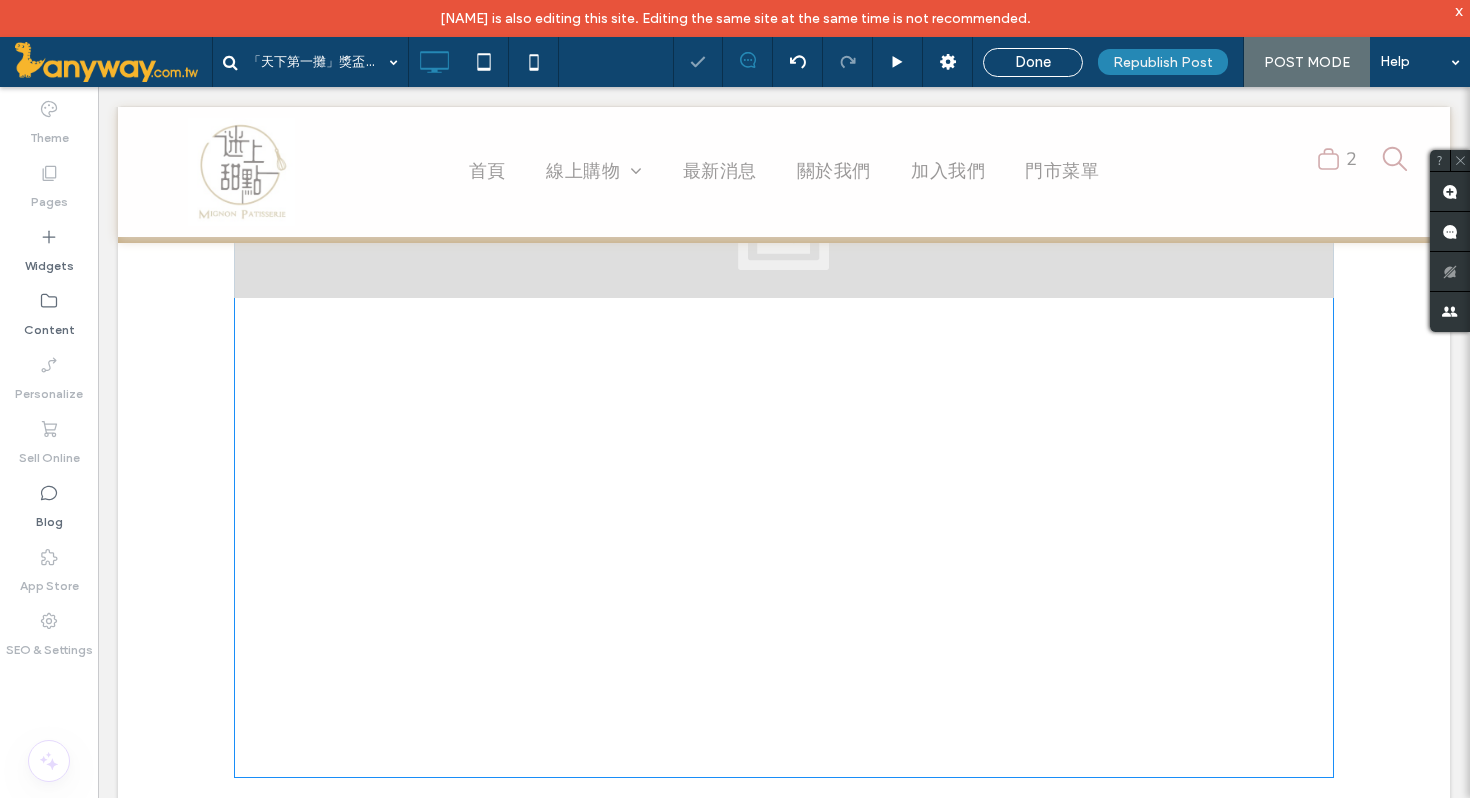 scroll, scrollTop: 1740, scrollLeft: 0, axis: vertical 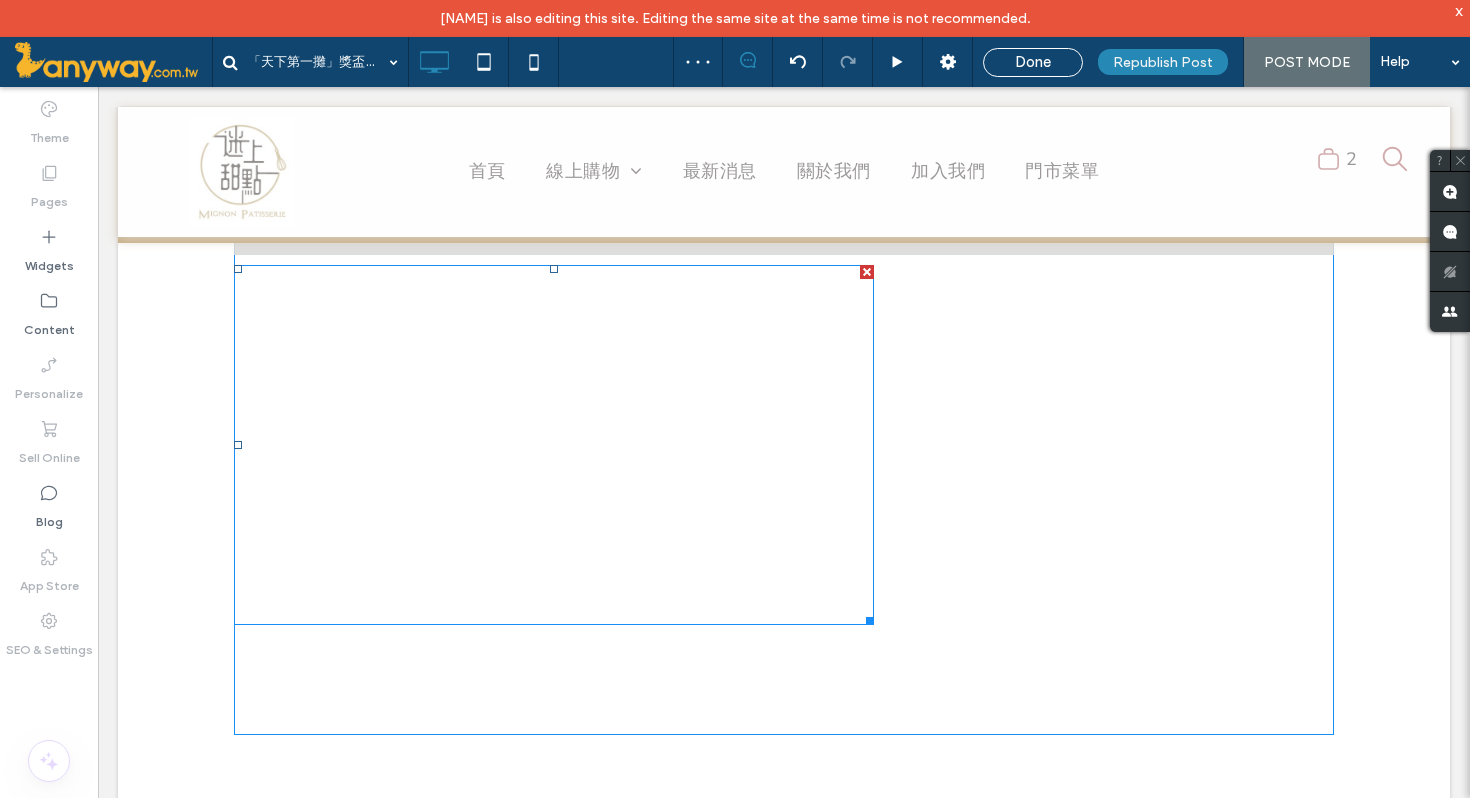 click at bounding box center [554, 445] 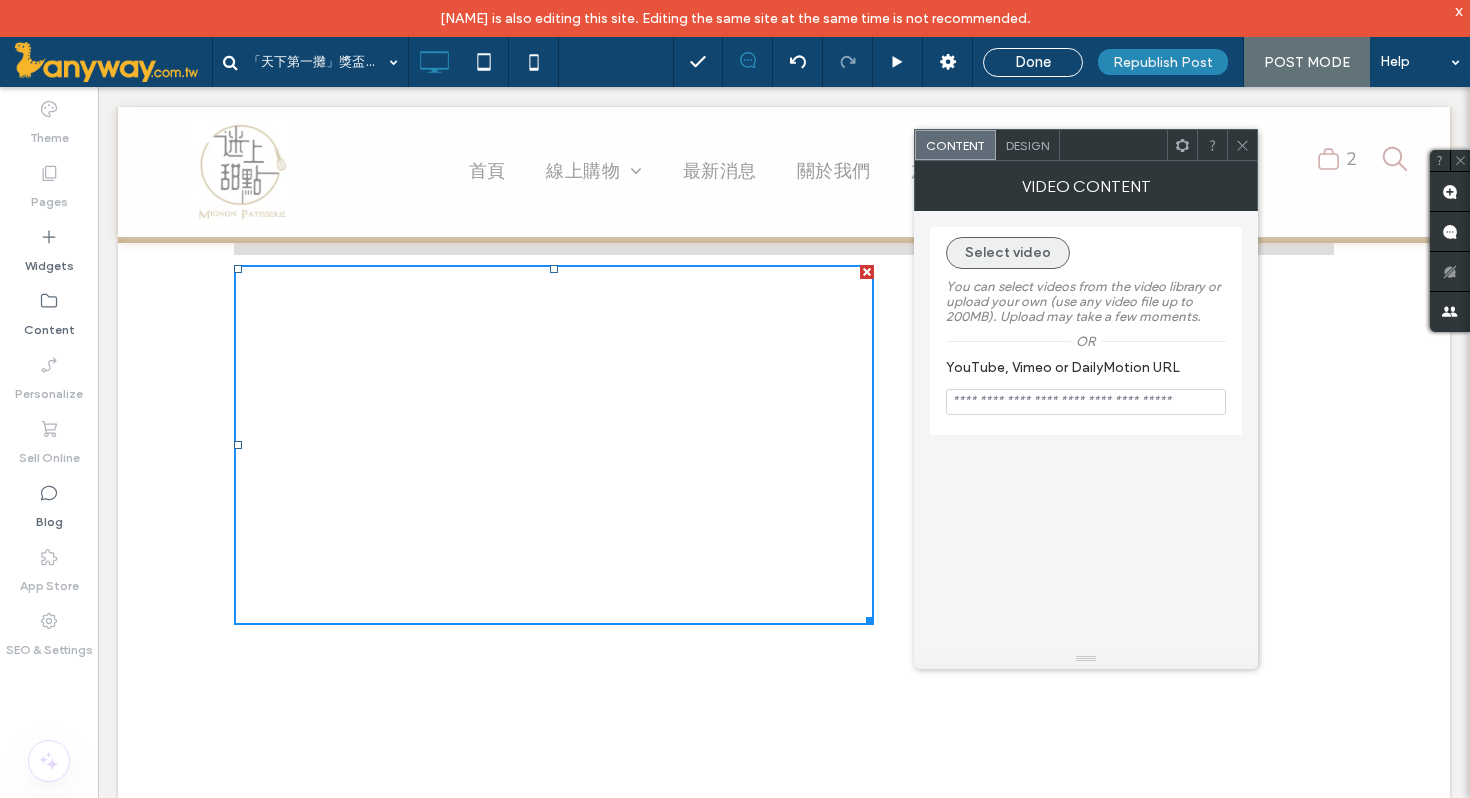 click on "Select video" at bounding box center [1008, 253] 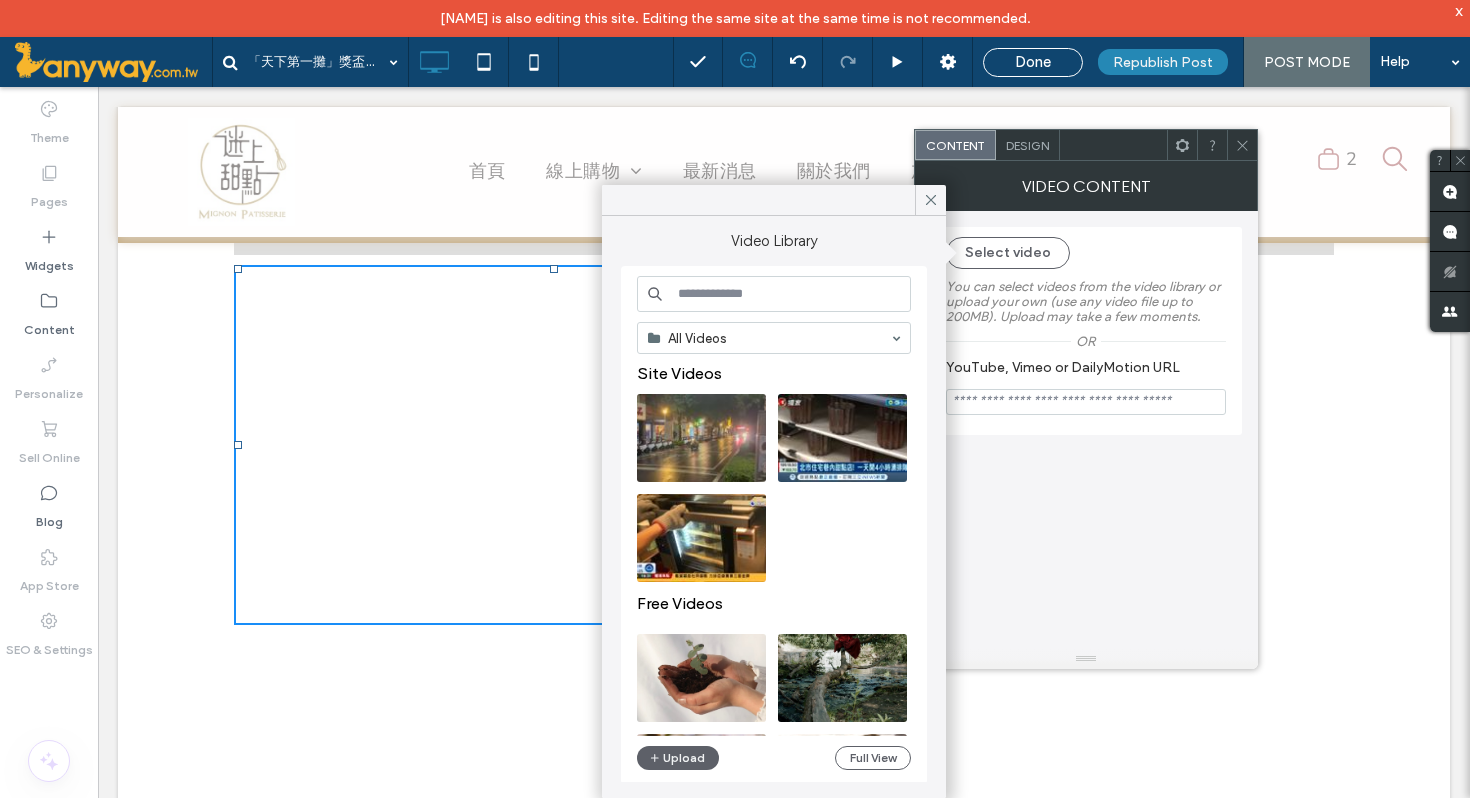 scroll, scrollTop: 30, scrollLeft: 0, axis: vertical 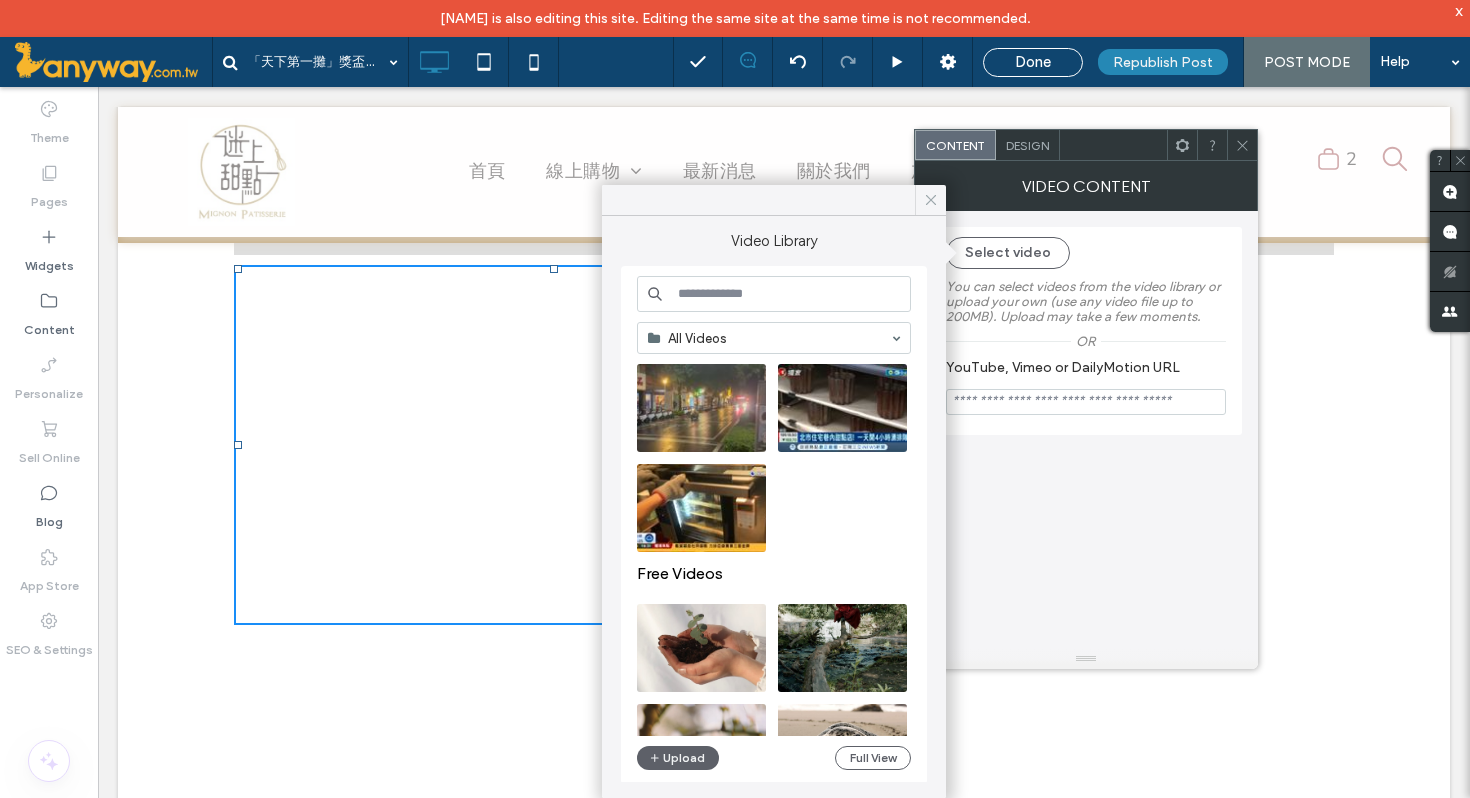click 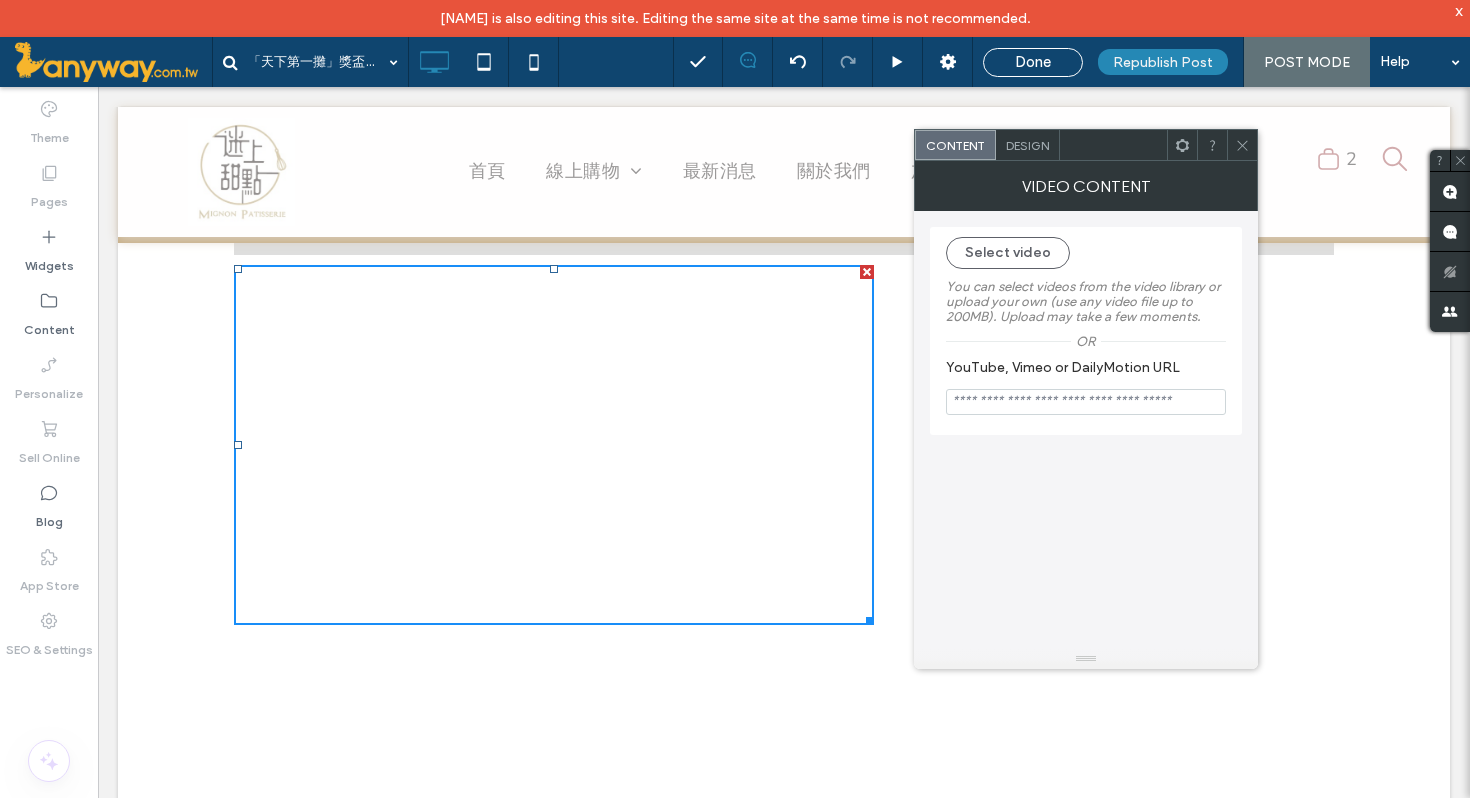 click at bounding box center (1242, 145) 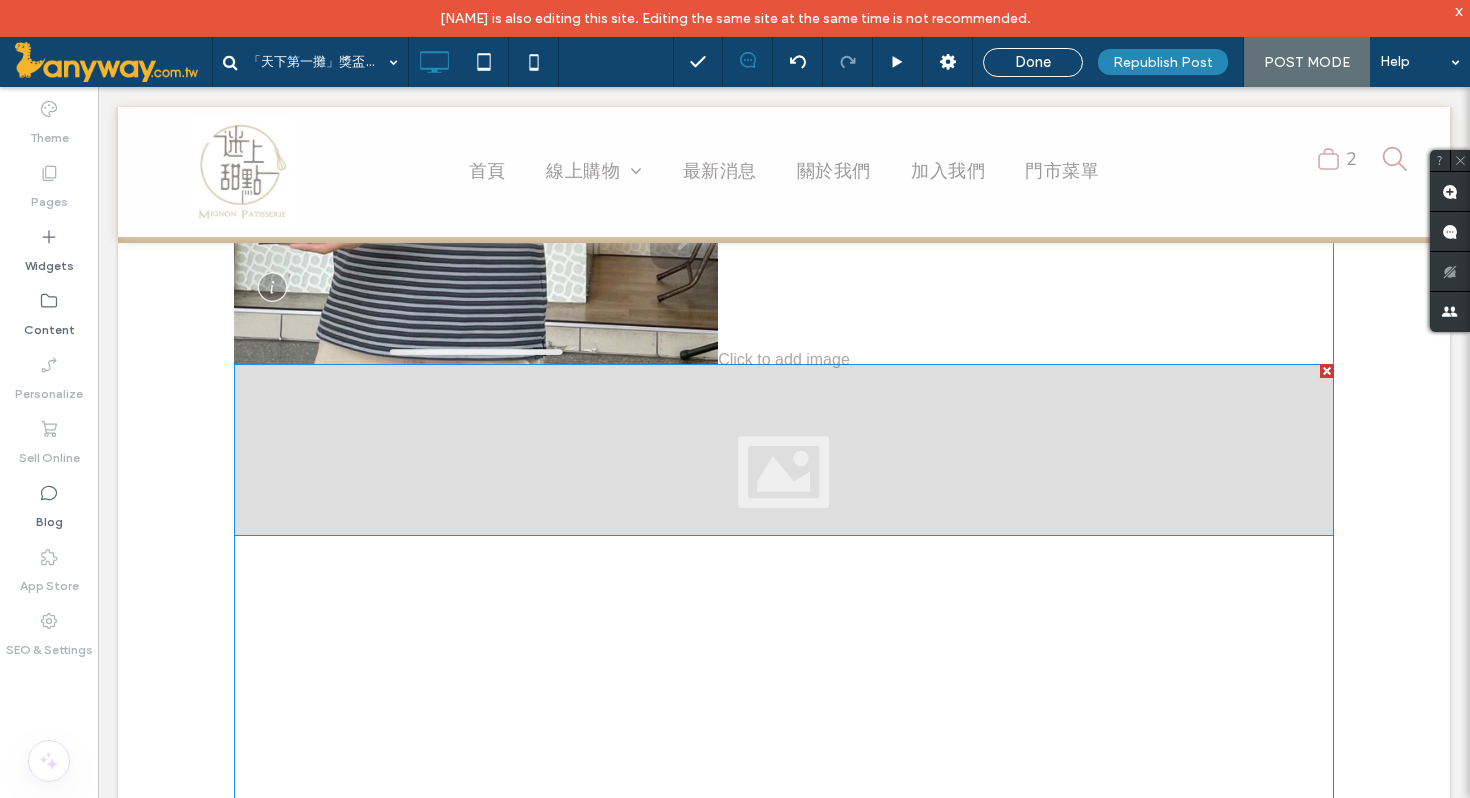 scroll, scrollTop: 1328, scrollLeft: 0, axis: vertical 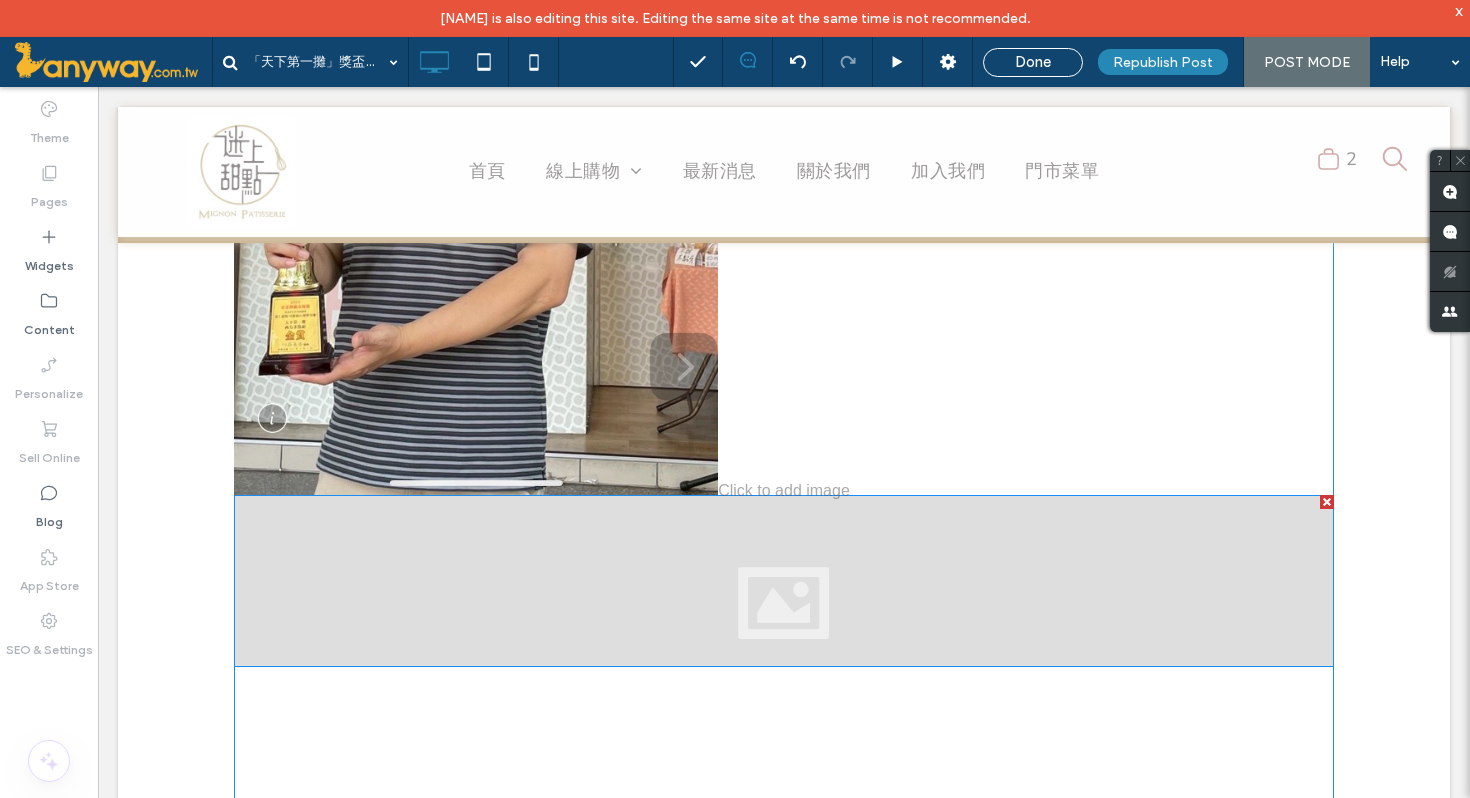 click at bounding box center (1327, 502) 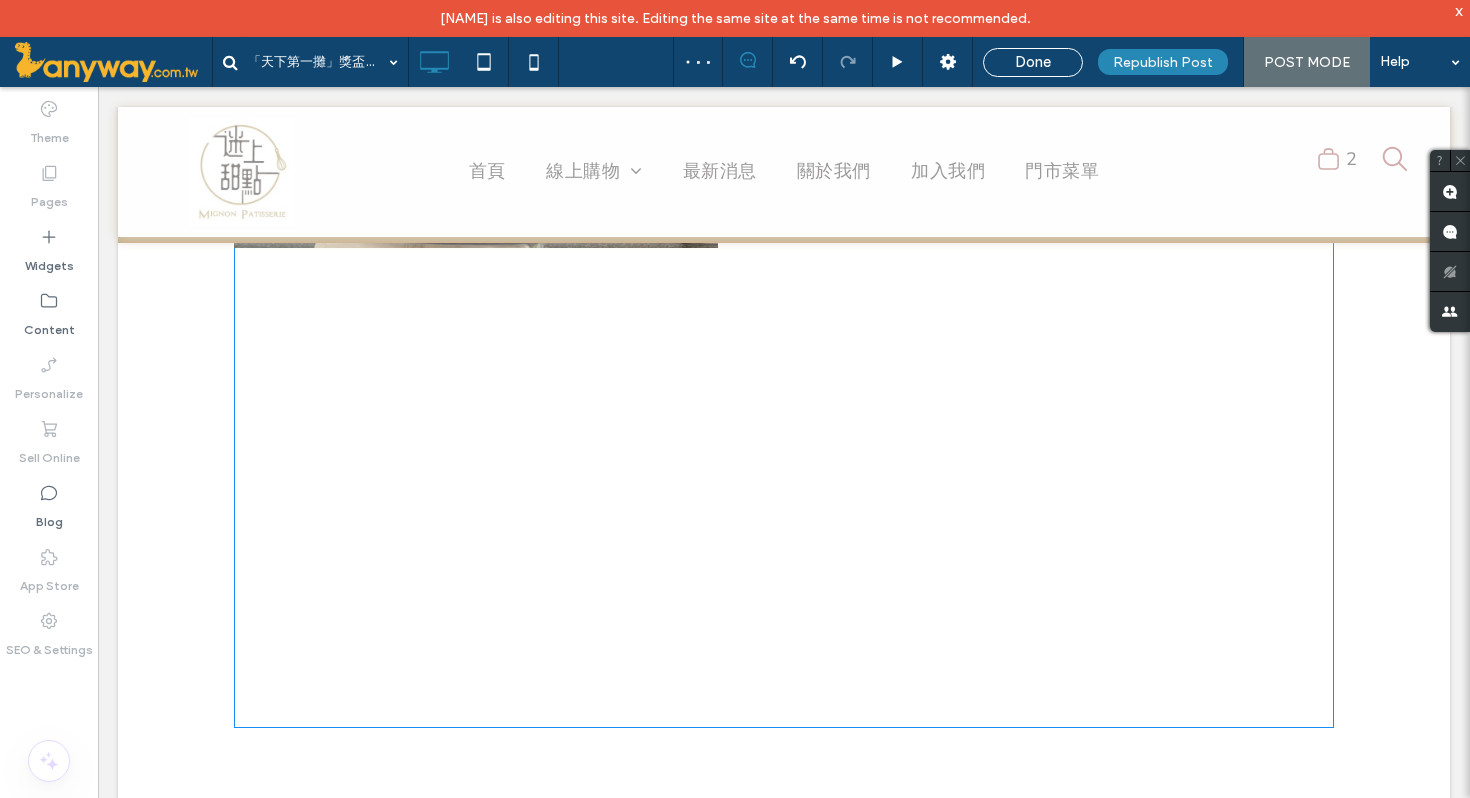 scroll, scrollTop: 1554, scrollLeft: 0, axis: vertical 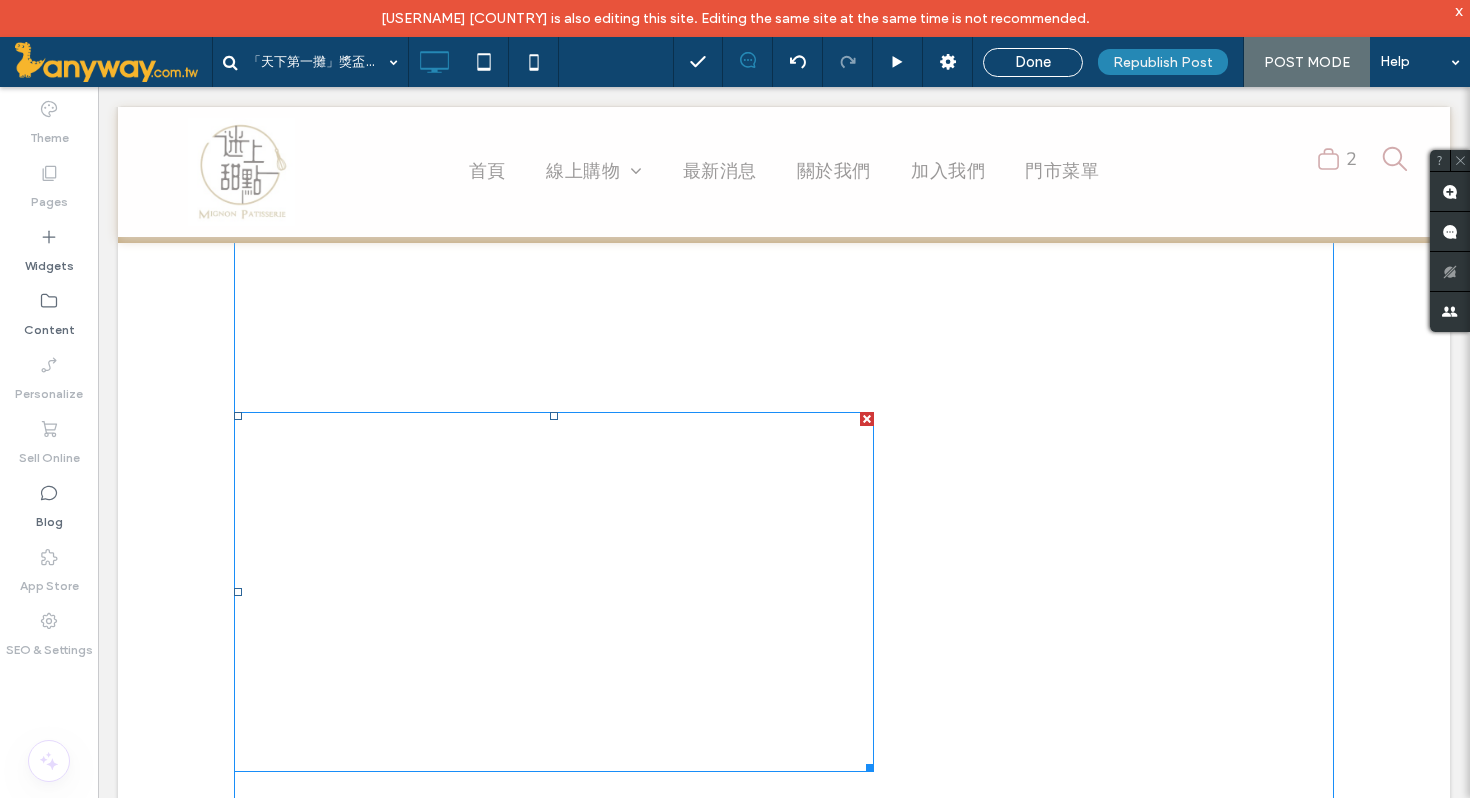 click at bounding box center (554, 592) 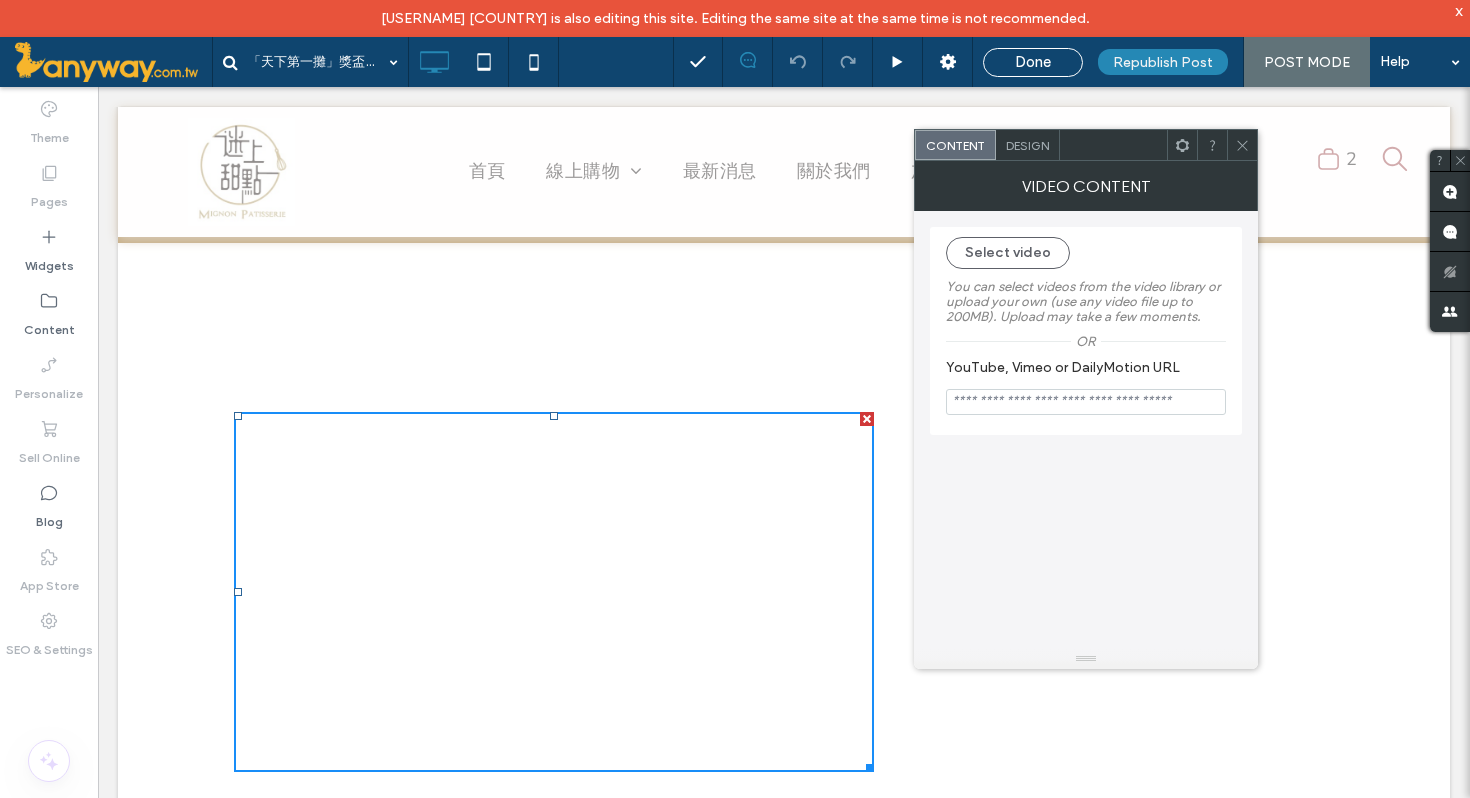 click on "Design" at bounding box center [1027, 145] 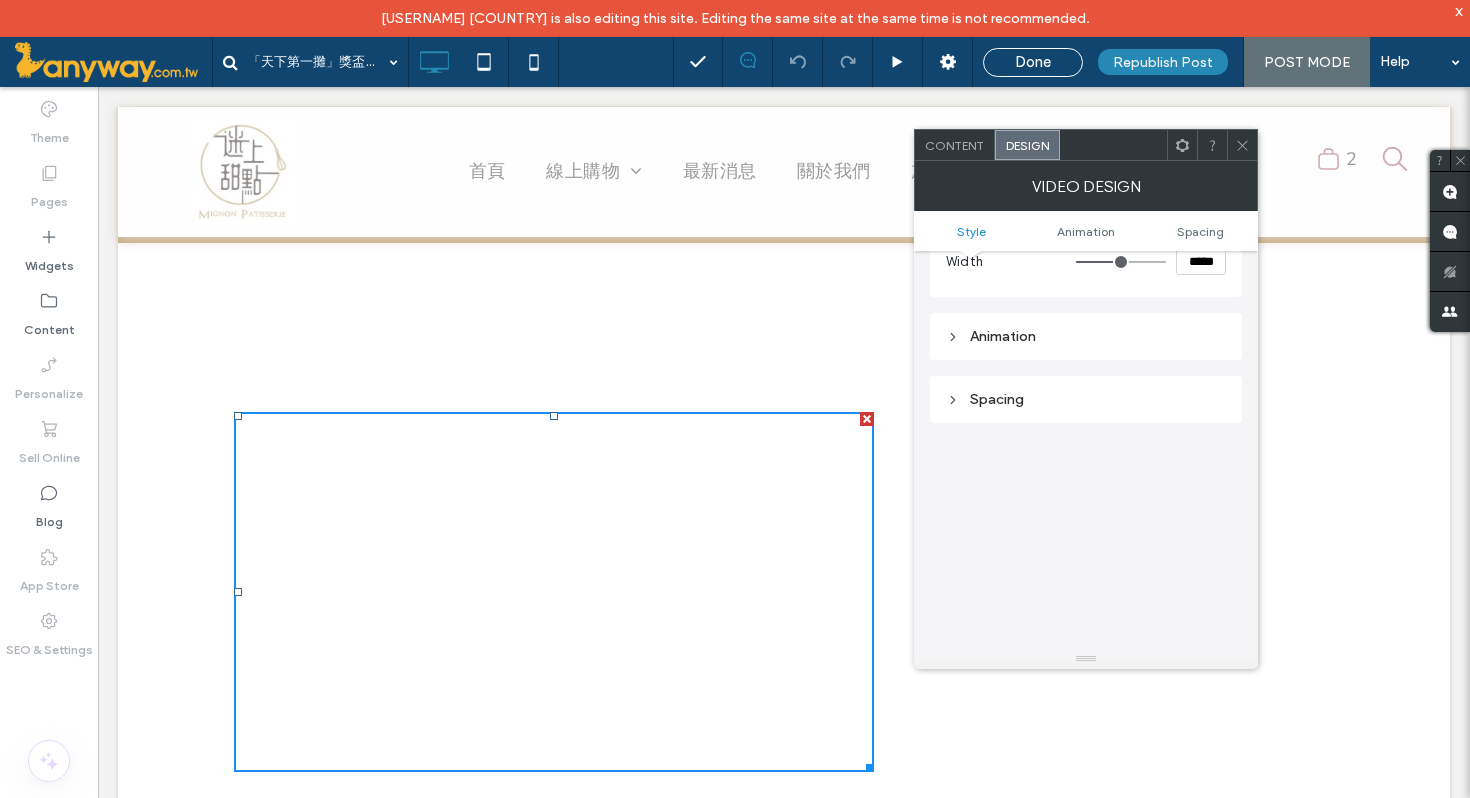 scroll, scrollTop: 0, scrollLeft: 0, axis: both 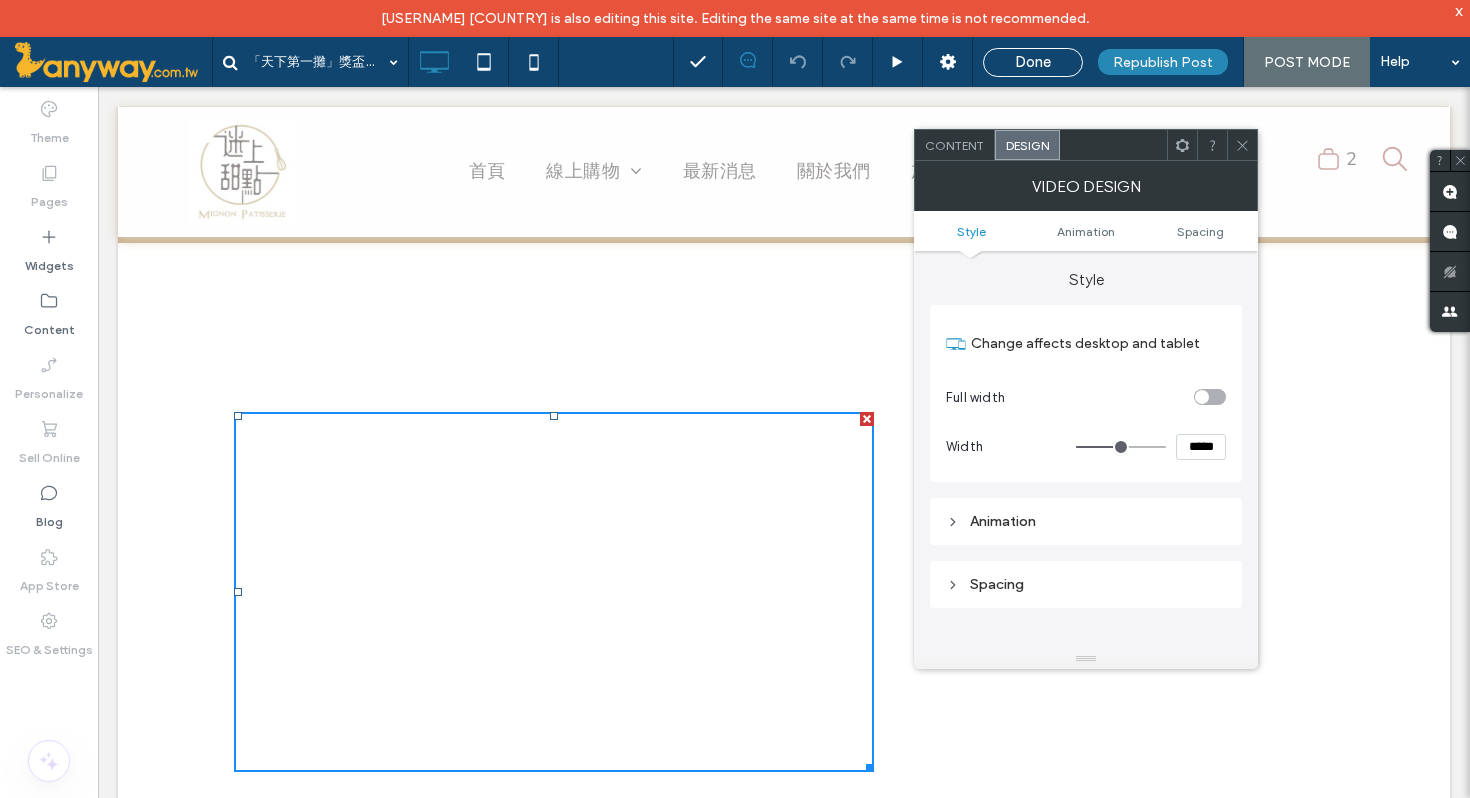 click 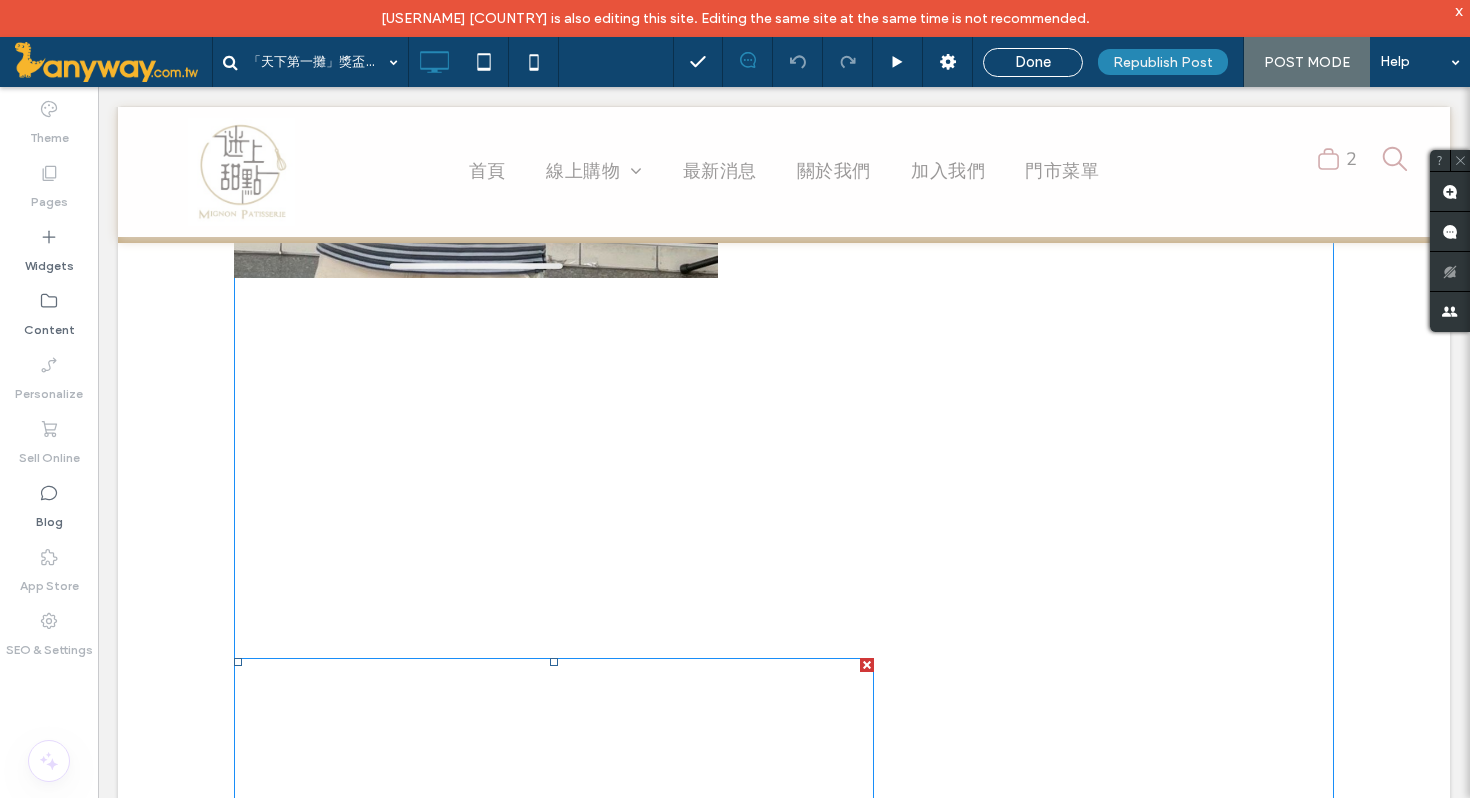 scroll, scrollTop: 1442, scrollLeft: 0, axis: vertical 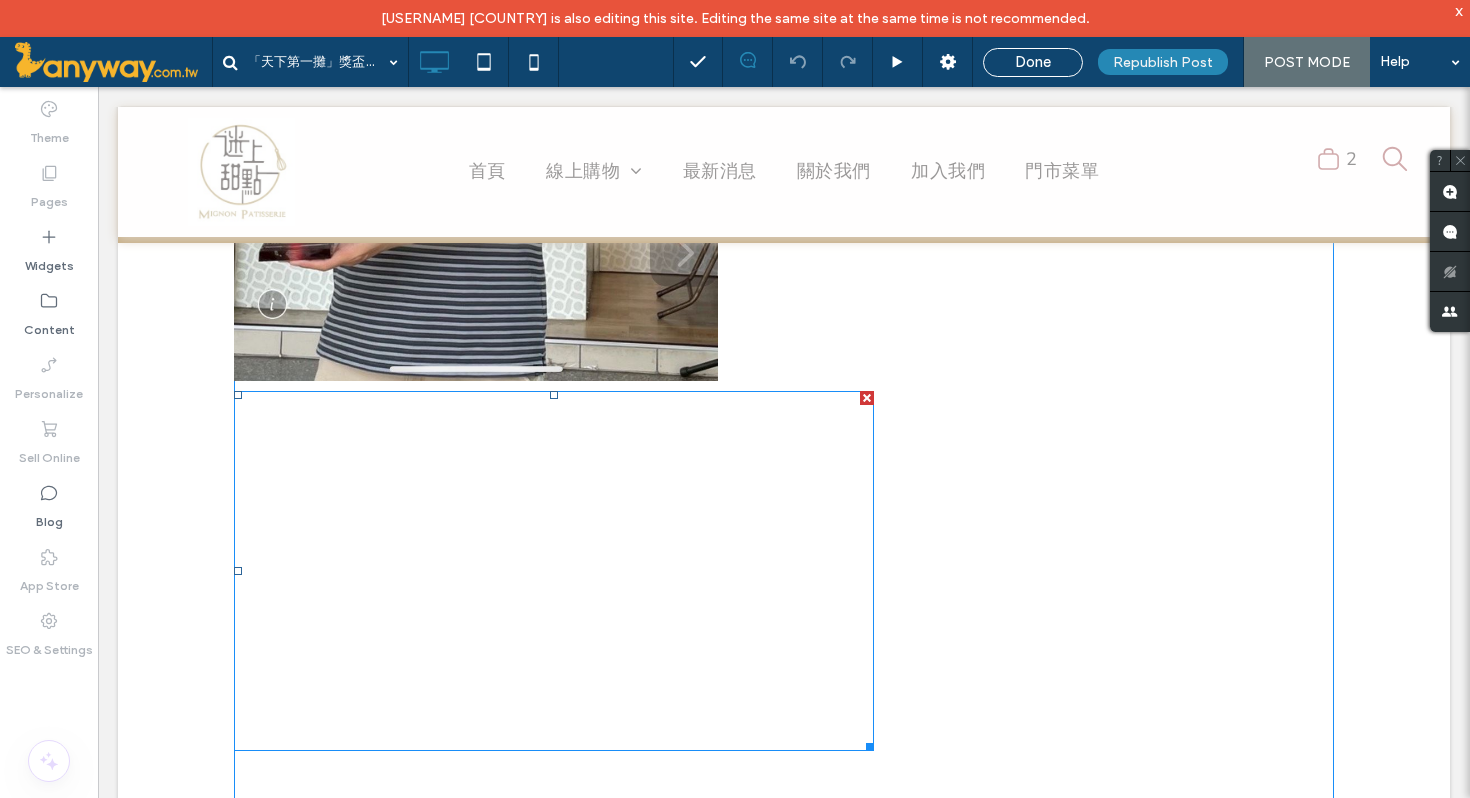 click at bounding box center (554, 571) 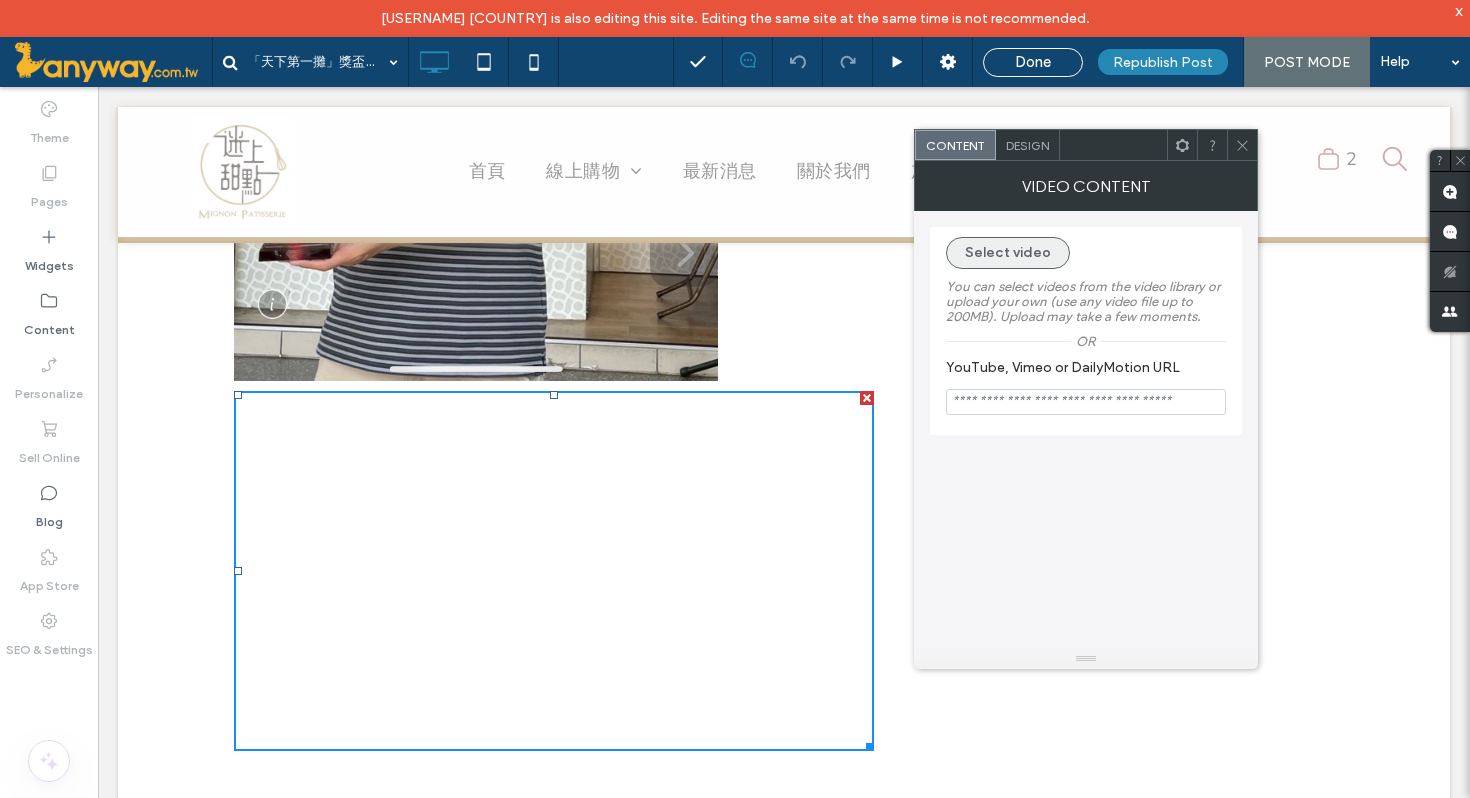 click on "Select video" at bounding box center (1008, 253) 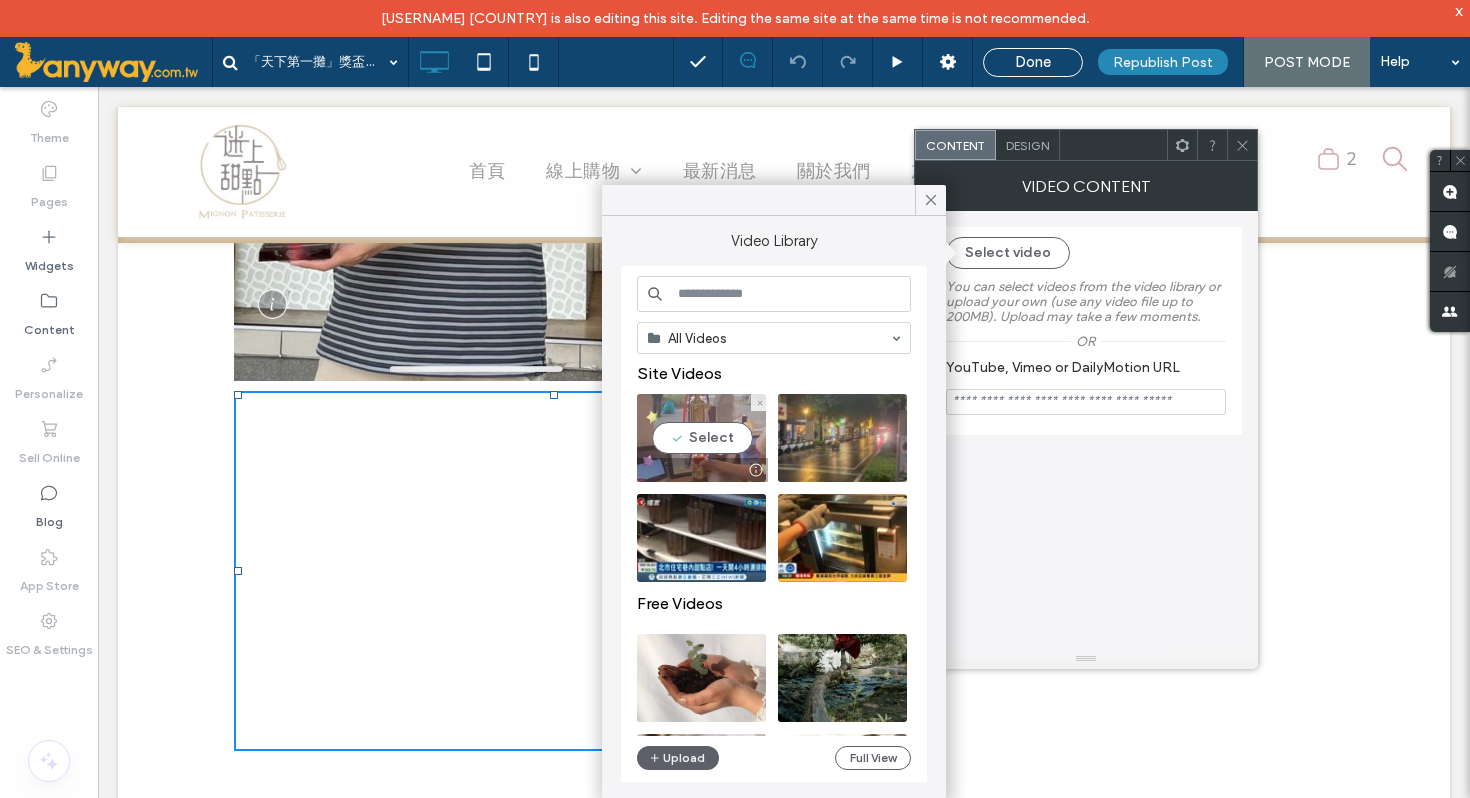 click at bounding box center (701, 438) 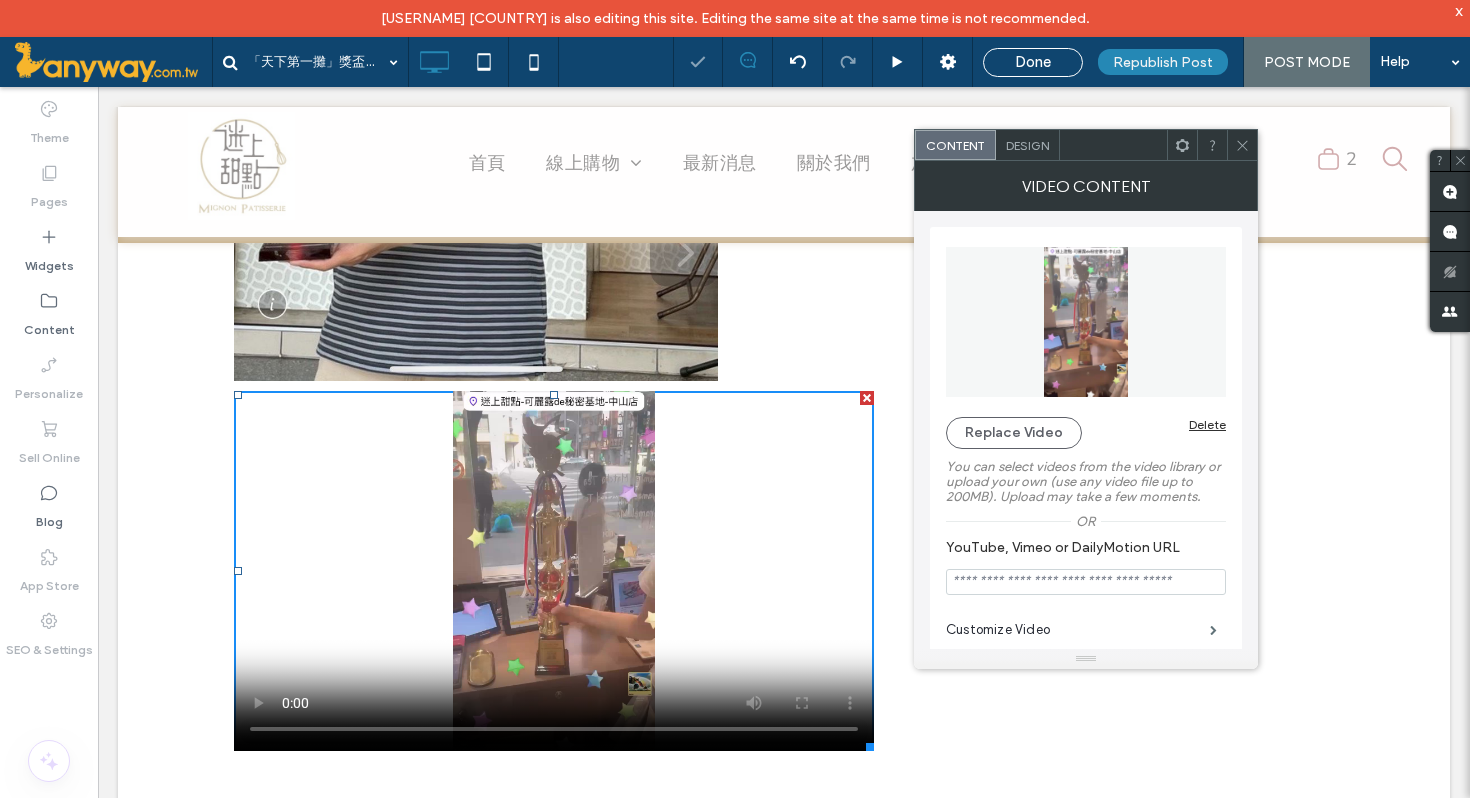 click 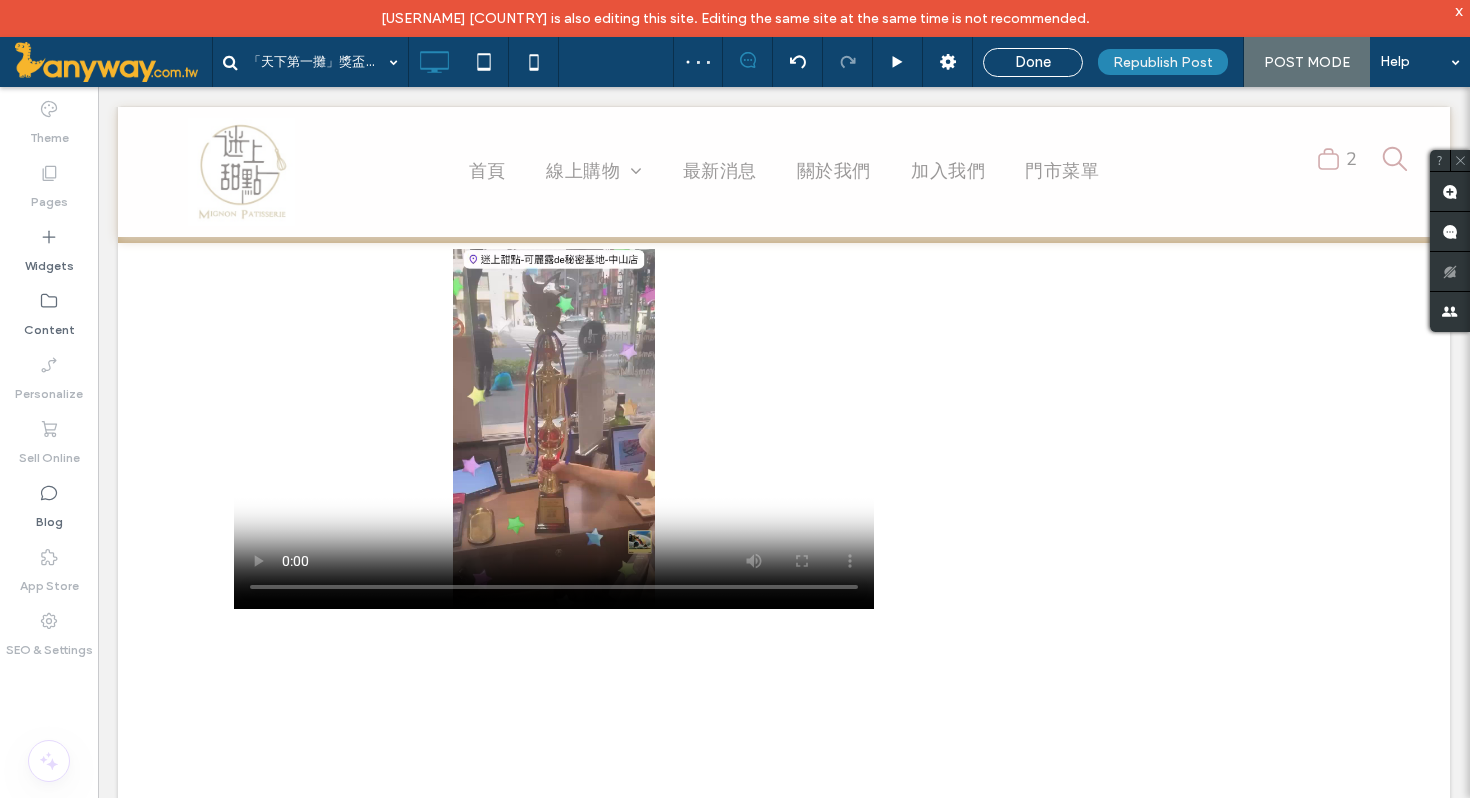 scroll, scrollTop: 1630, scrollLeft: 0, axis: vertical 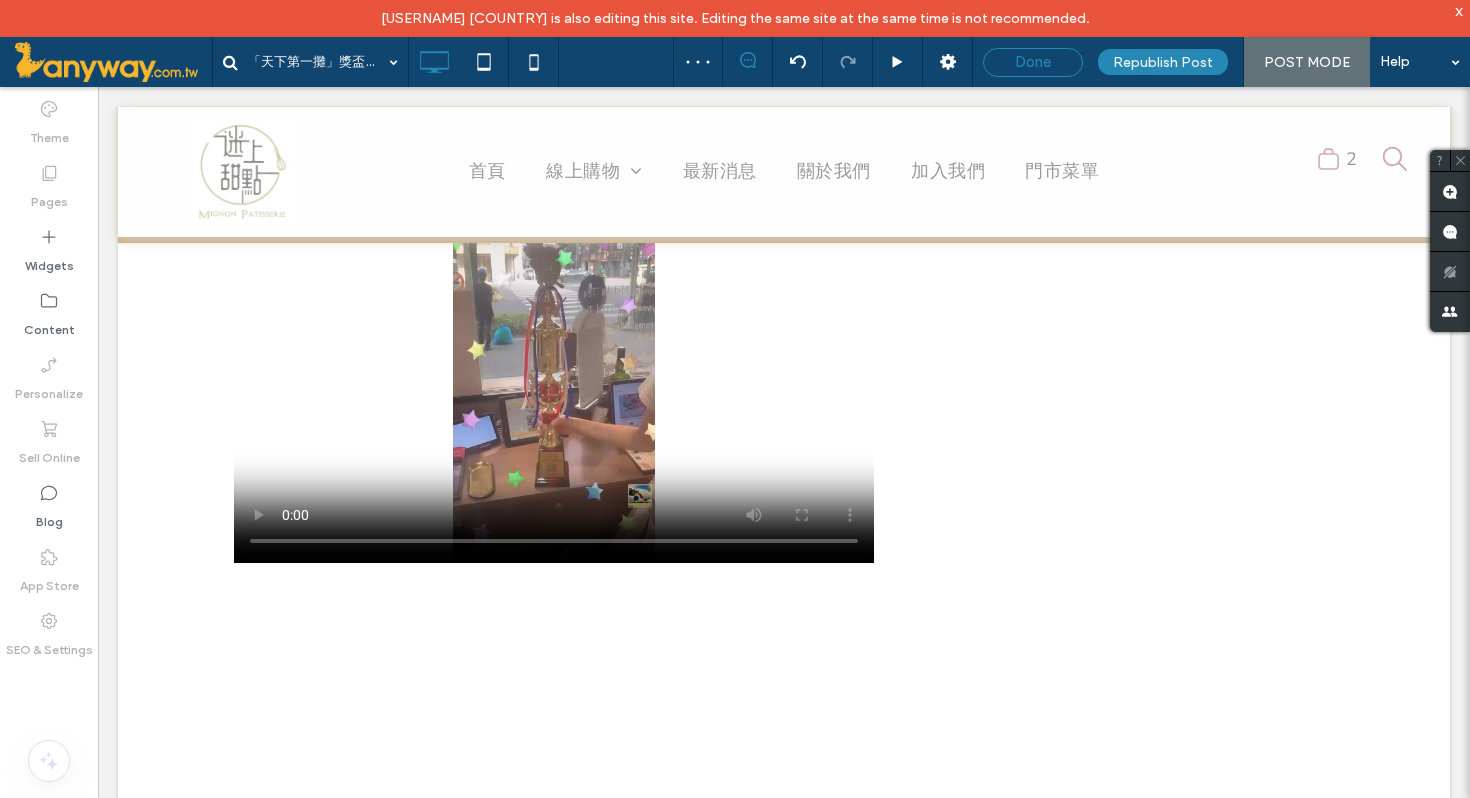 click on "Done" at bounding box center [1033, 62] 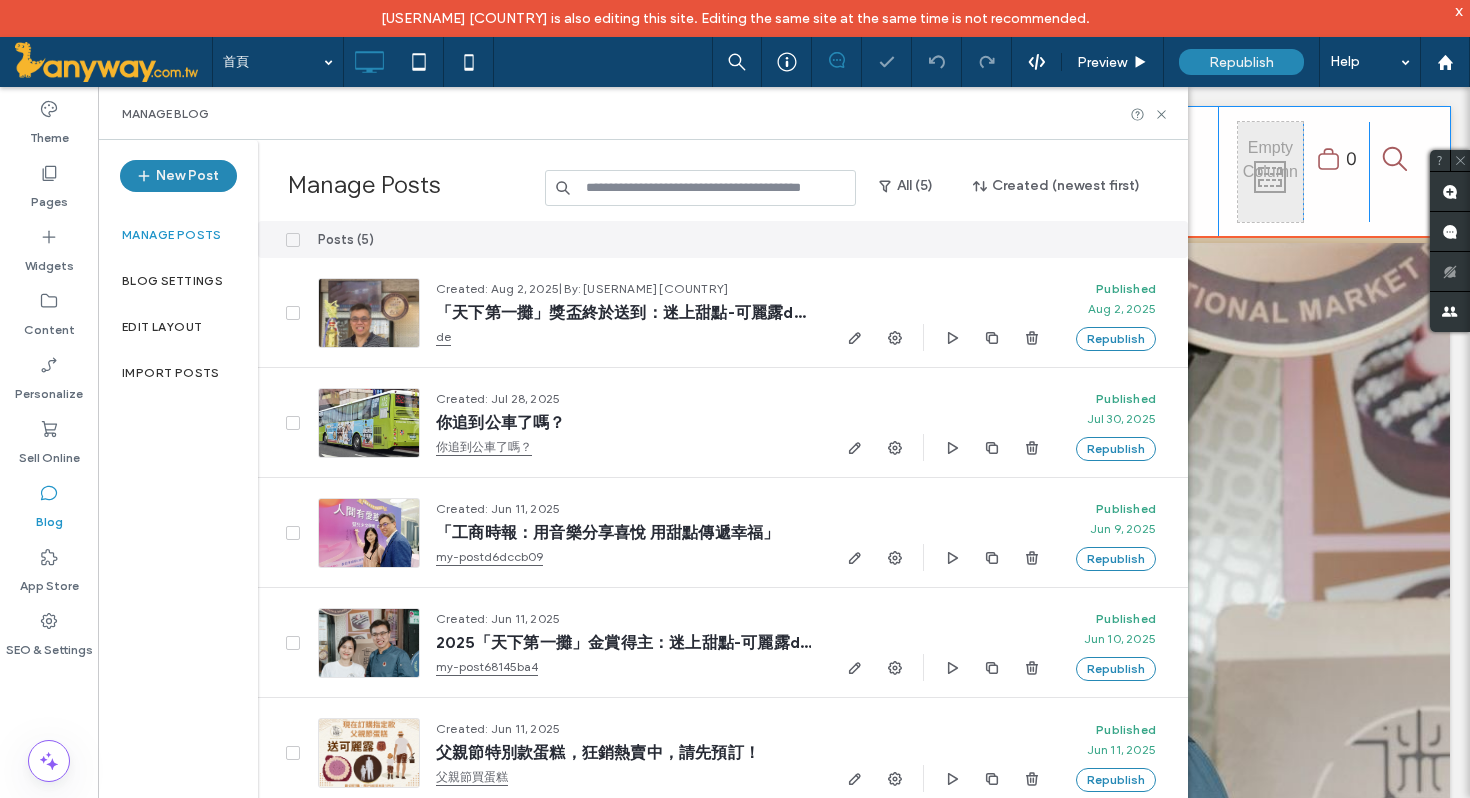 scroll, scrollTop: 0, scrollLeft: 0, axis: both 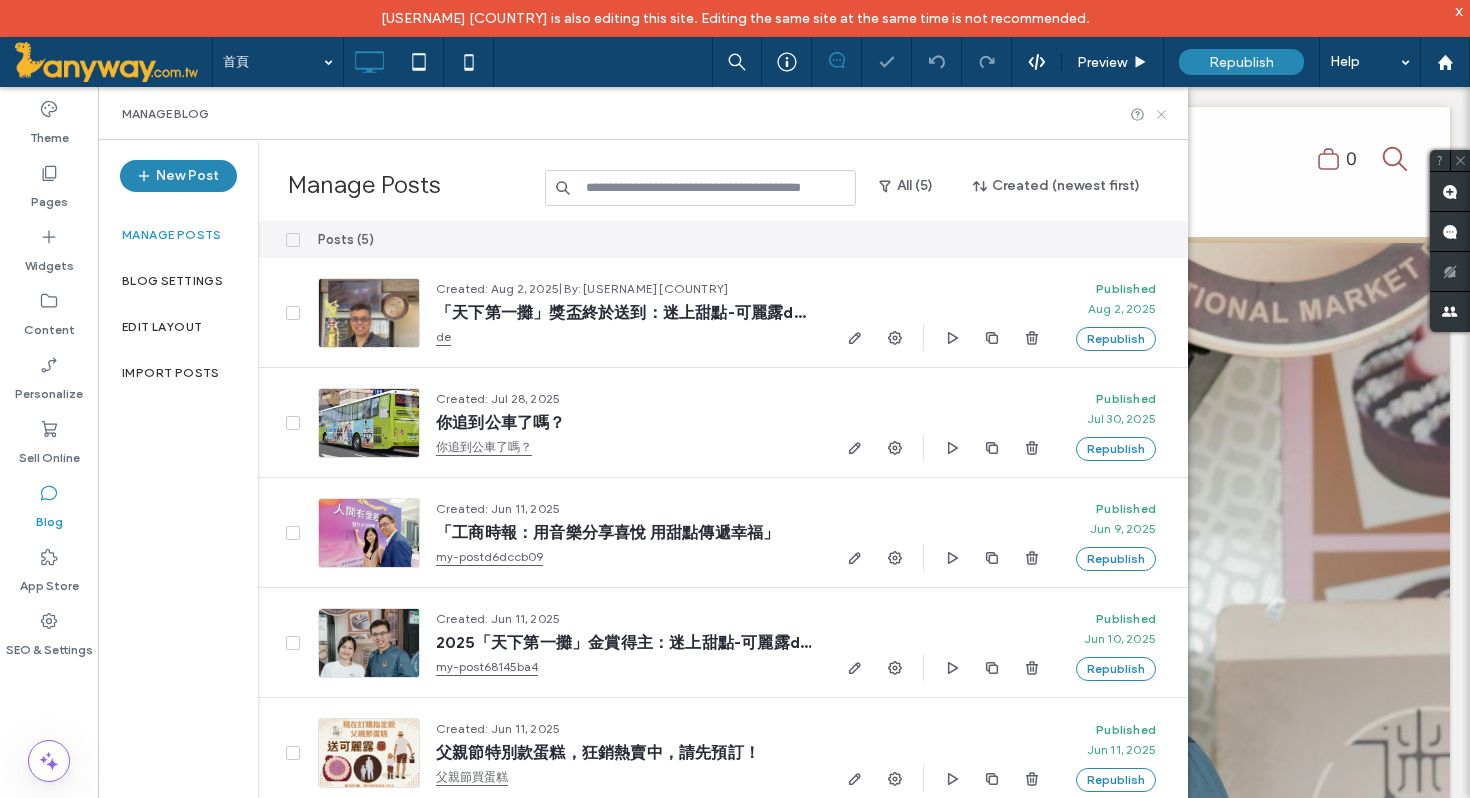click 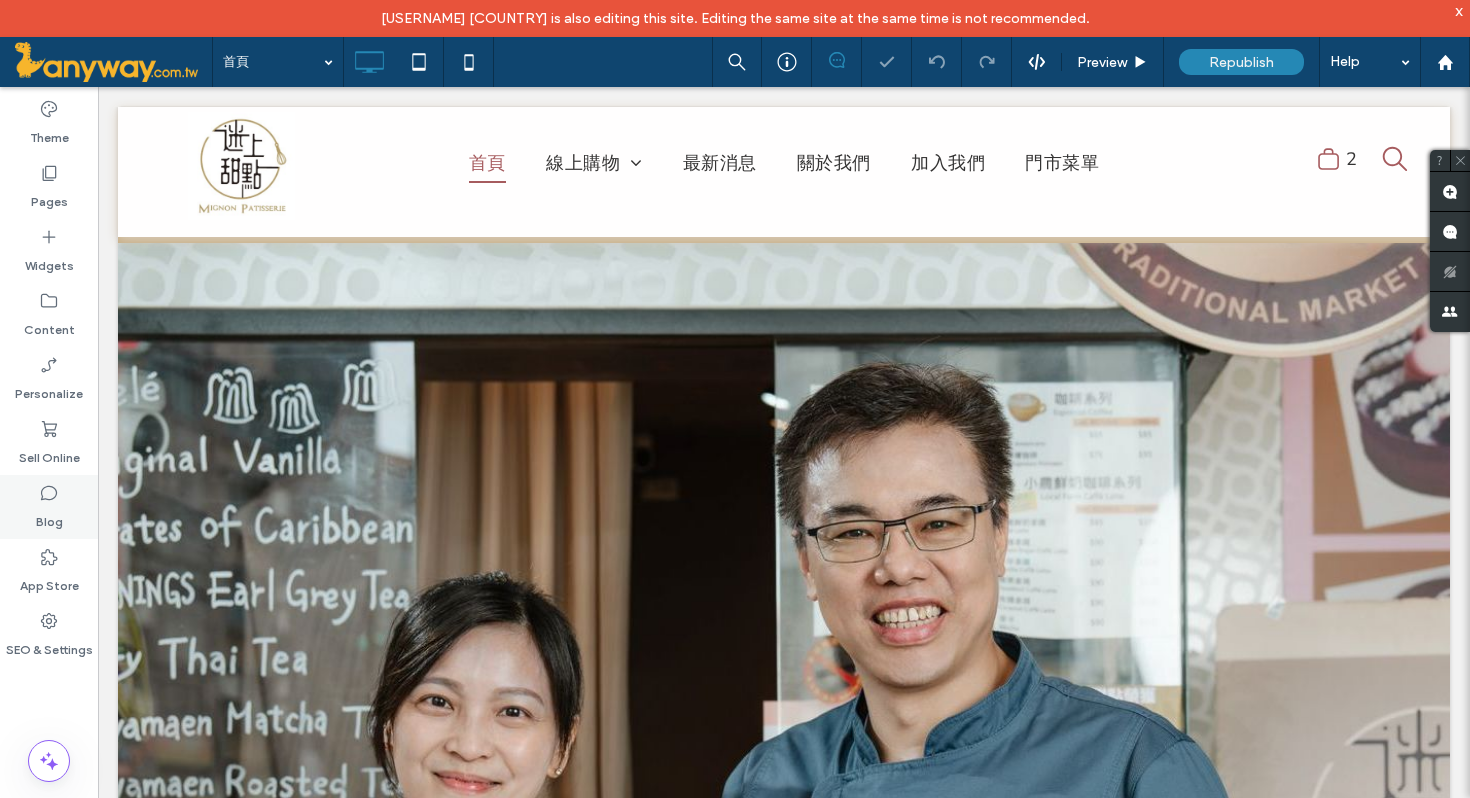click 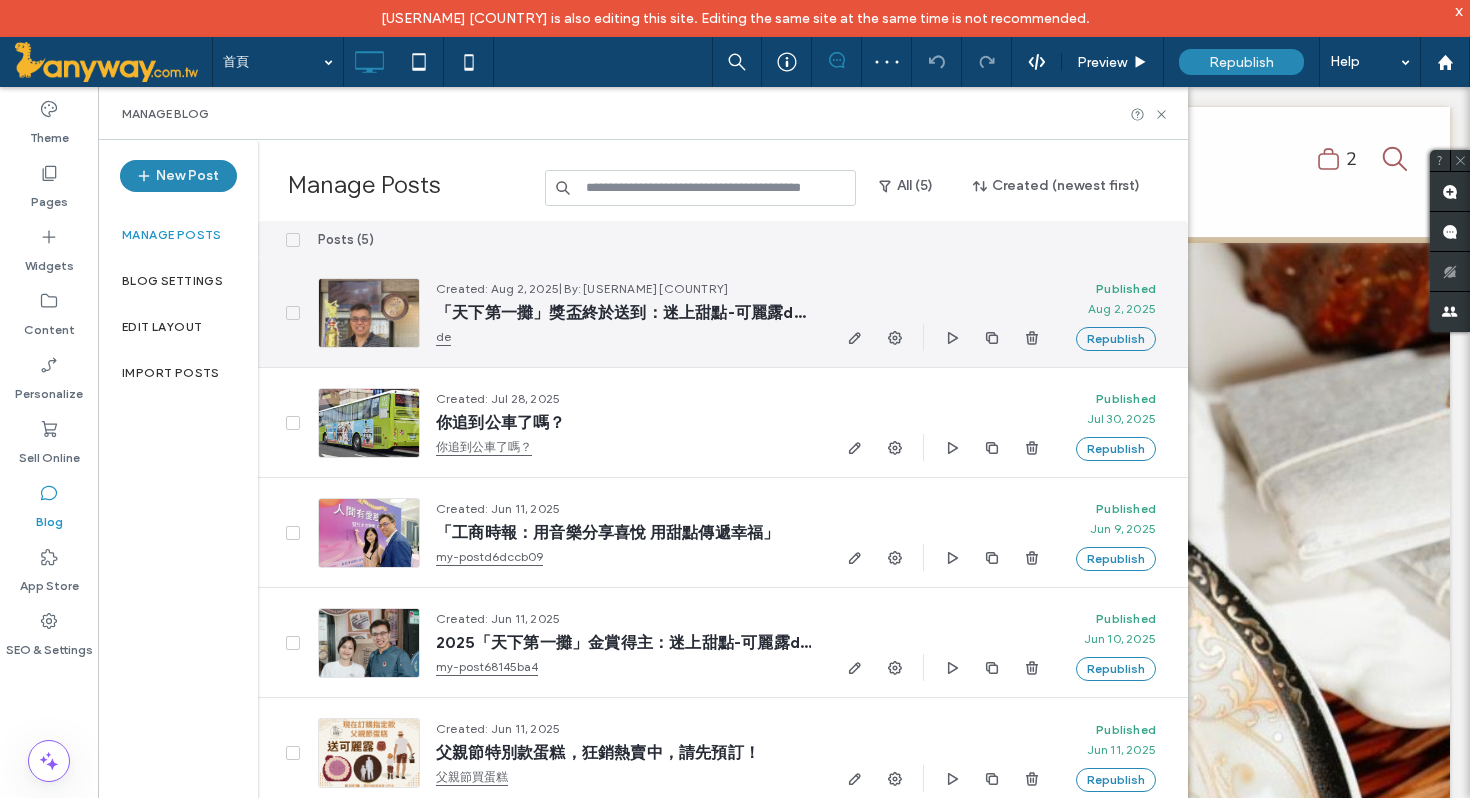click on "de" at bounding box center (623, 337) 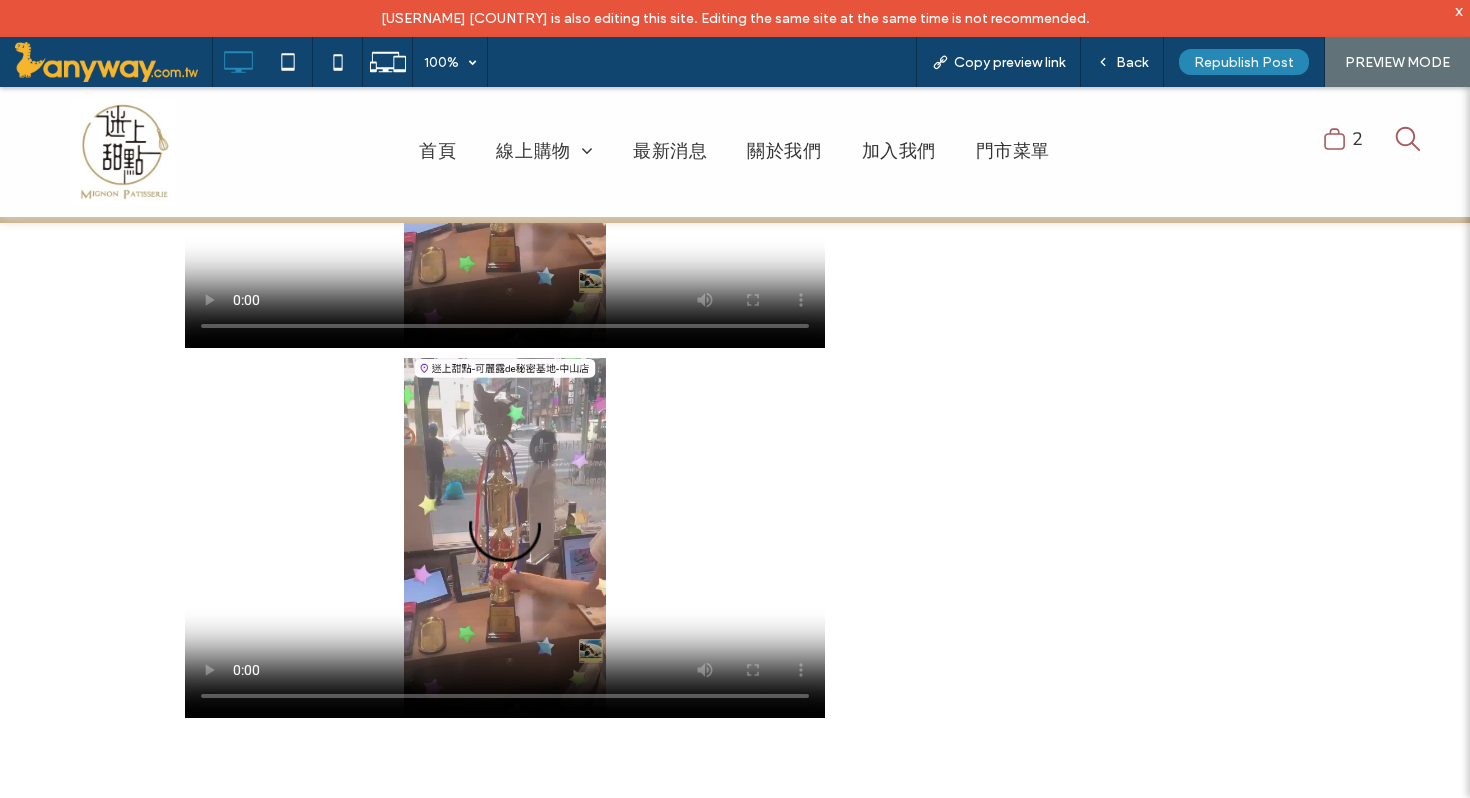 scroll, scrollTop: 1888, scrollLeft: 0, axis: vertical 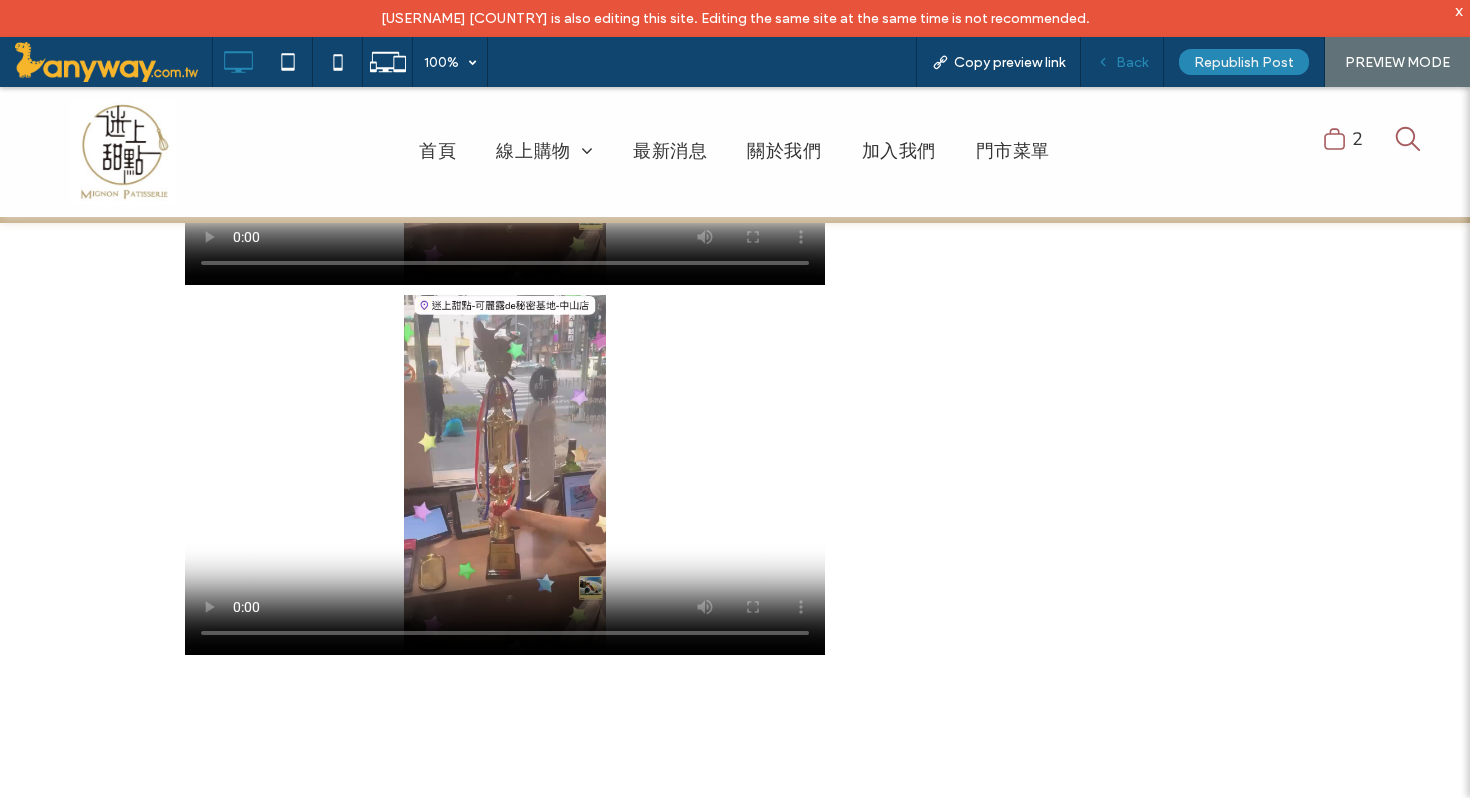 click on "Back" at bounding box center (1122, 62) 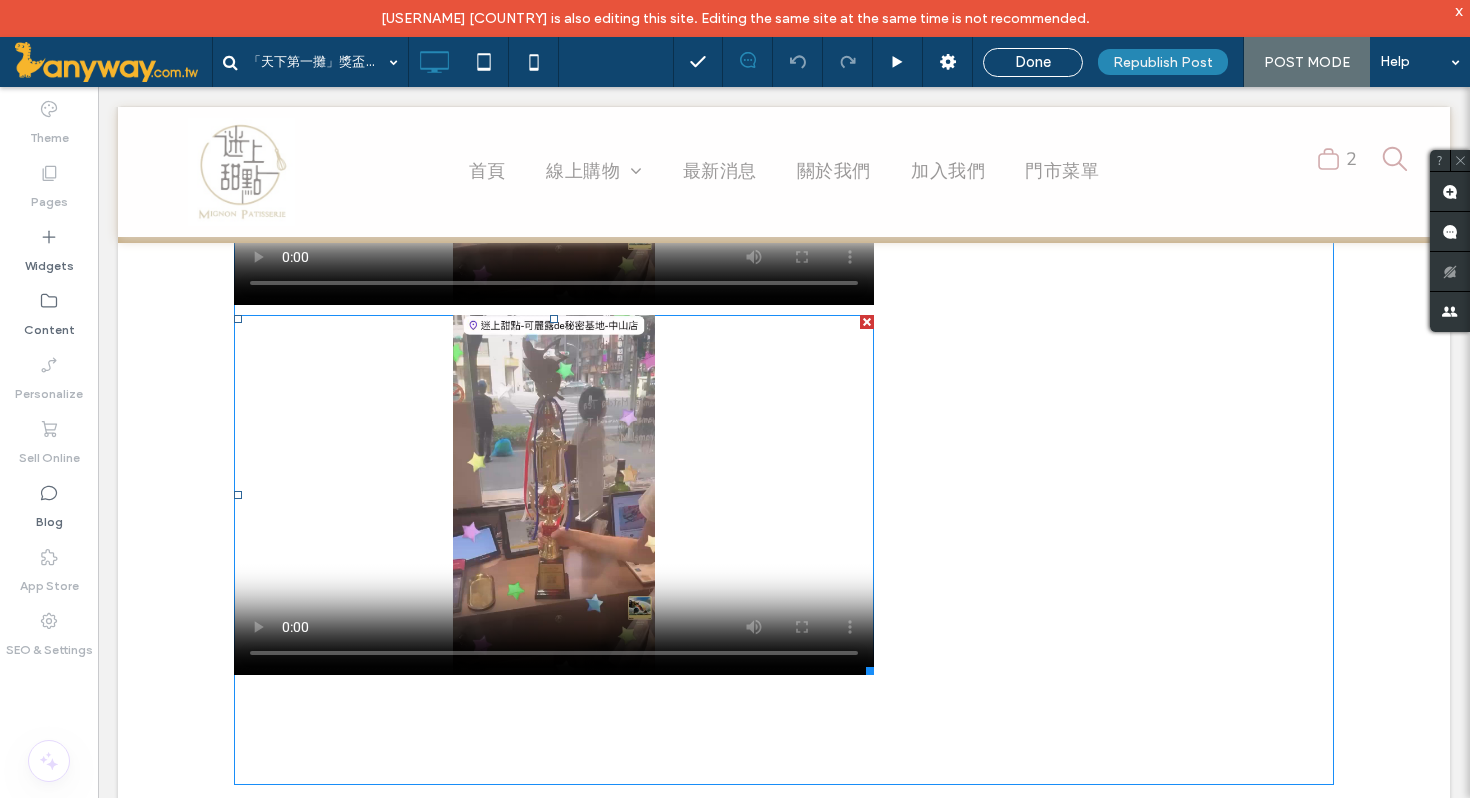 click at bounding box center (867, 322) 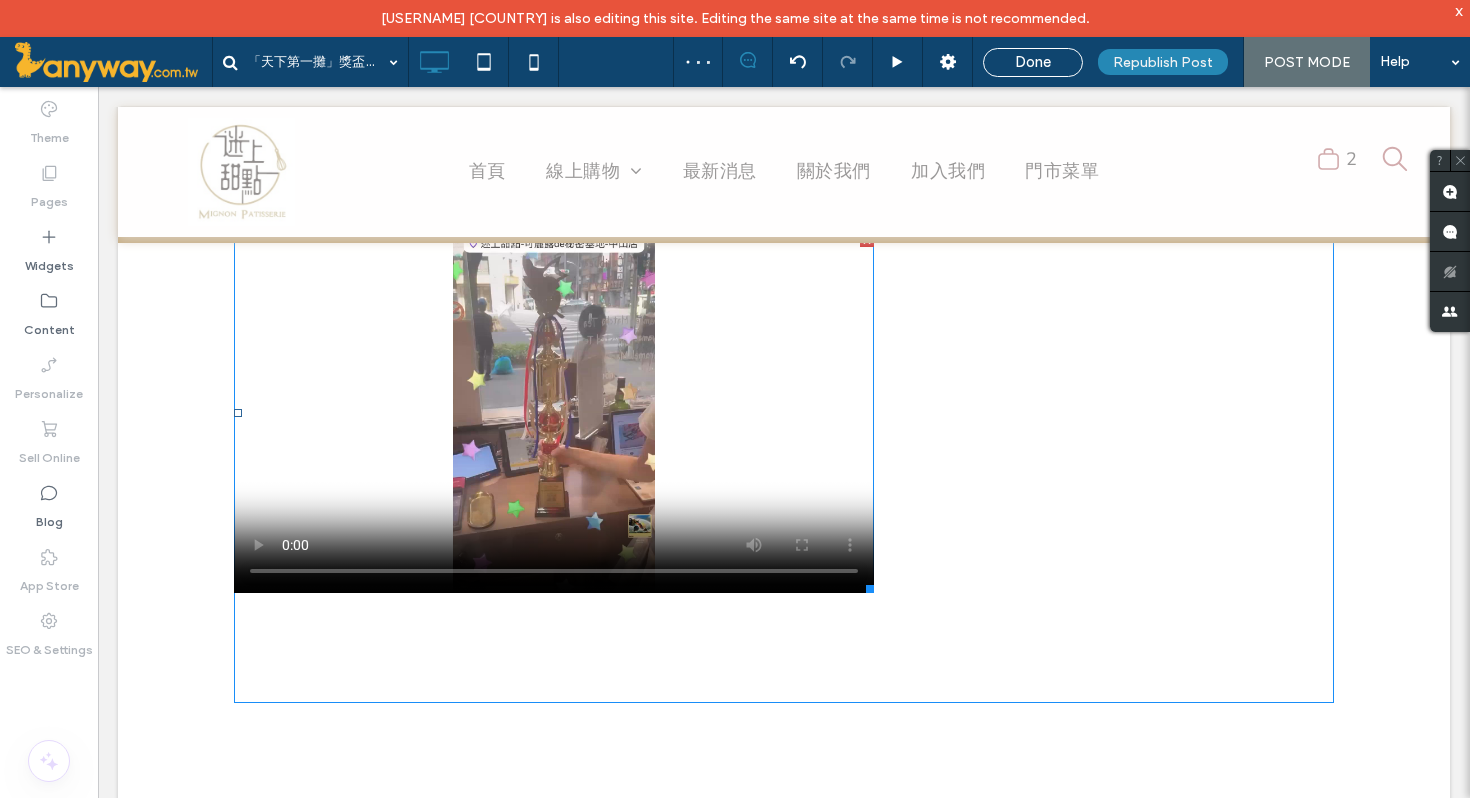 scroll, scrollTop: 1618, scrollLeft: 0, axis: vertical 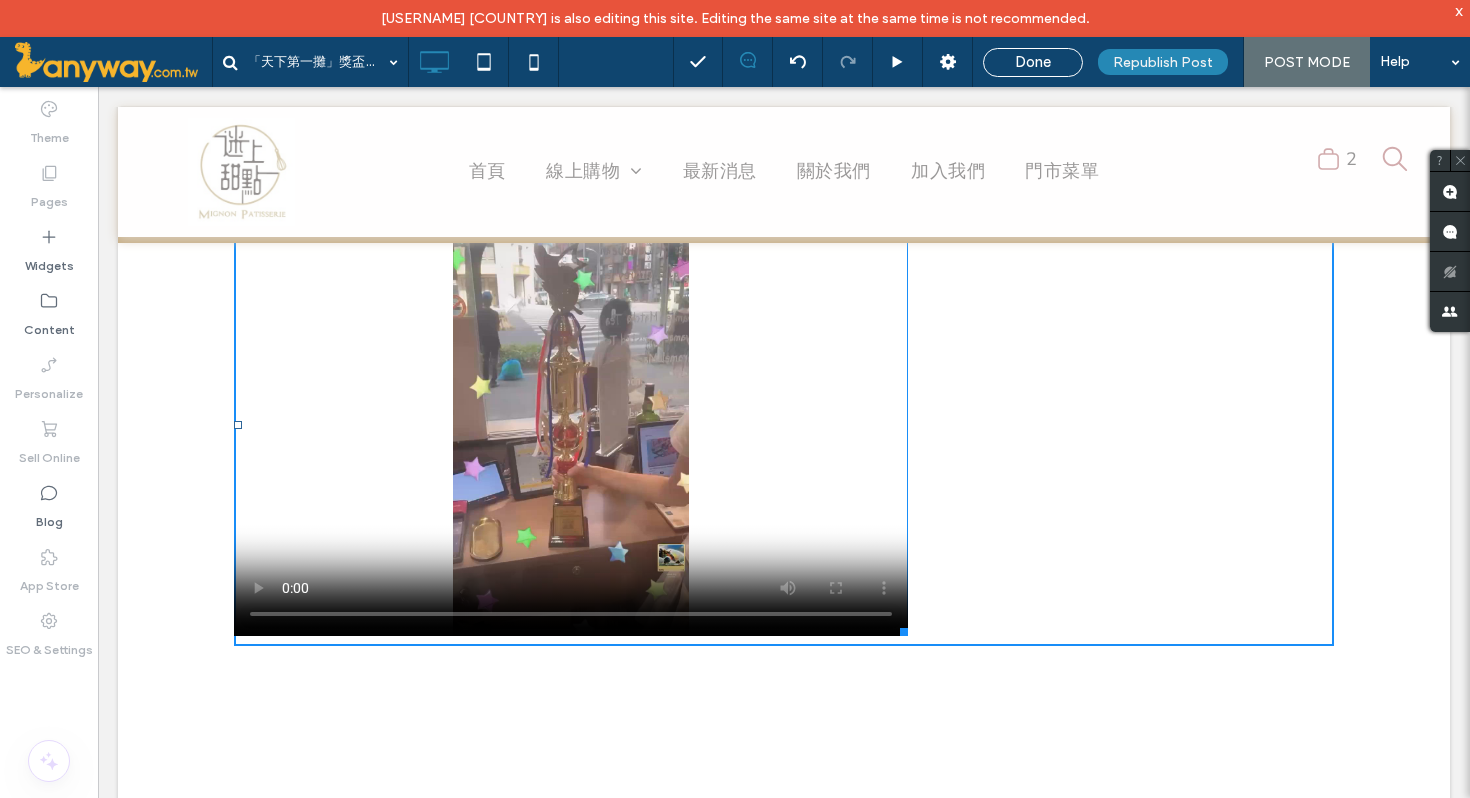 drag, startPoint x: 869, startPoint y: 568, endPoint x: 901, endPoint y: 629, distance: 68.88396 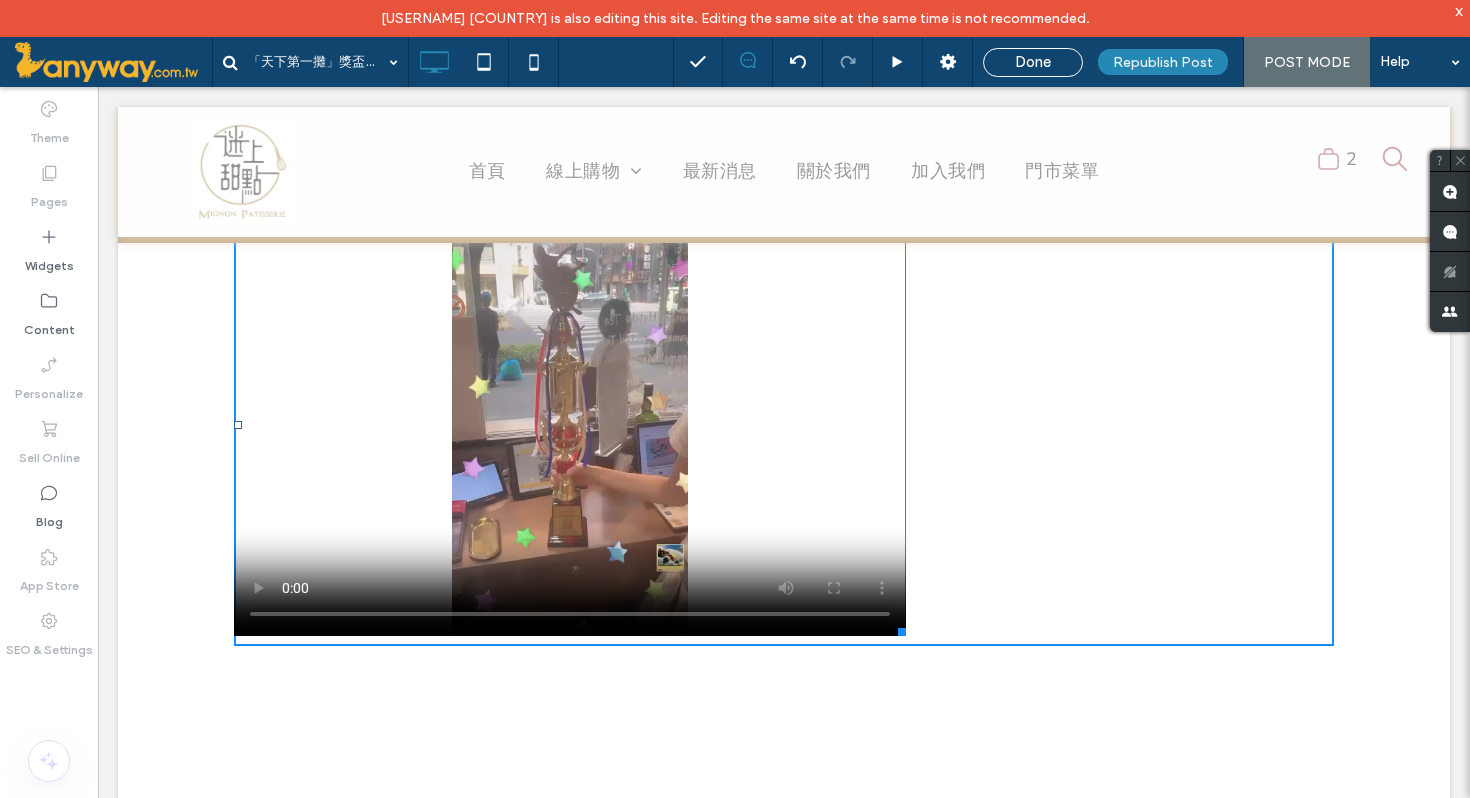 drag, startPoint x: 900, startPoint y: 631, endPoint x: 660, endPoint y: 652, distance: 240.91699 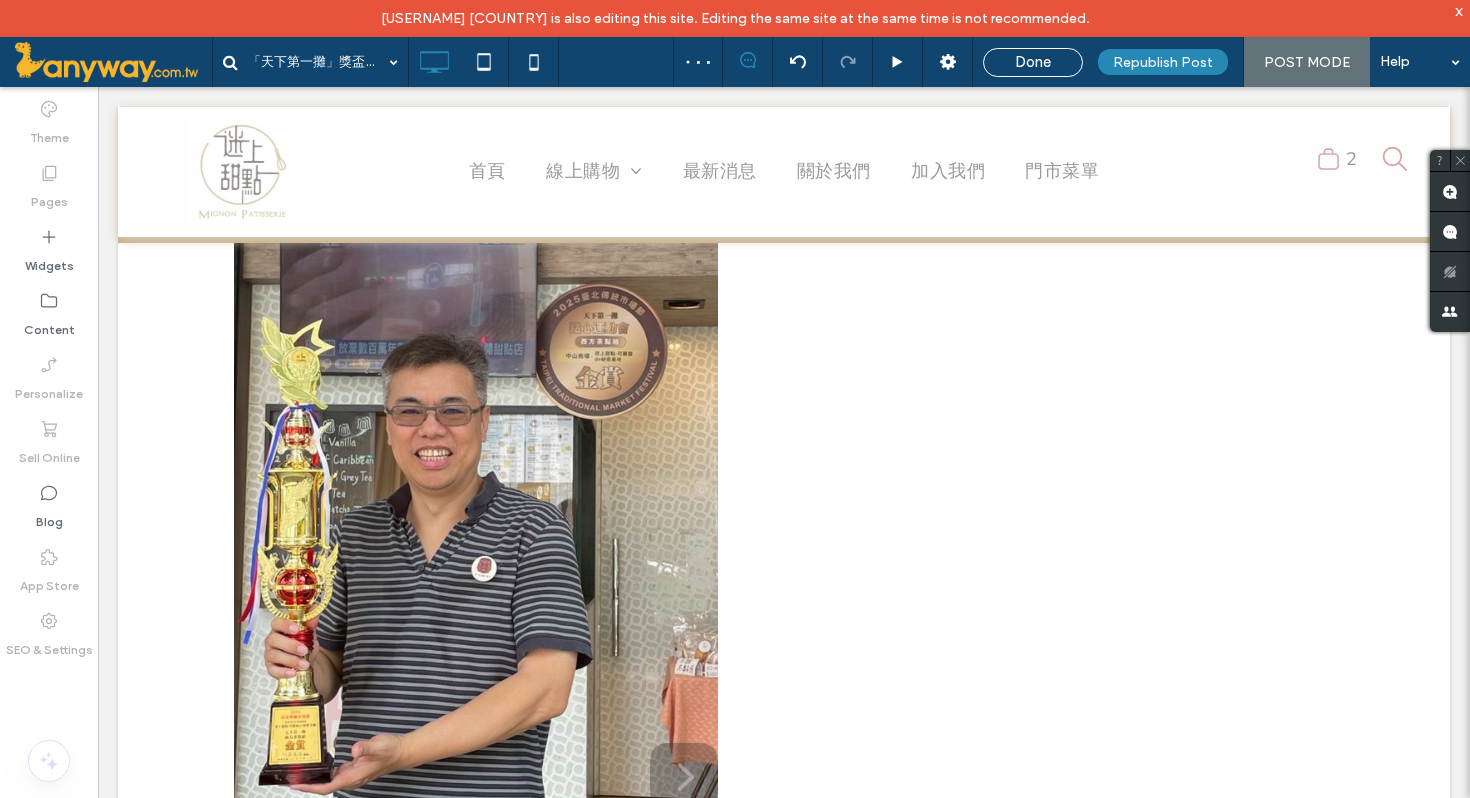 scroll, scrollTop: 857, scrollLeft: 0, axis: vertical 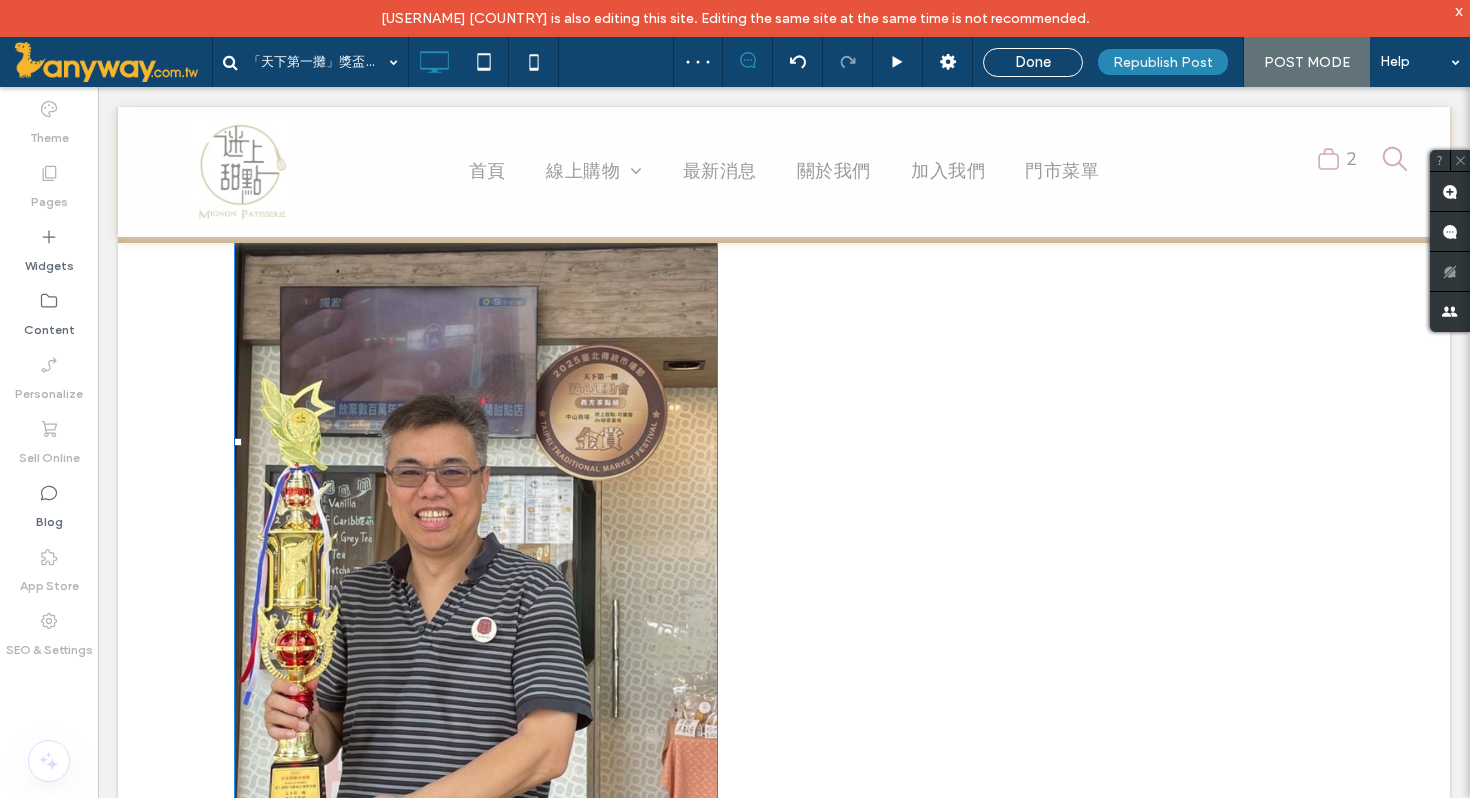 click at bounding box center [476, 442] 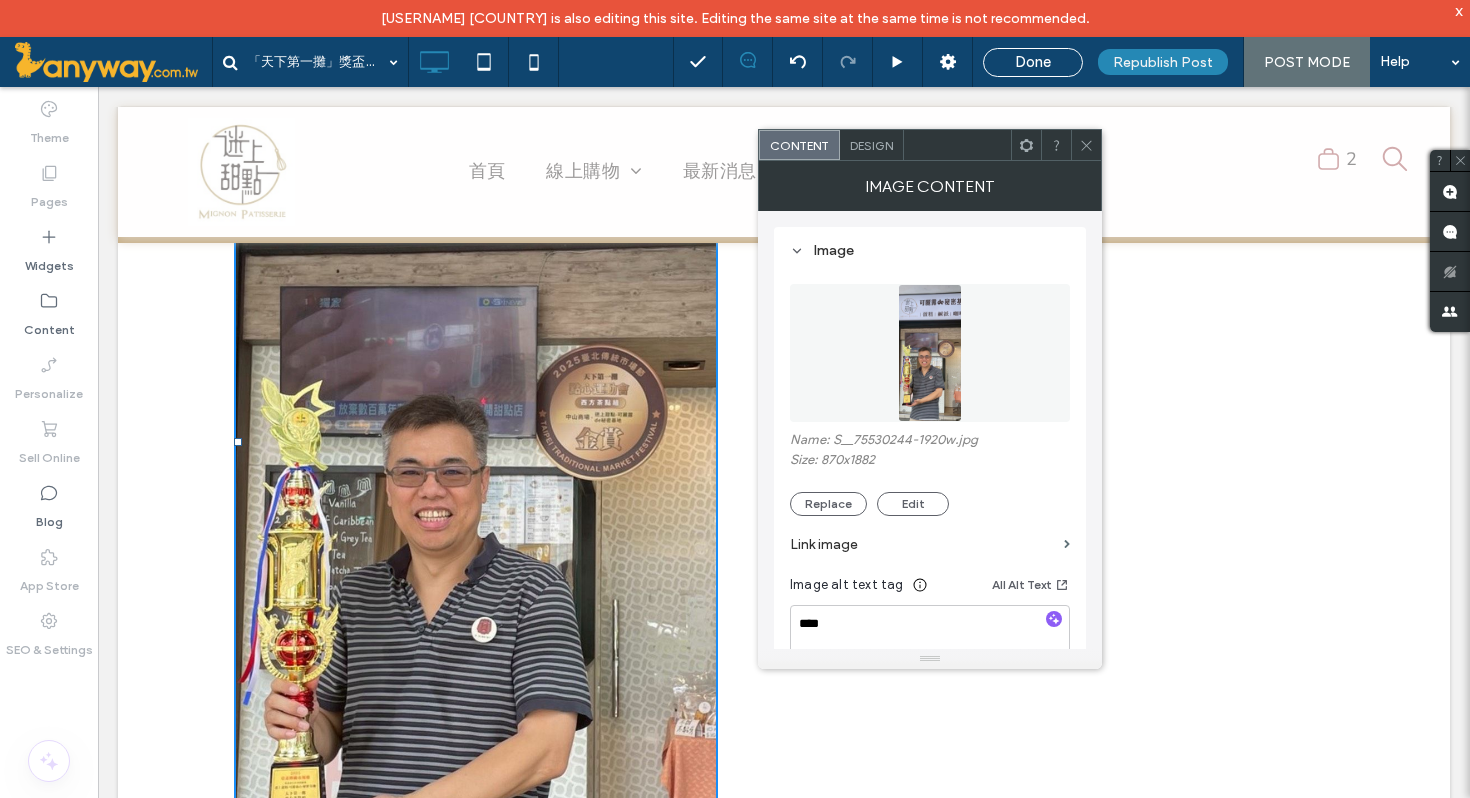 click on "Design" at bounding box center [871, 145] 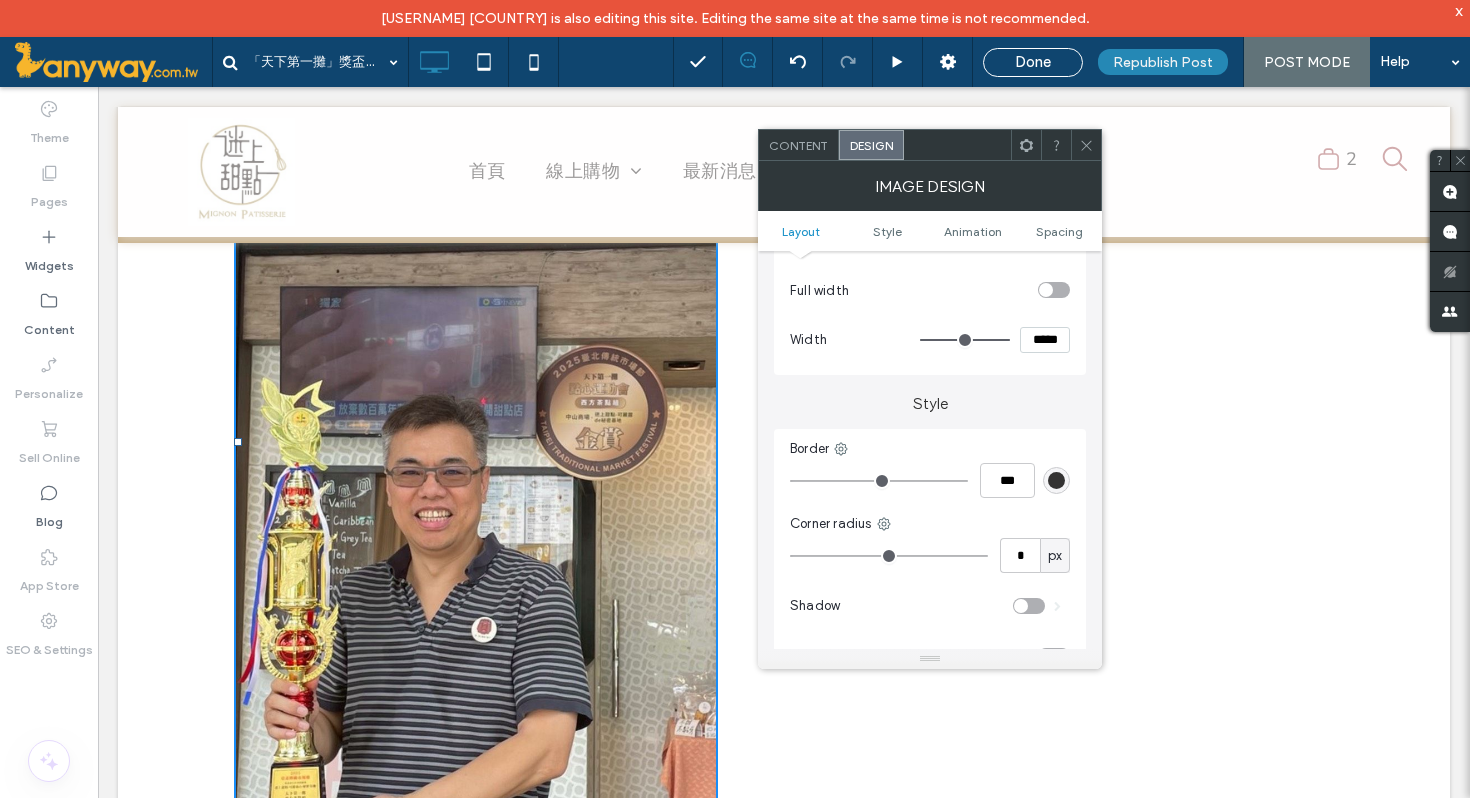 scroll, scrollTop: 302, scrollLeft: 0, axis: vertical 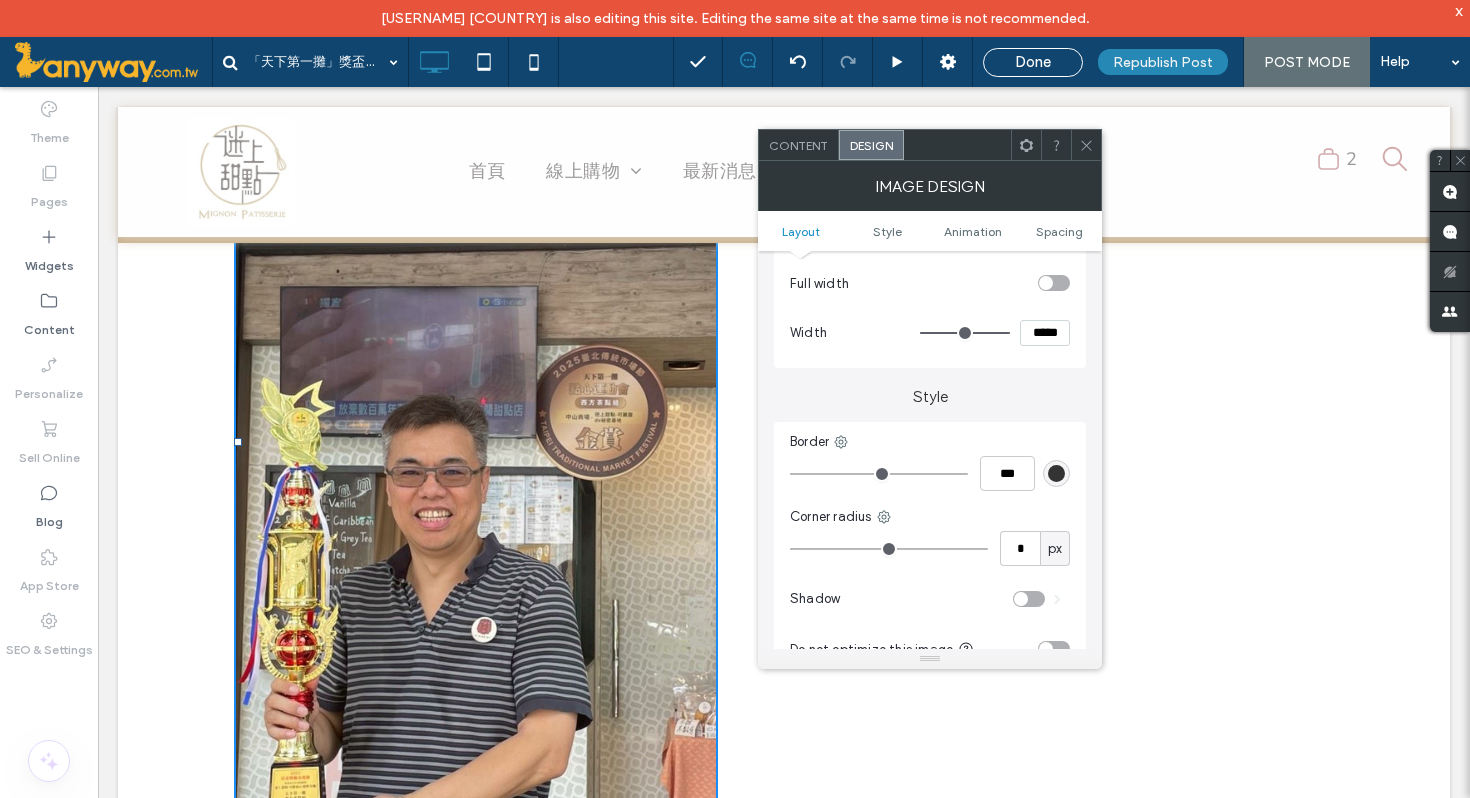 click 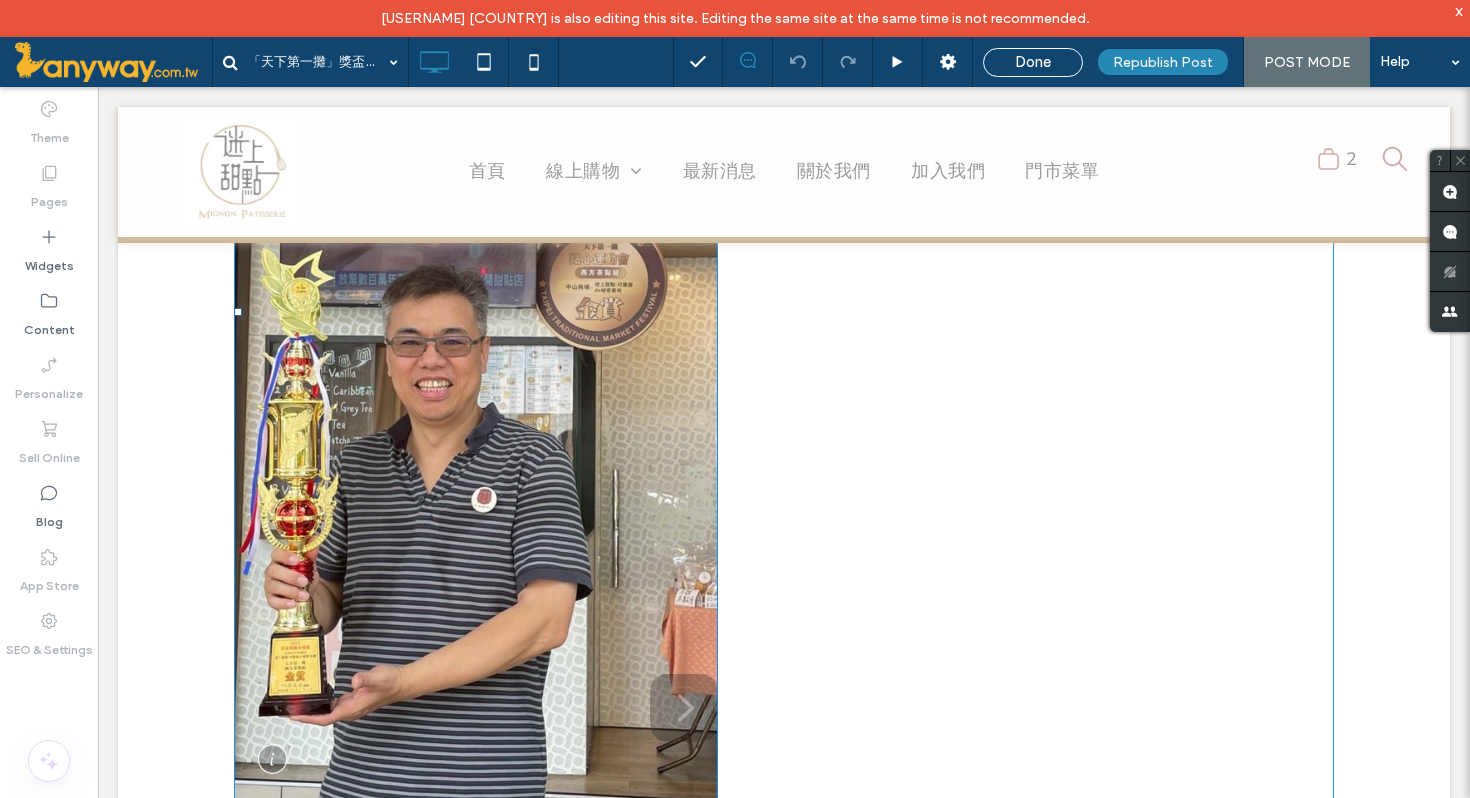 scroll, scrollTop: 909, scrollLeft: 0, axis: vertical 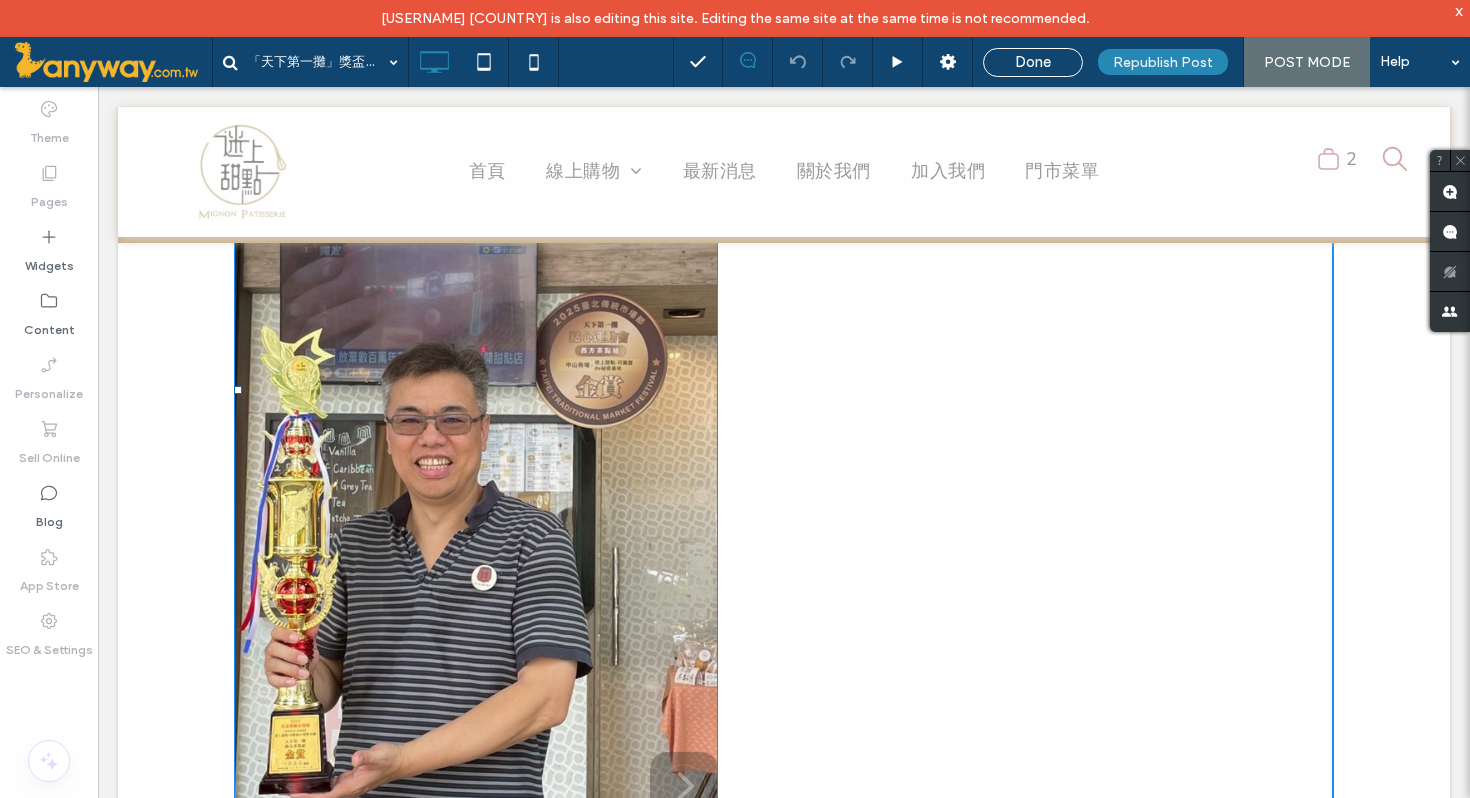 drag, startPoint x: 236, startPoint y: 390, endPoint x: 526, endPoint y: 419, distance: 291.44638 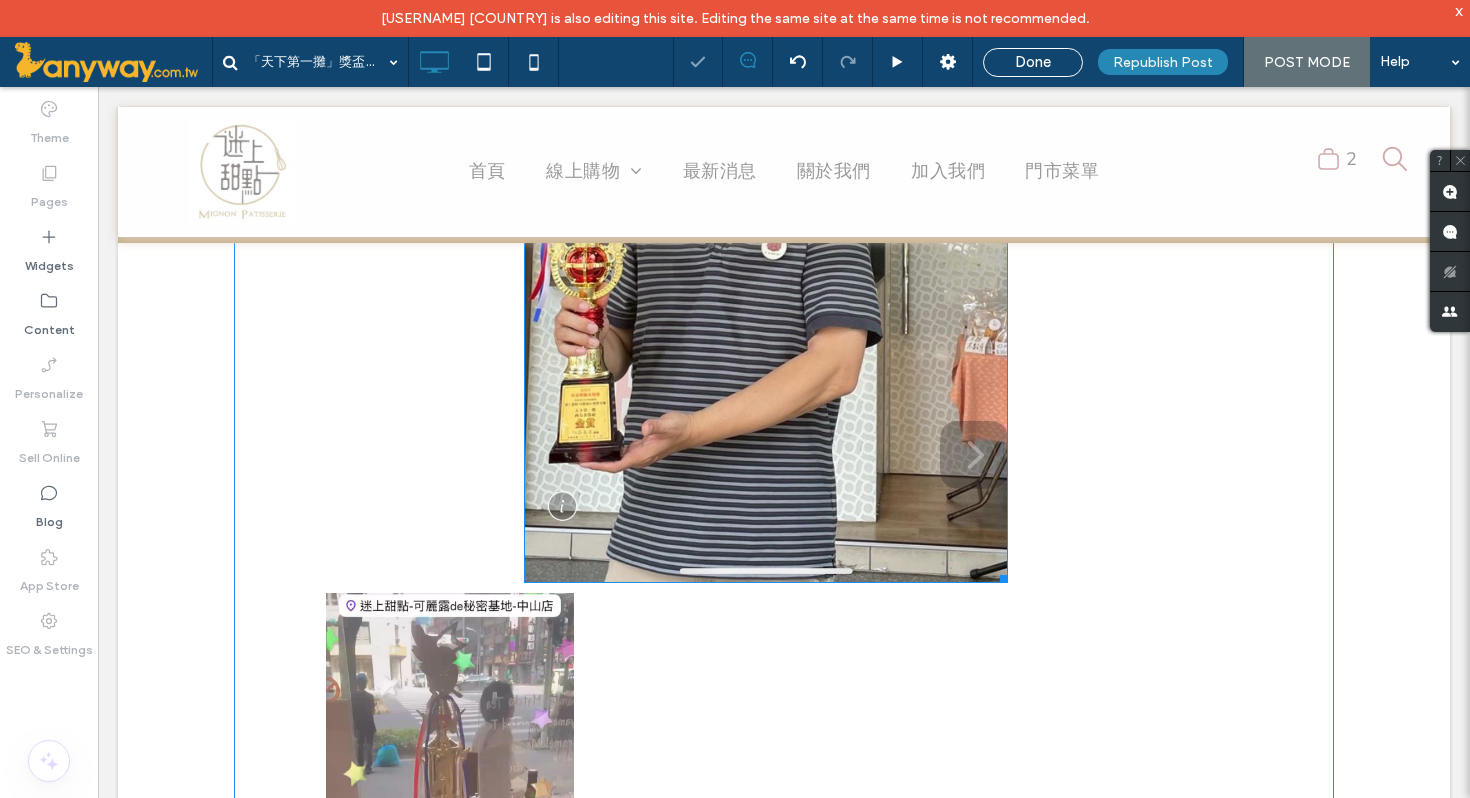 scroll, scrollTop: 1243, scrollLeft: 0, axis: vertical 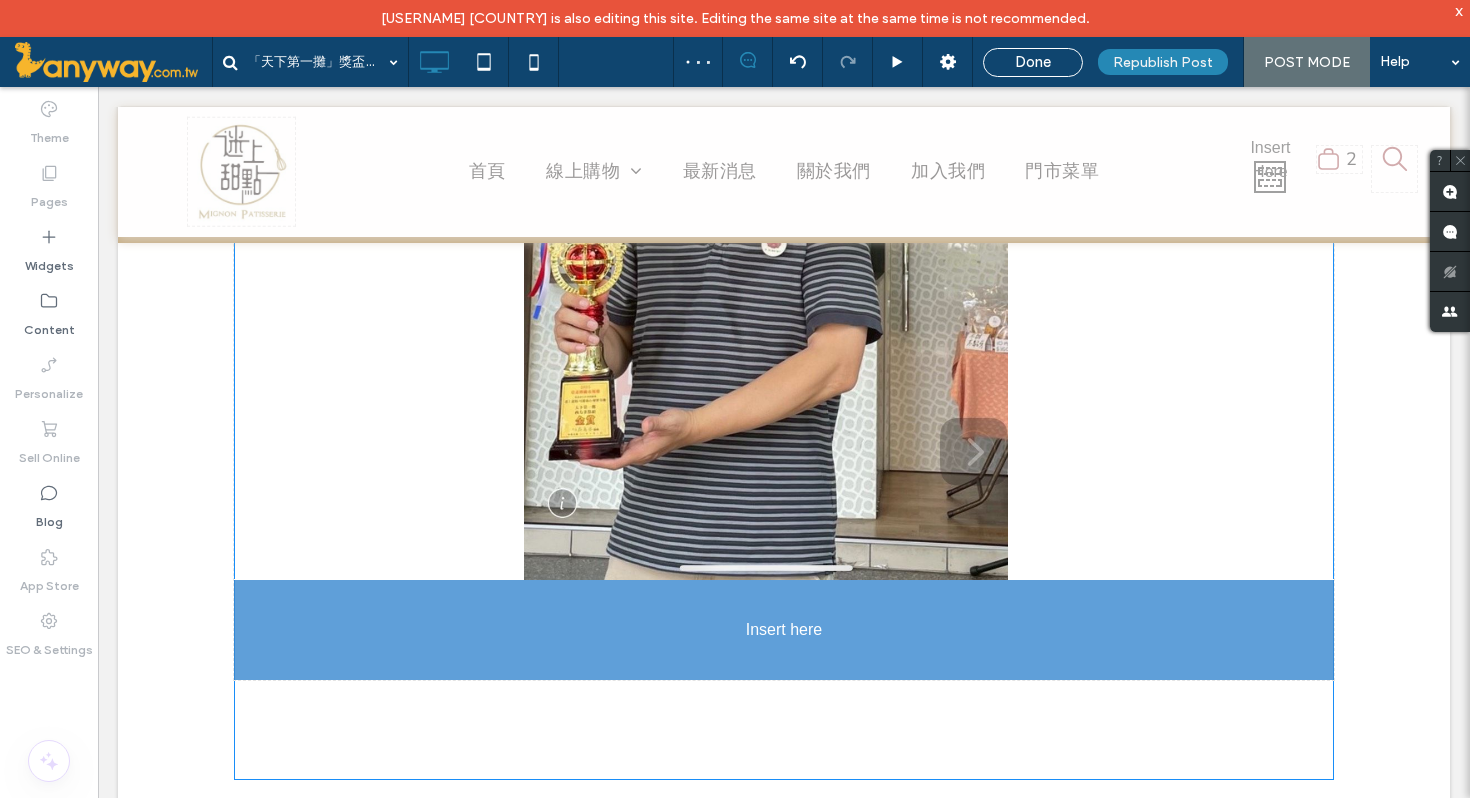drag, startPoint x: 526, startPoint y: 646, endPoint x: 863, endPoint y: 638, distance: 337.09494 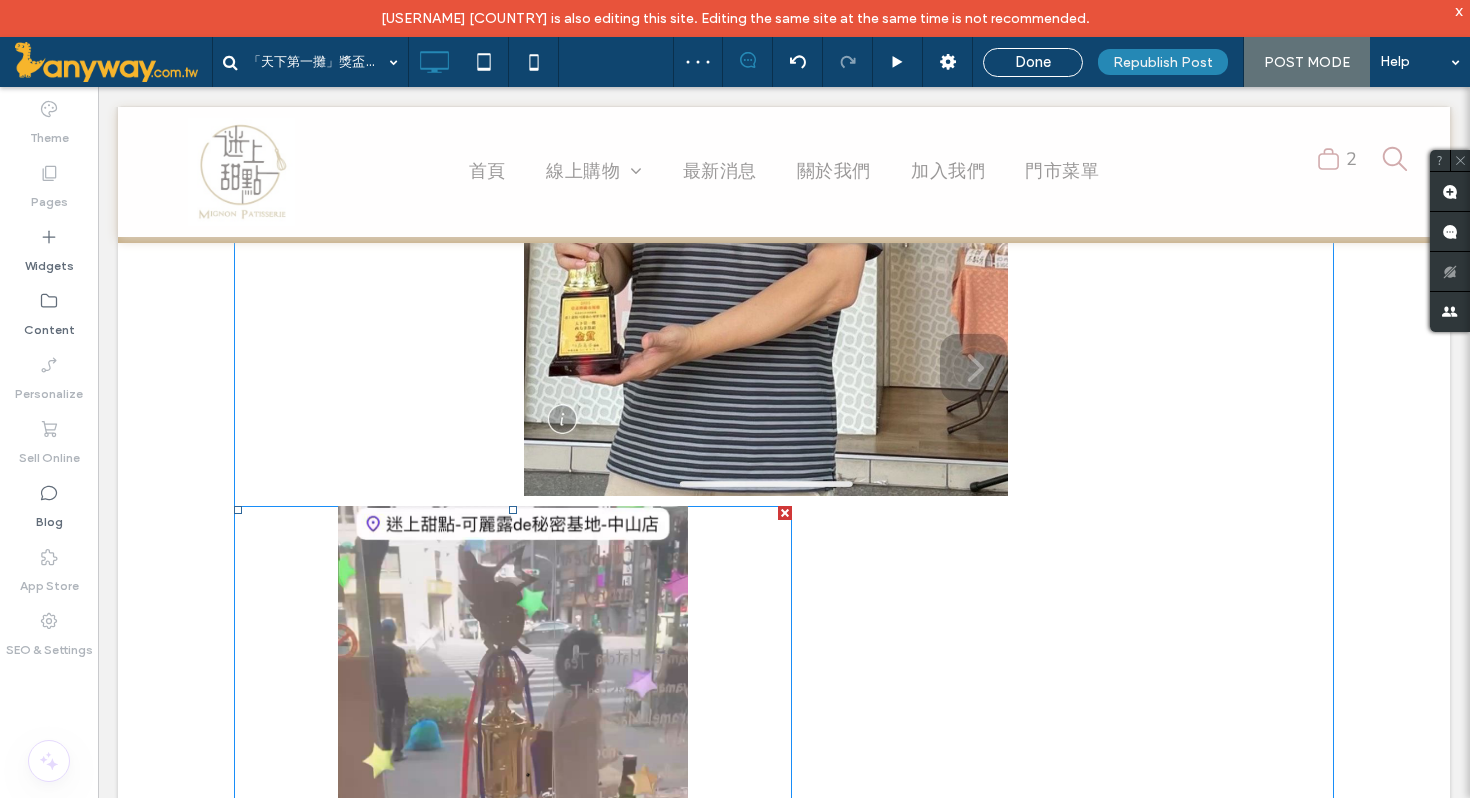 scroll, scrollTop: 1605, scrollLeft: 0, axis: vertical 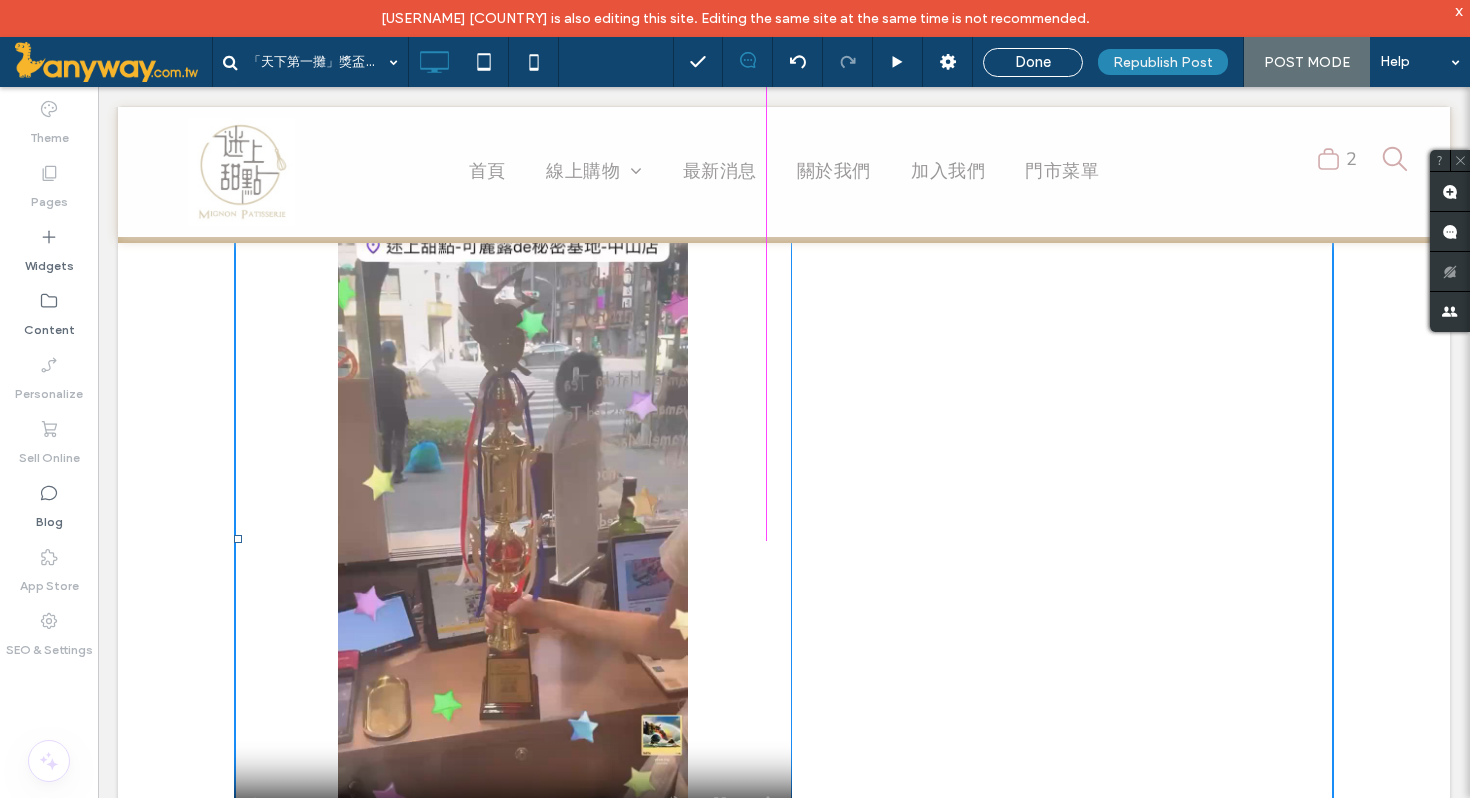 drag, startPoint x: 240, startPoint y: 542, endPoint x: 506, endPoint y: 564, distance: 266.90823 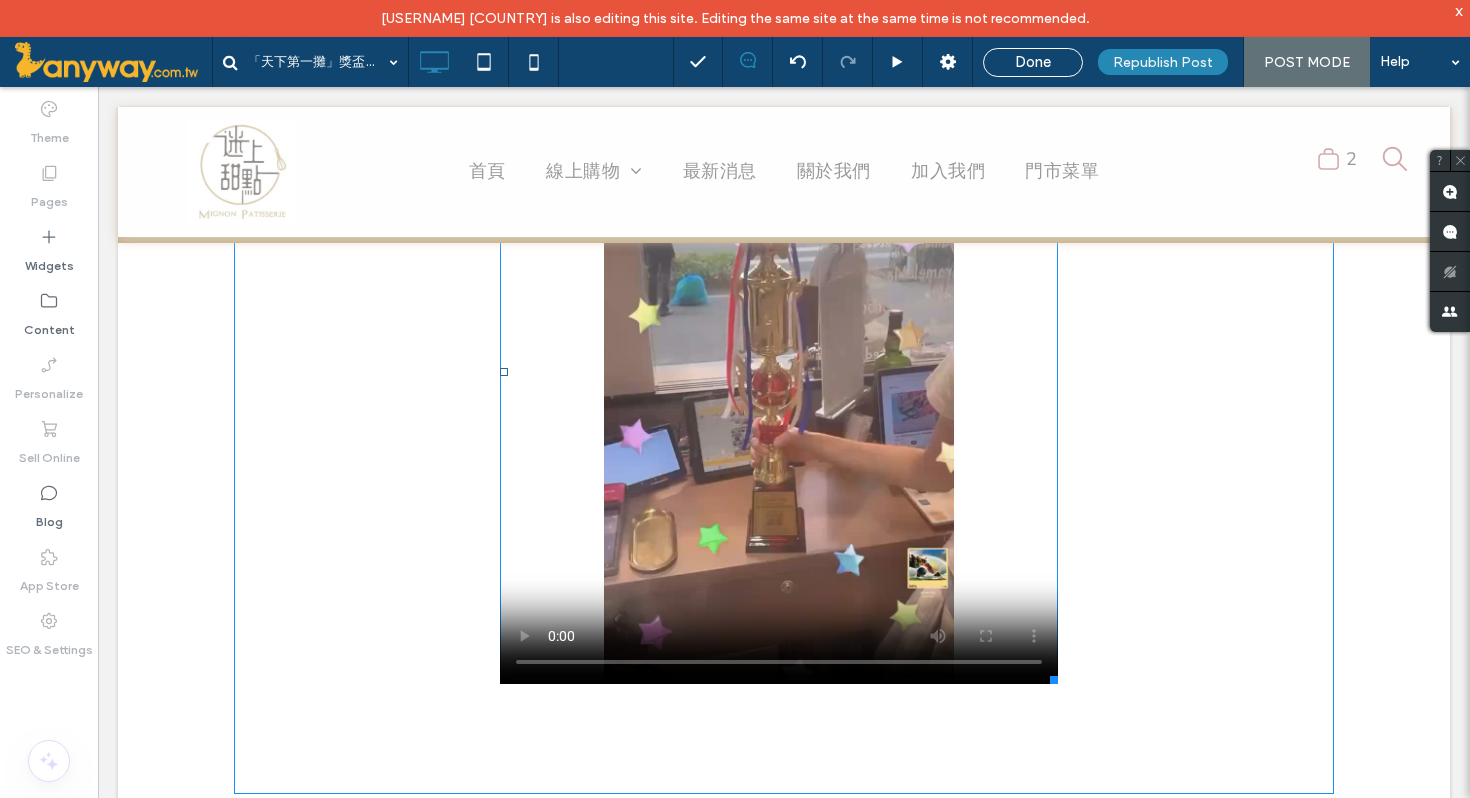 scroll, scrollTop: 1936, scrollLeft: 0, axis: vertical 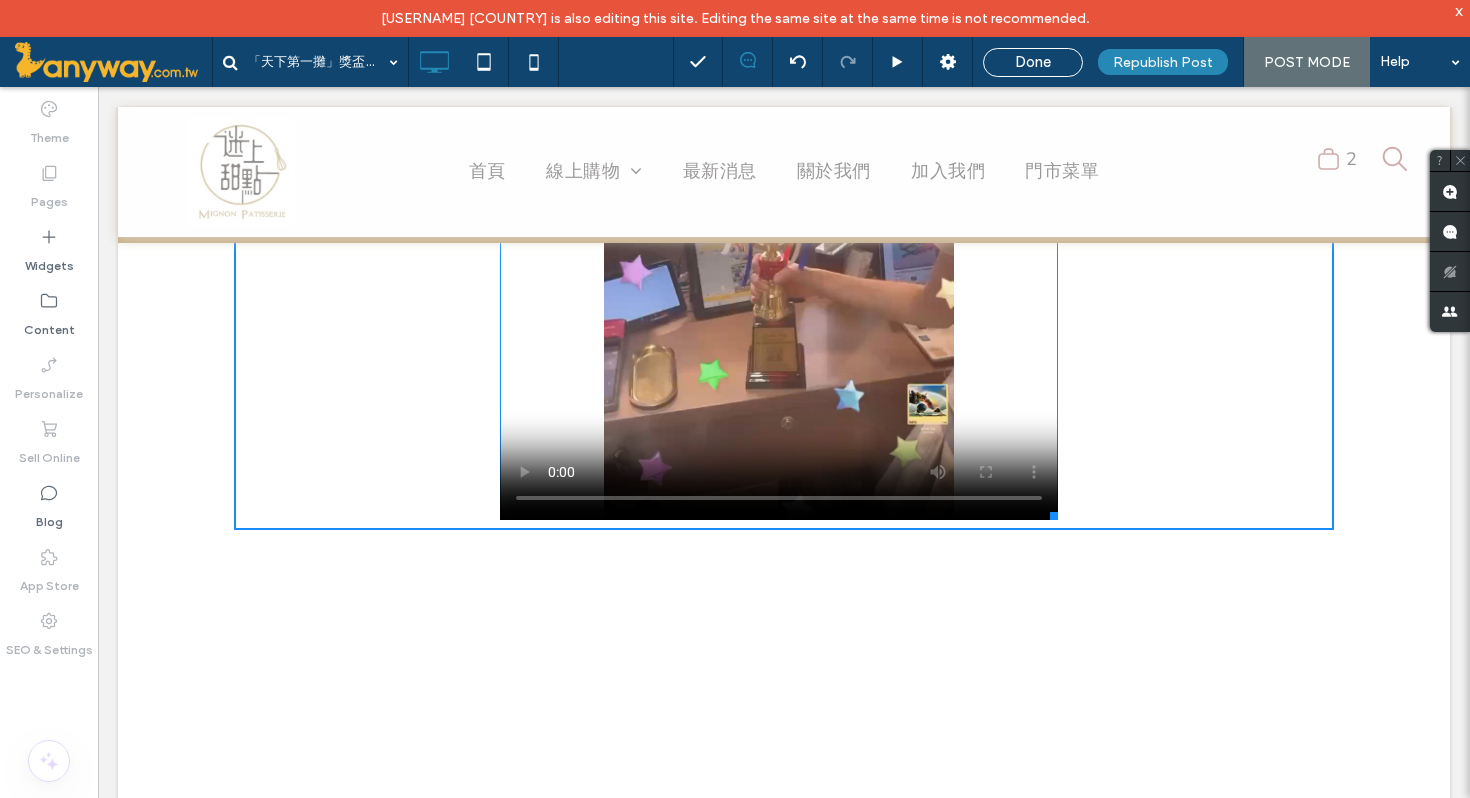 drag, startPoint x: 1051, startPoint y: 517, endPoint x: 1014, endPoint y: 700, distance: 186.70297 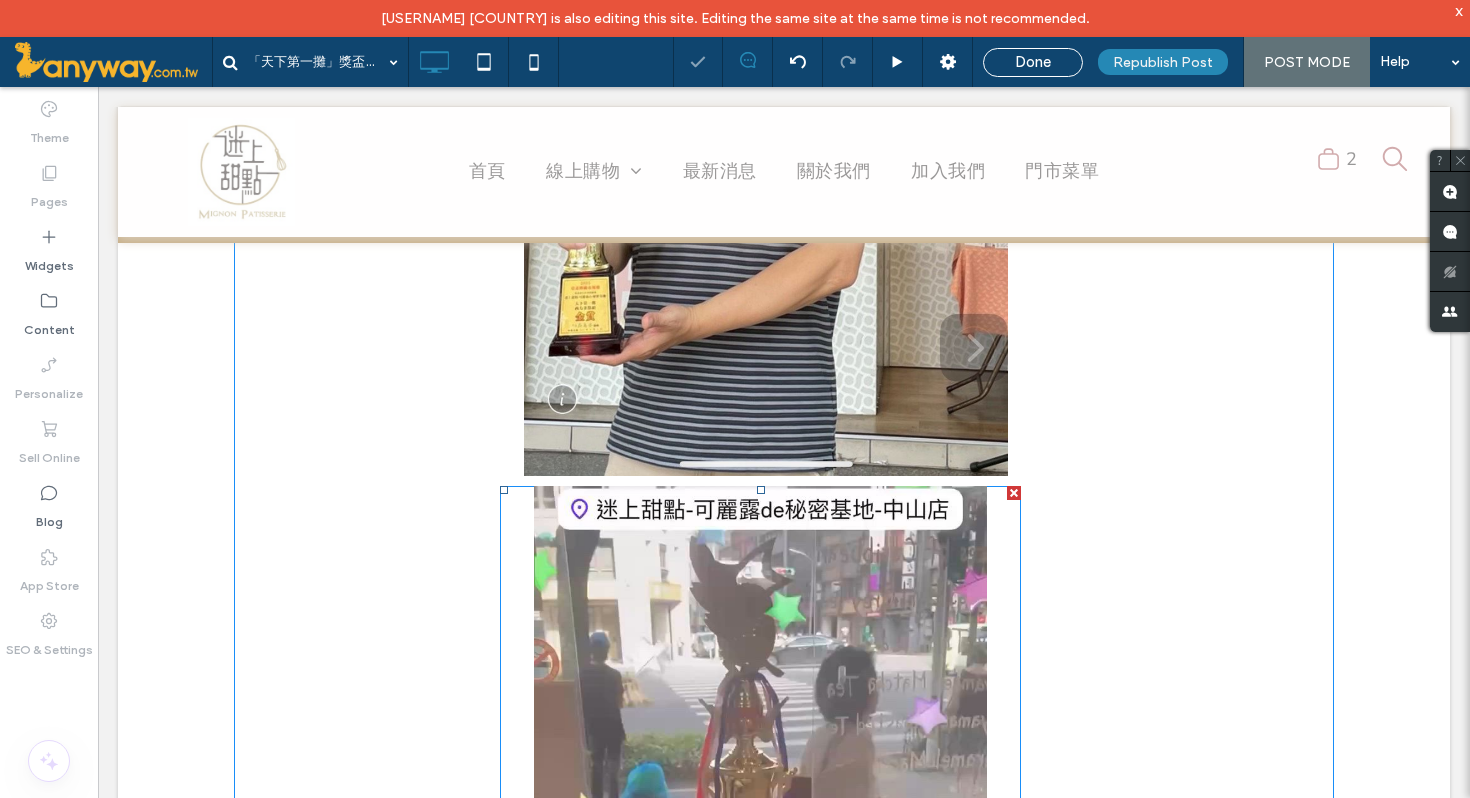 scroll, scrollTop: 1343, scrollLeft: 0, axis: vertical 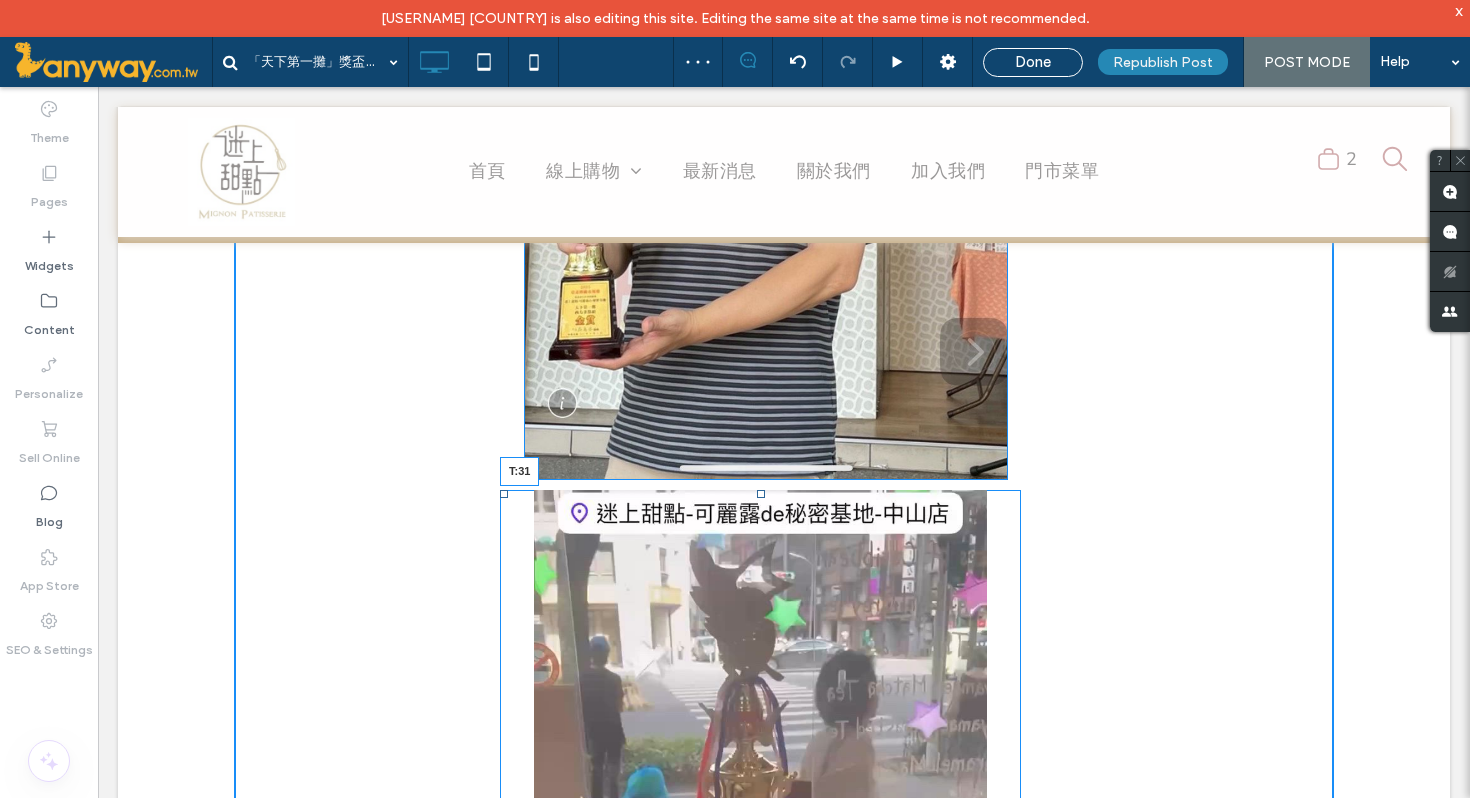 drag, startPoint x: 757, startPoint y: 496, endPoint x: 757, endPoint y: 517, distance: 21 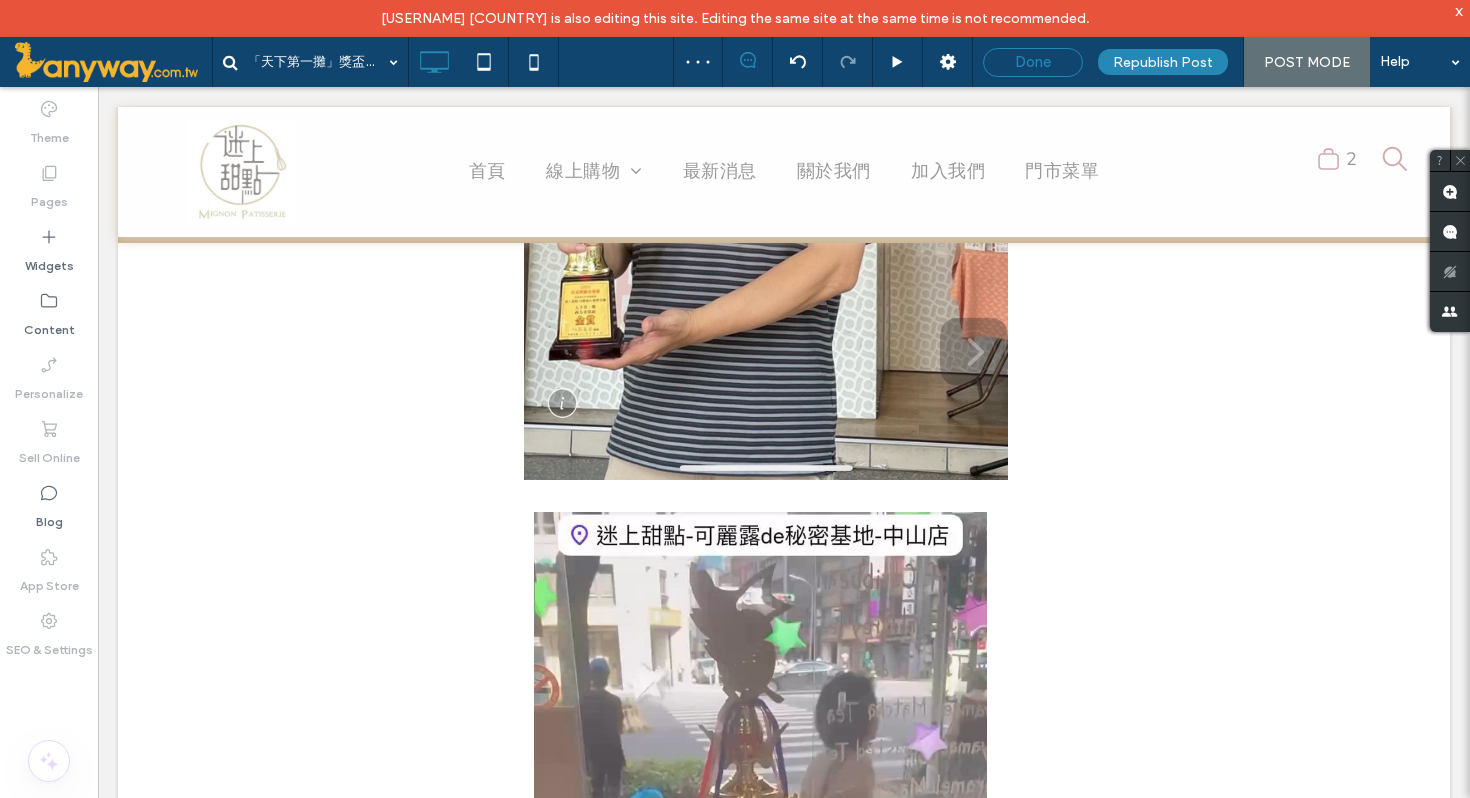 click on "Done" at bounding box center (1033, 62) 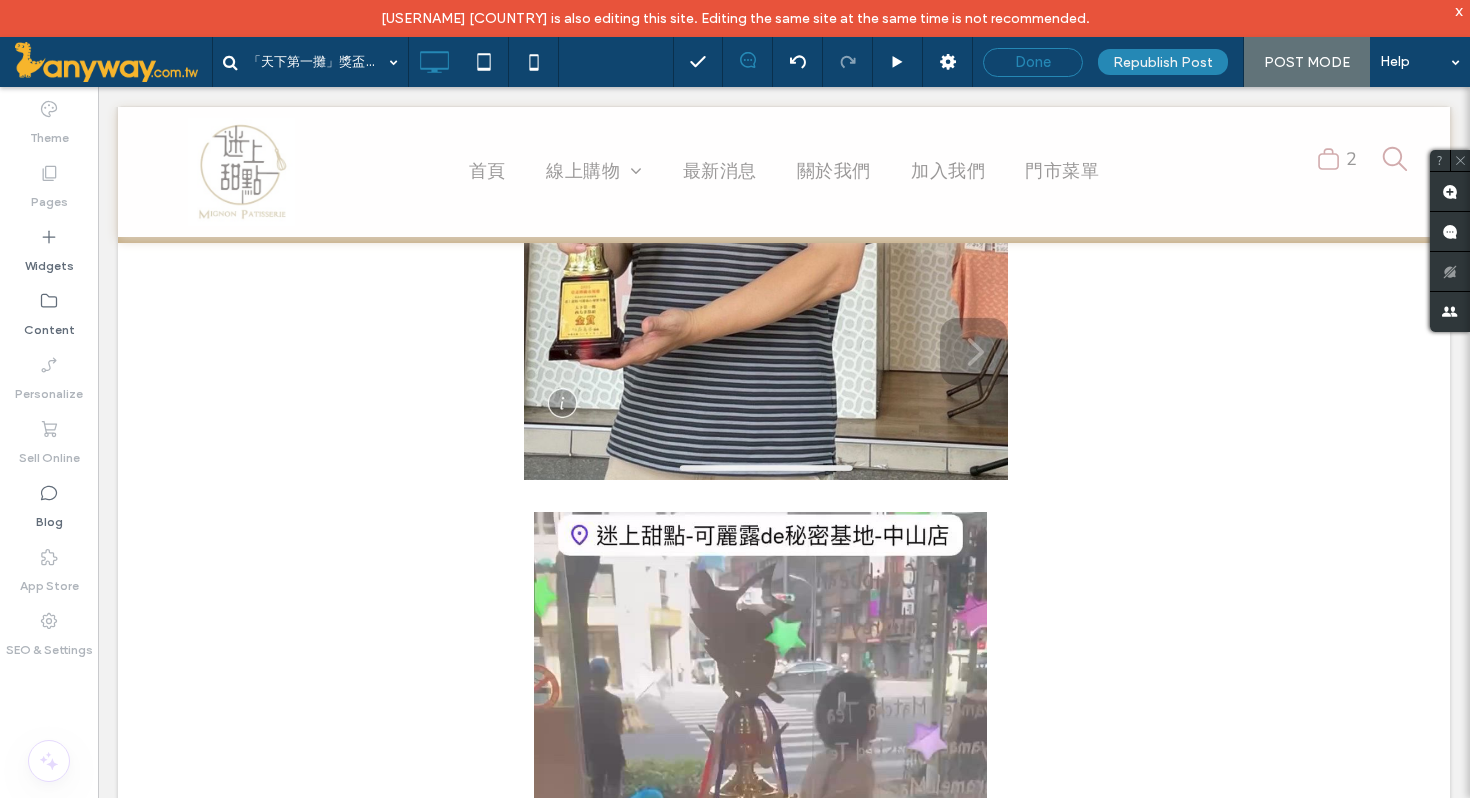click on "Done" at bounding box center [1033, 62] 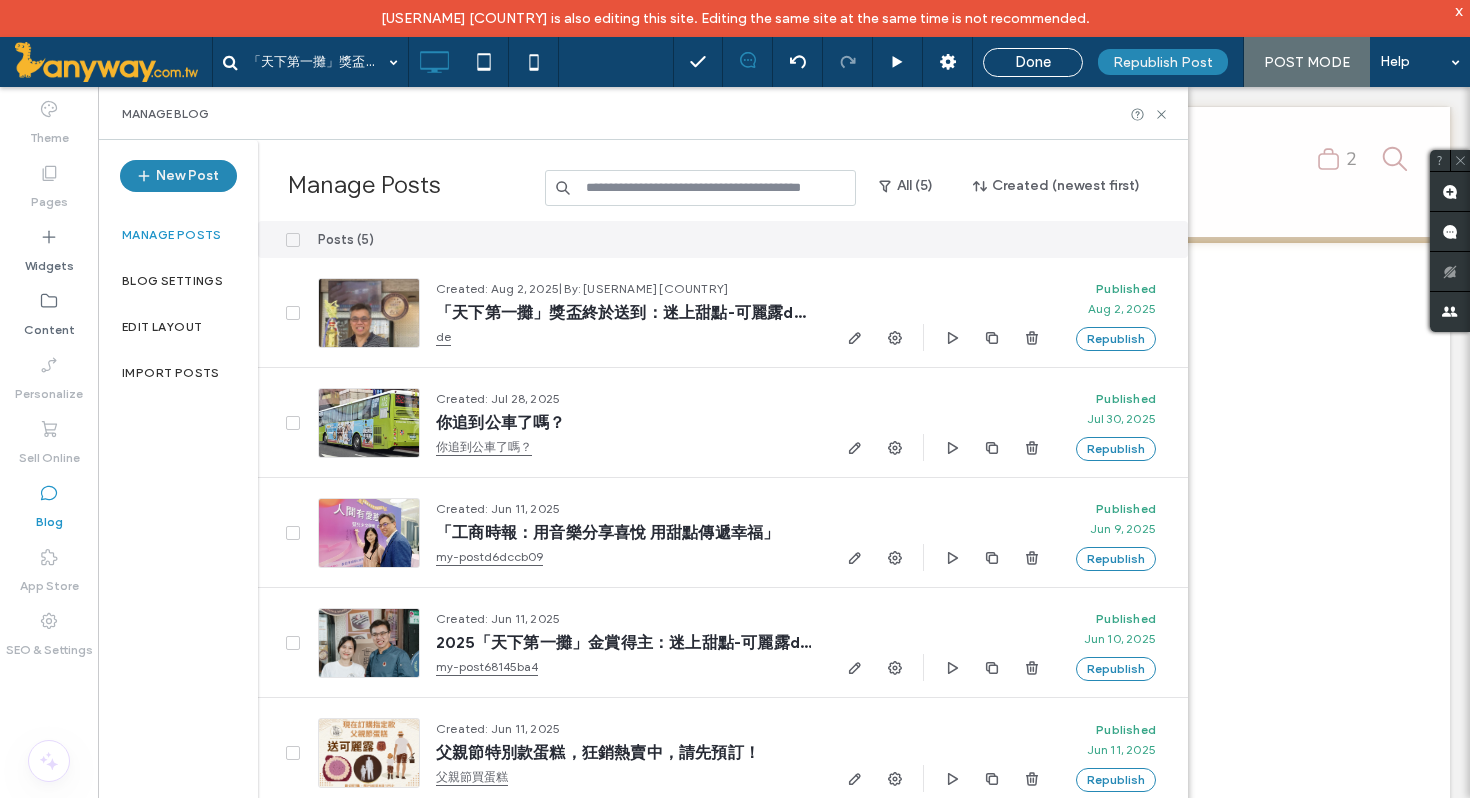 click on "「天下第一攤」獎盃終於送到：迷上甜點-可麗露de秘密基地中山店 Done Republish Post POST MODE Help
Site Comments Team & Clients Automate new comments Instantly notify your team when someone adds or updates a comment on a site. See Zap Examples
Theme Pages Widgets Content Personalize Sell Online Blog App Store SEO & Settings Manage Blog New Post Manage posts Blog Settings Edit Layout Import Posts Manage Posts All (5) Created (newest first) Posts (5) Created: Aug 2, 2025  | By: mignon.patisserie taiwan 「天下第一攤」獎盃終於送到：迷上甜點-可麗露de秘密基地中山店 de Published Aug 2, 2025 Republish Created: Jul 28, 2025 你追到公車了嗎？ 你追到公車了嗎？ Published Jul 30, 2025 Republish Created: Jun 11, 2025 「工商時報：用音樂分享喜悅 用甜點傳遞幸福」 my-postd6dccb09 Published Jun 9, 2025 Republish Created: Jun 11, 2025 my-post68145ba4 Published Jun 10, 2025" at bounding box center (735, 399) 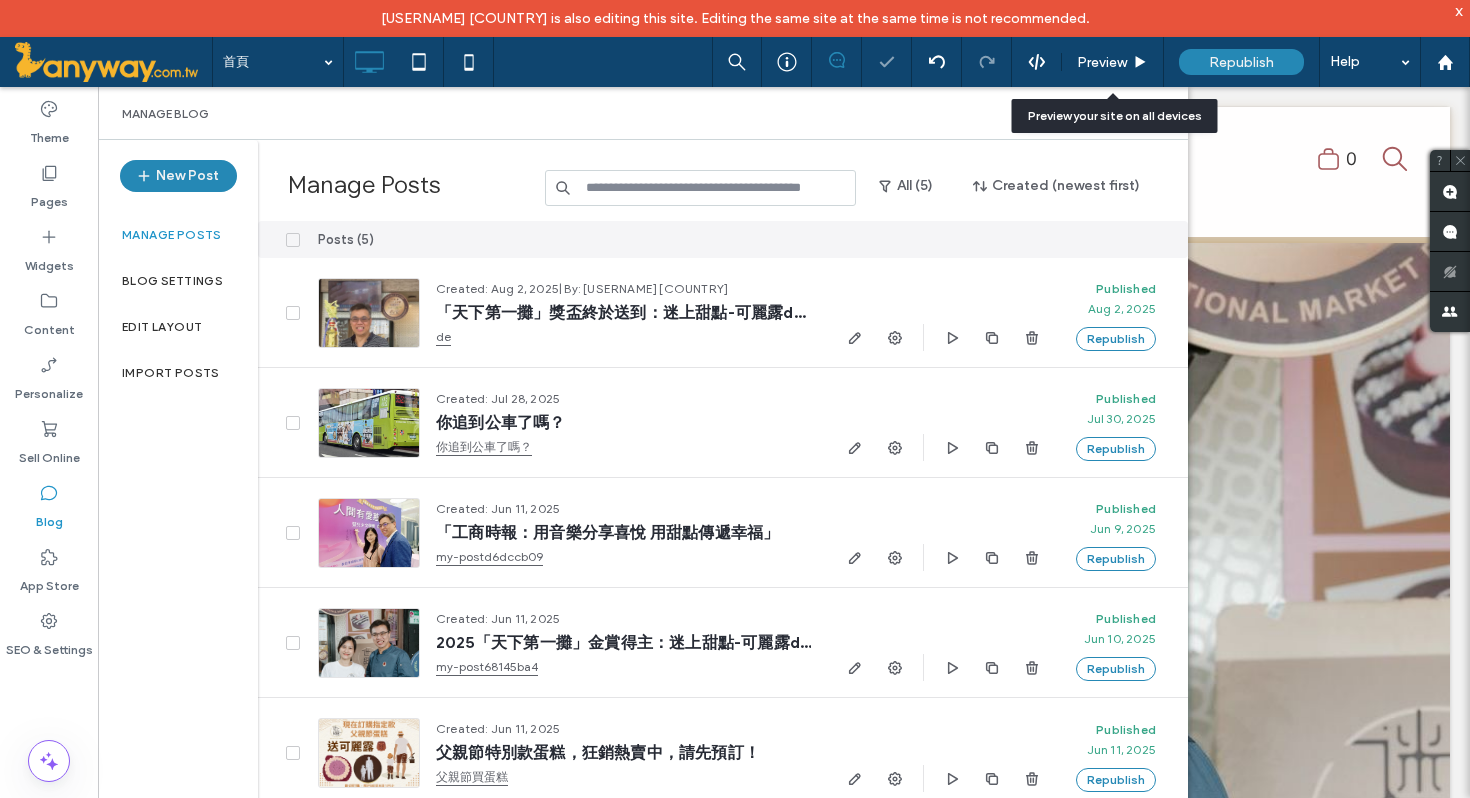scroll, scrollTop: 0, scrollLeft: 0, axis: both 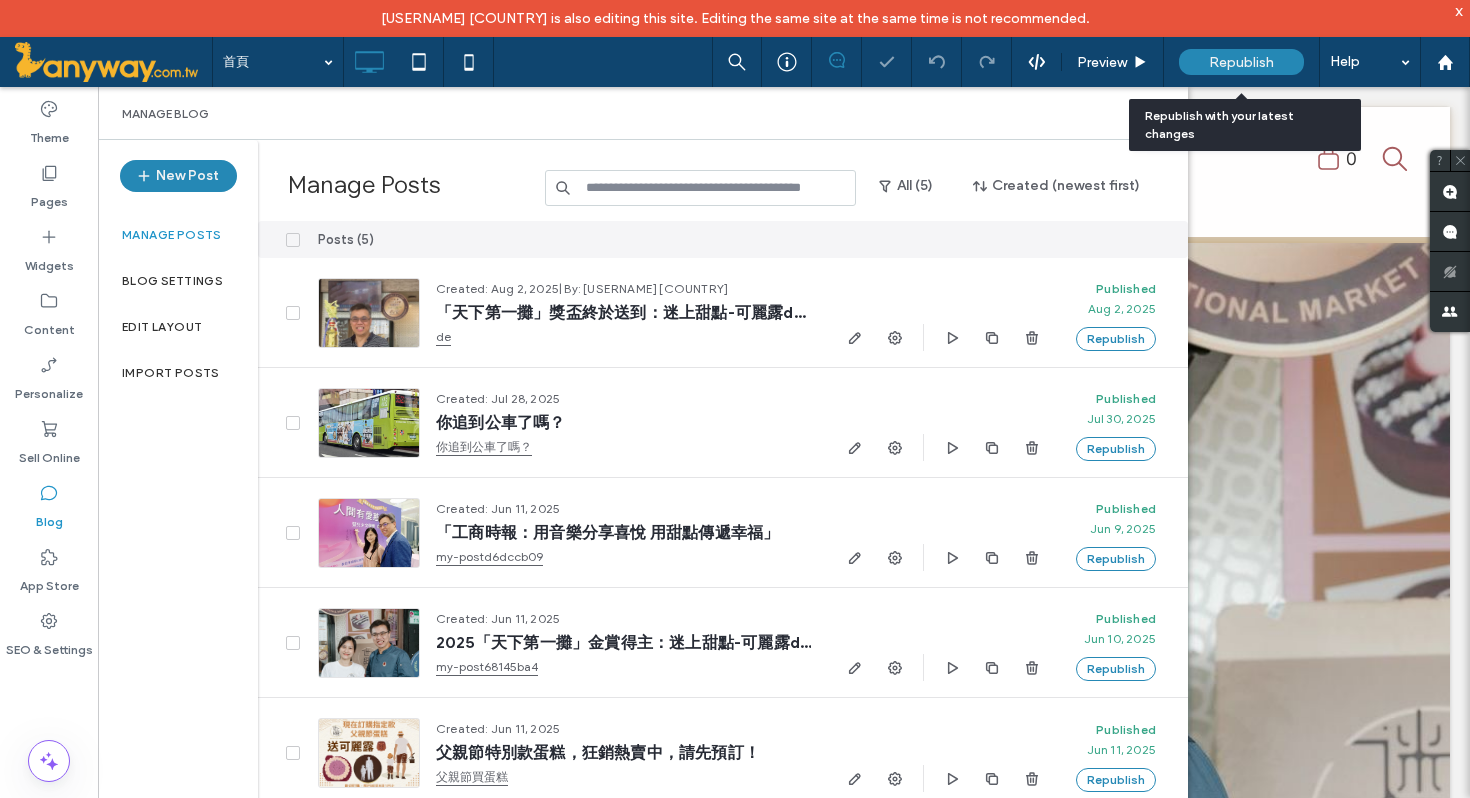 click on "Republish" at bounding box center (1241, 62) 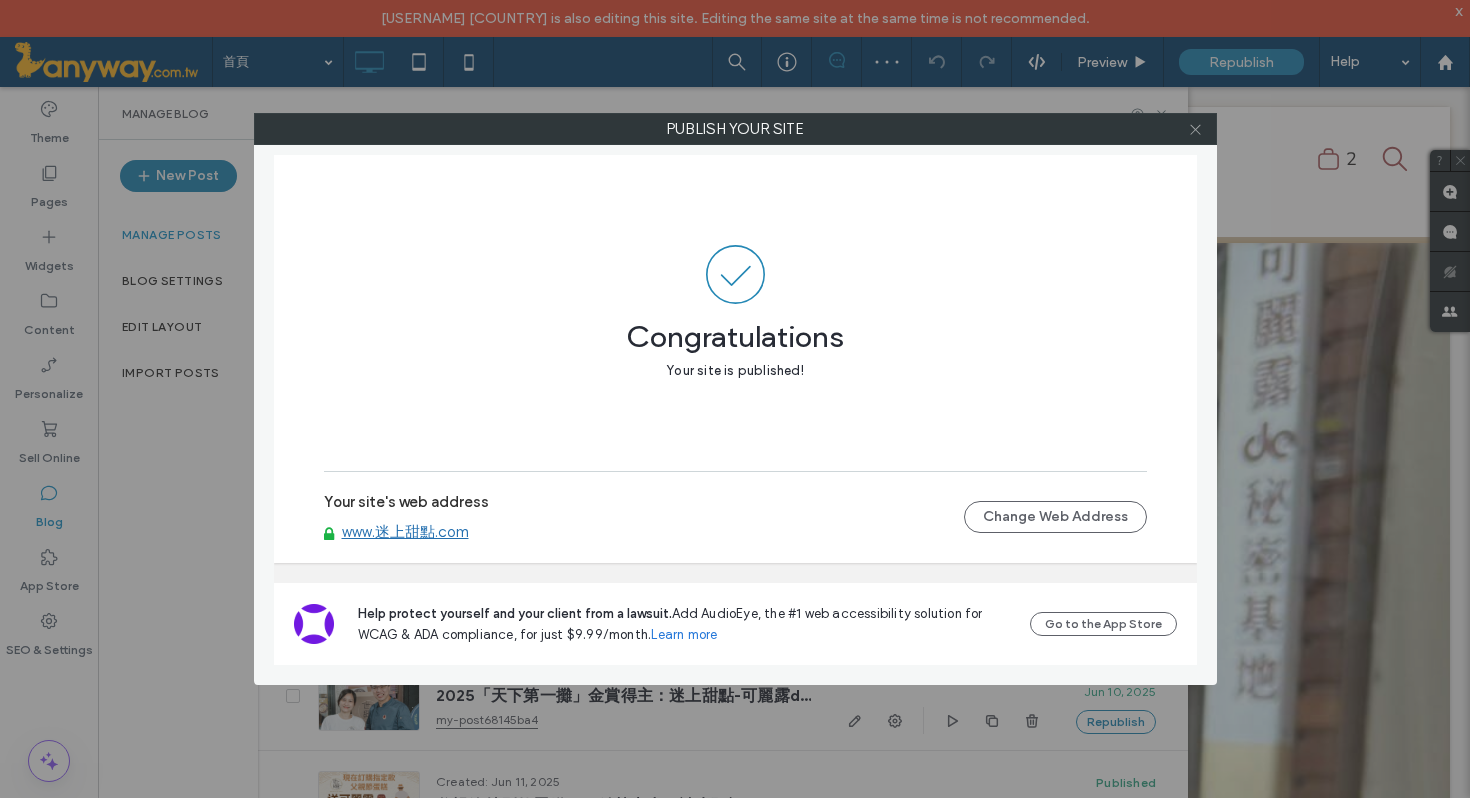 click 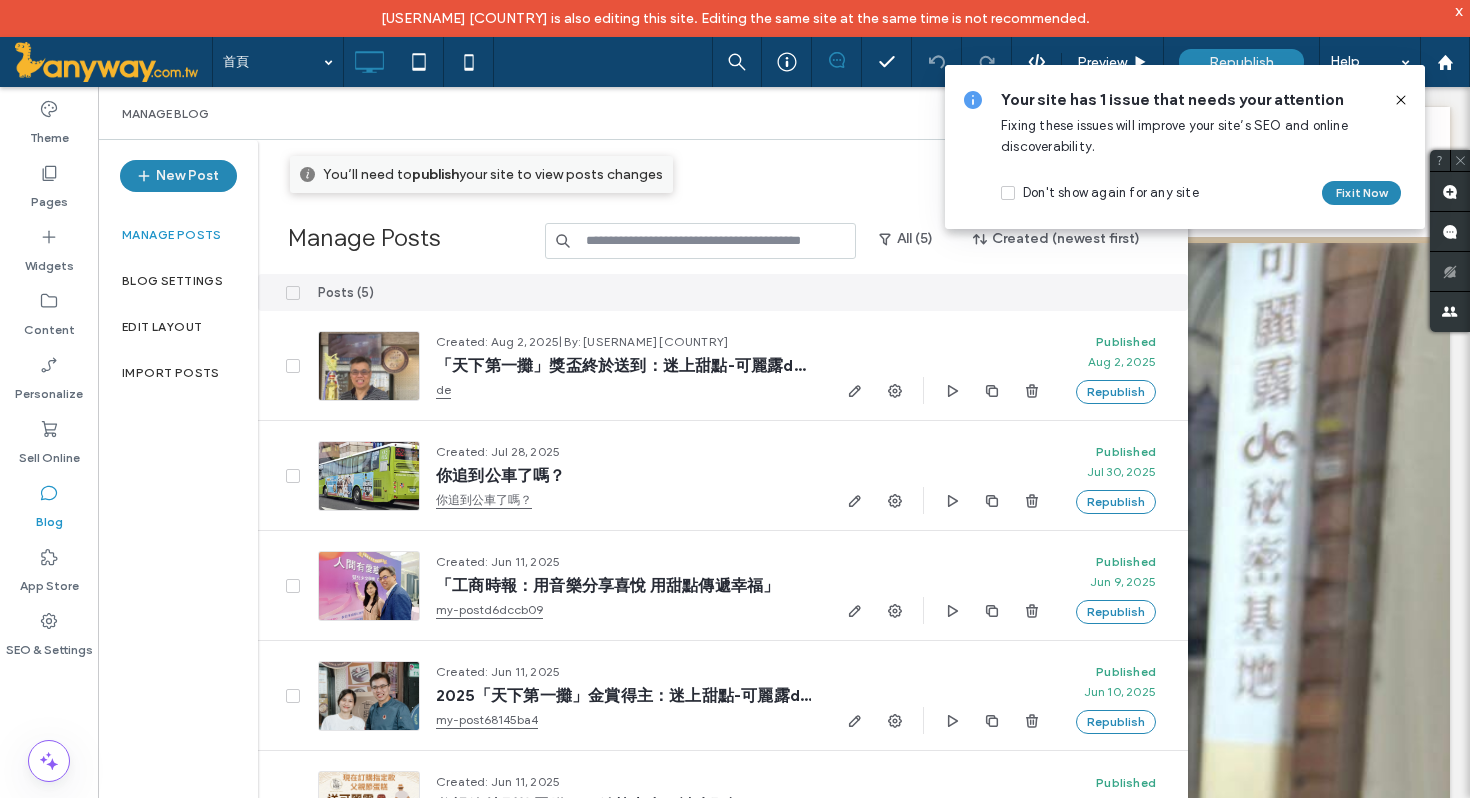 click on "Your site has 1 issue that needs your attention Fixing these issues will improve your site’s SEO and online discoverability. Don't show again for any site Fix it Now" at bounding box center (1189, 147) 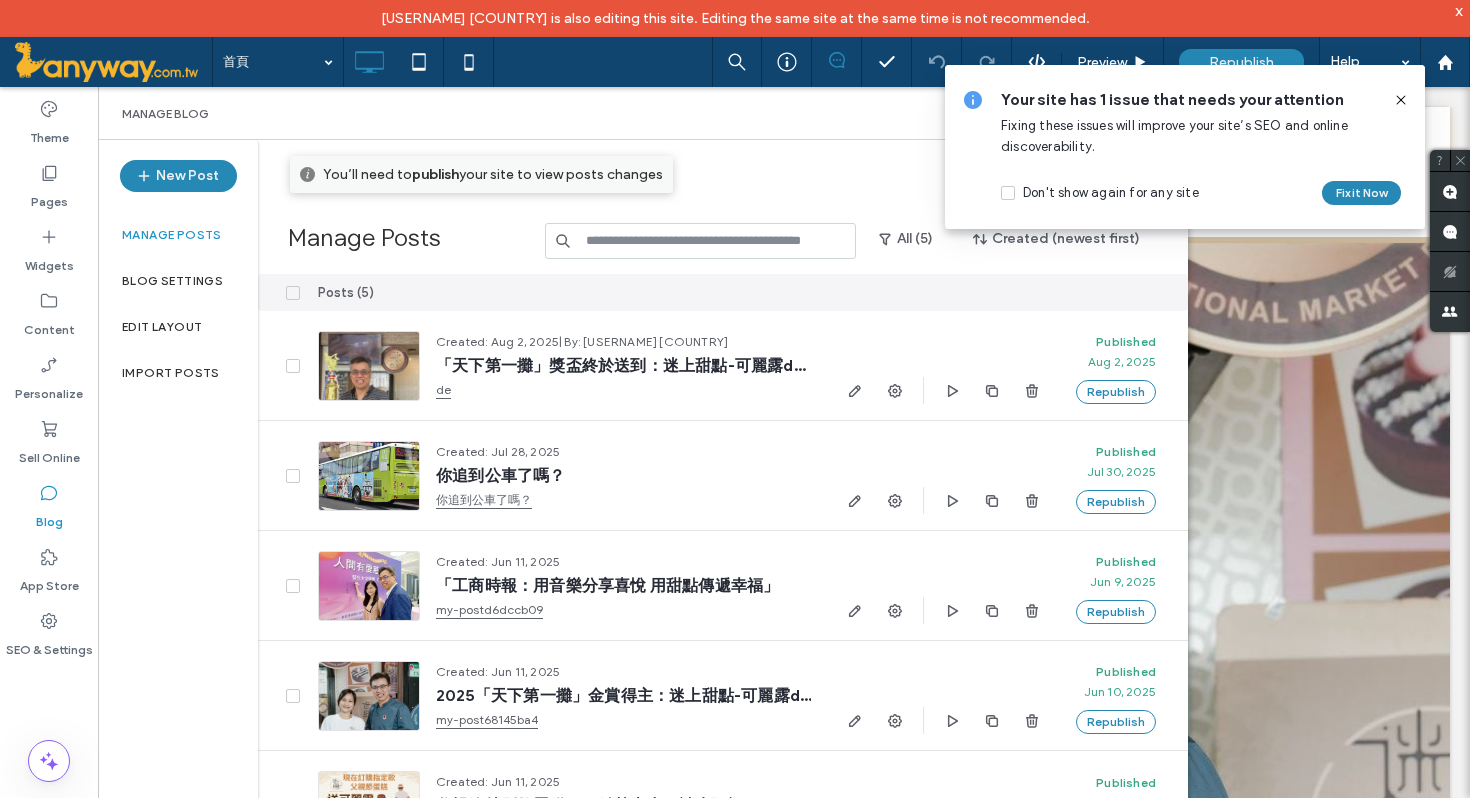 click 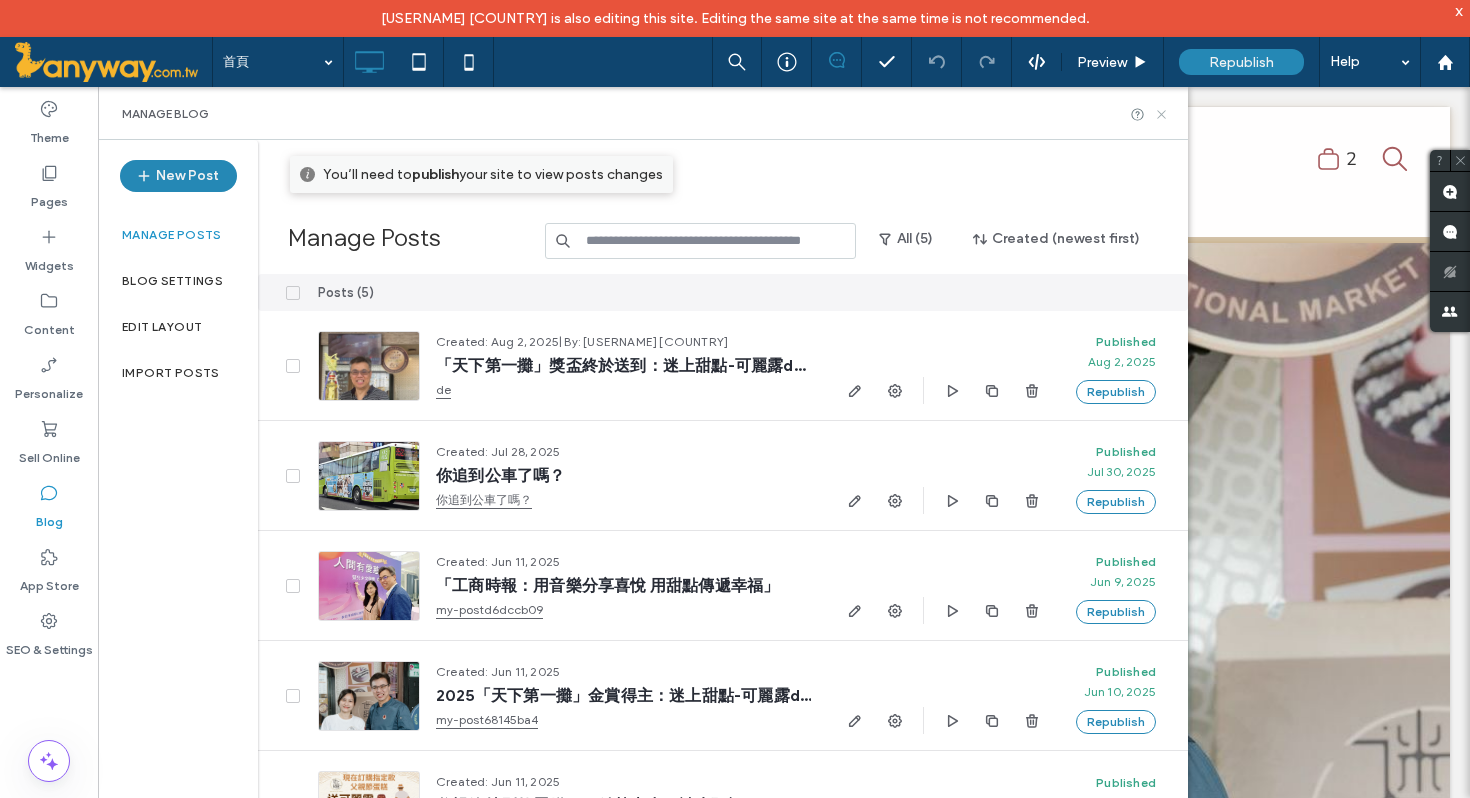click 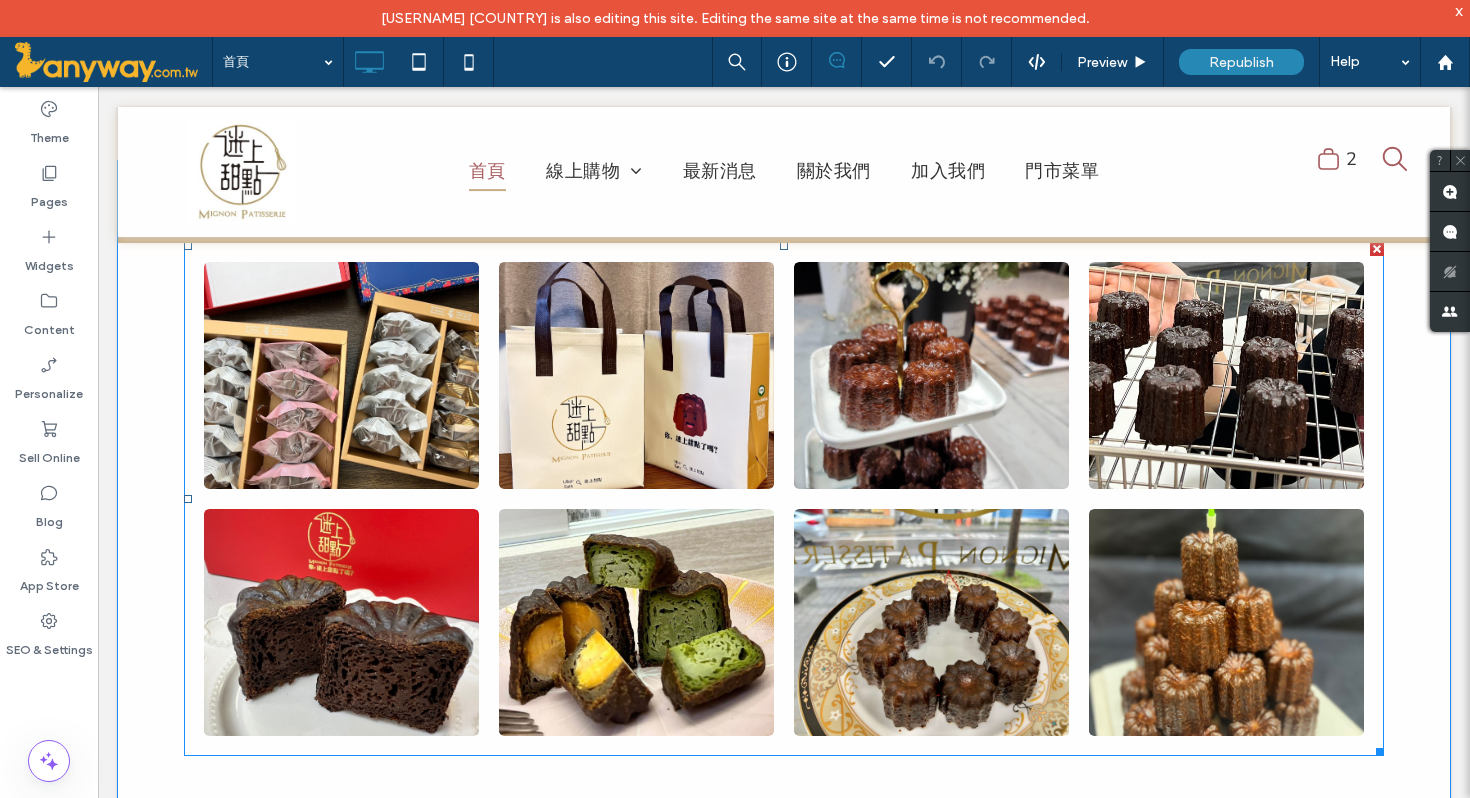 scroll, scrollTop: 3520, scrollLeft: 0, axis: vertical 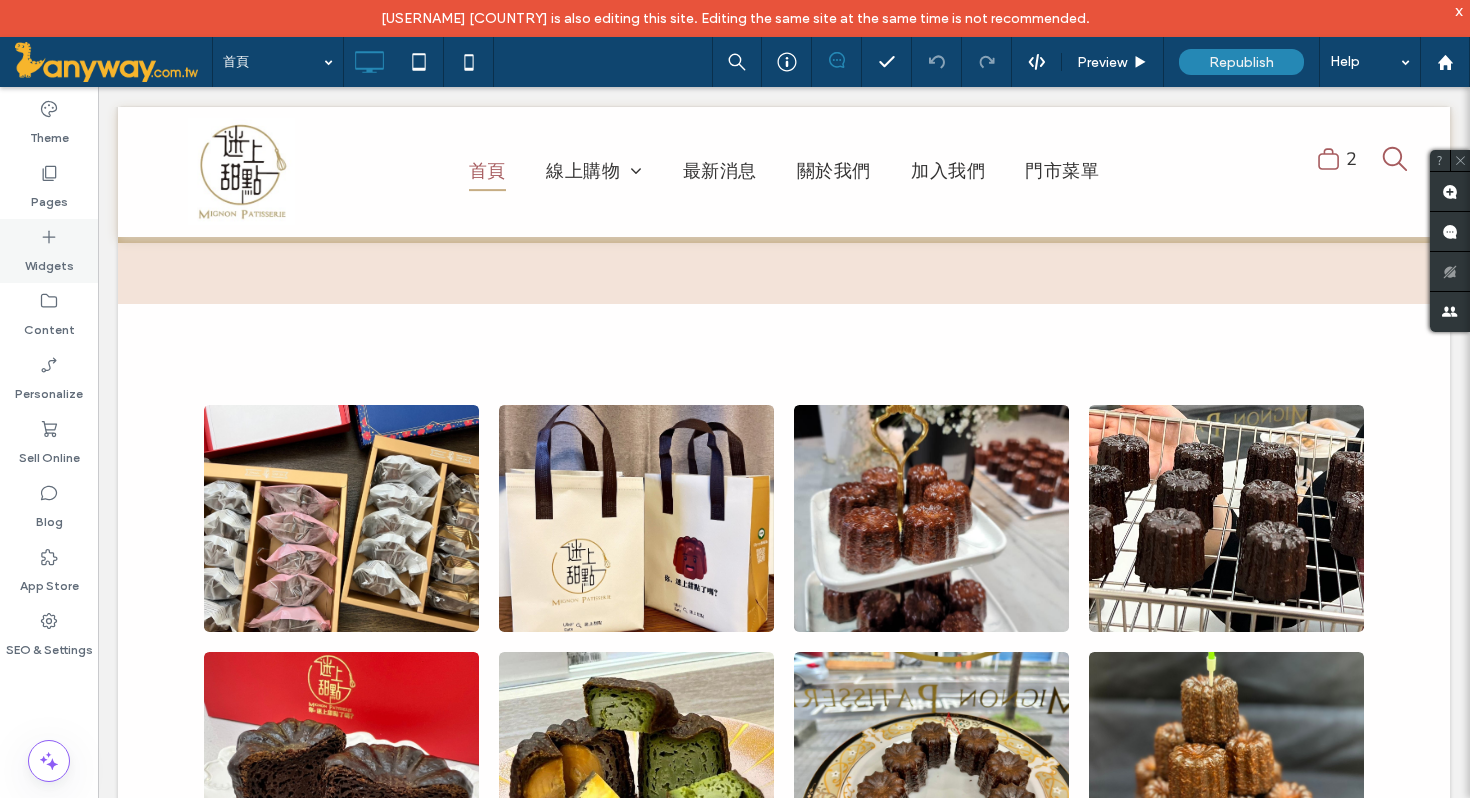 click 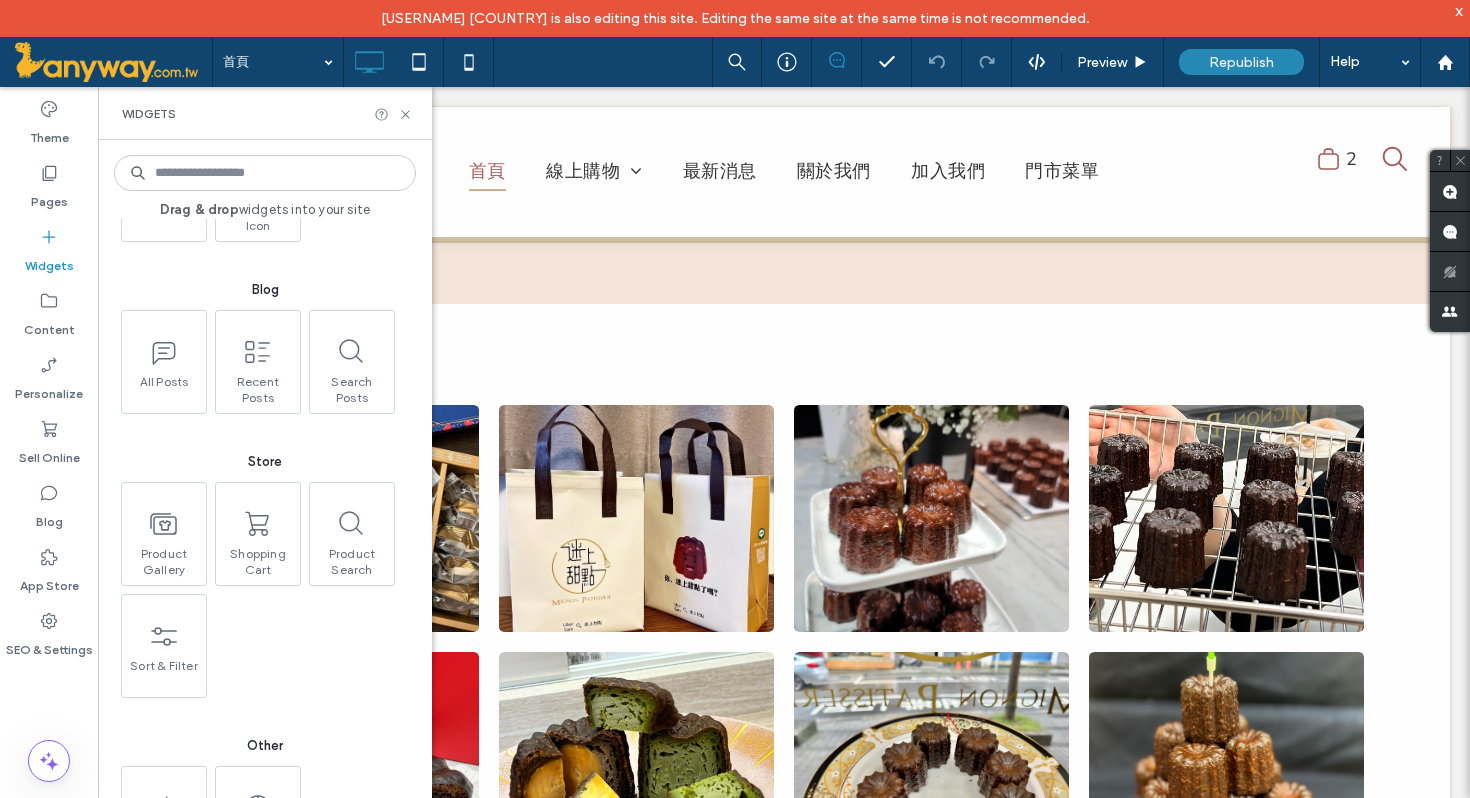 scroll, scrollTop: 4750, scrollLeft: 0, axis: vertical 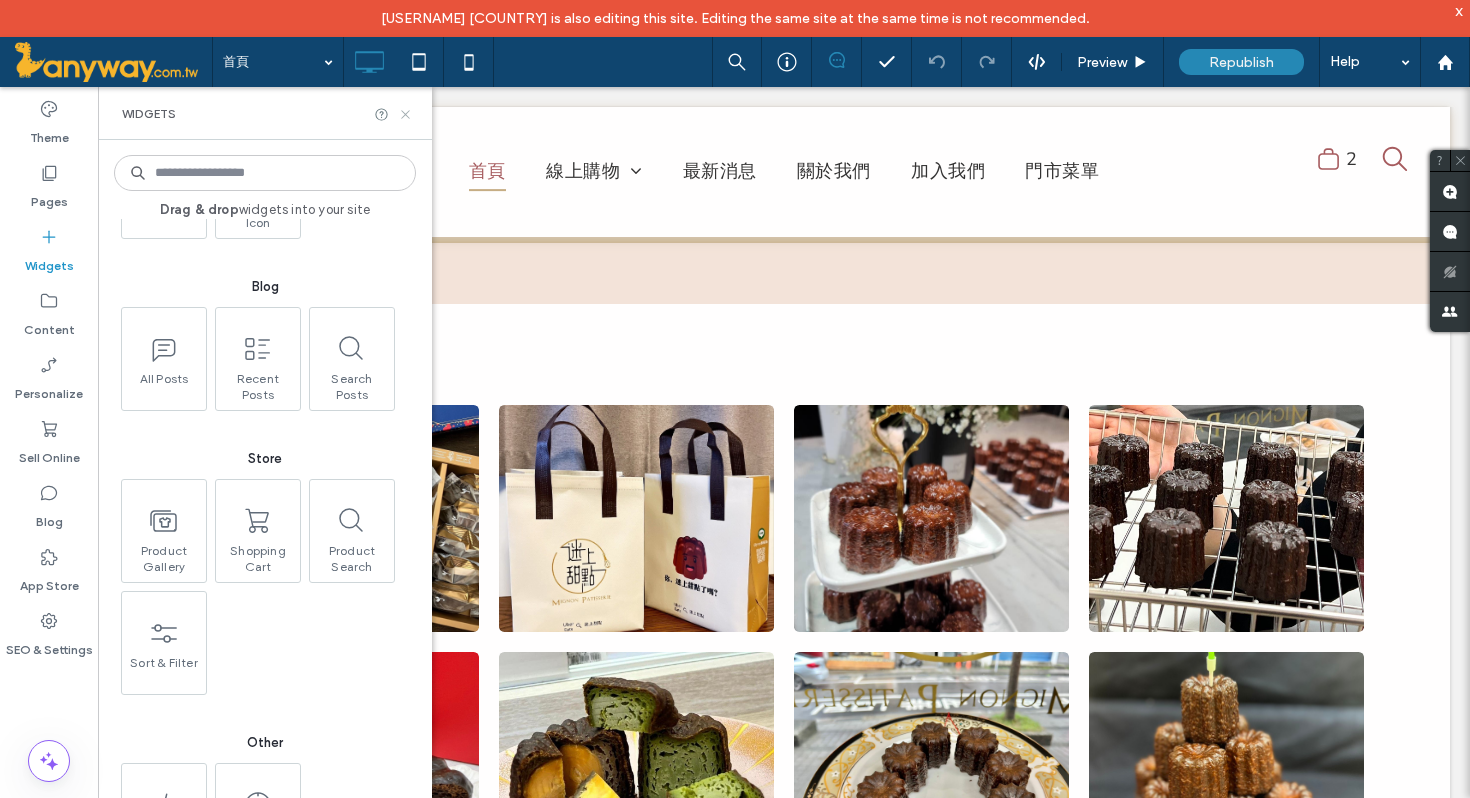 click 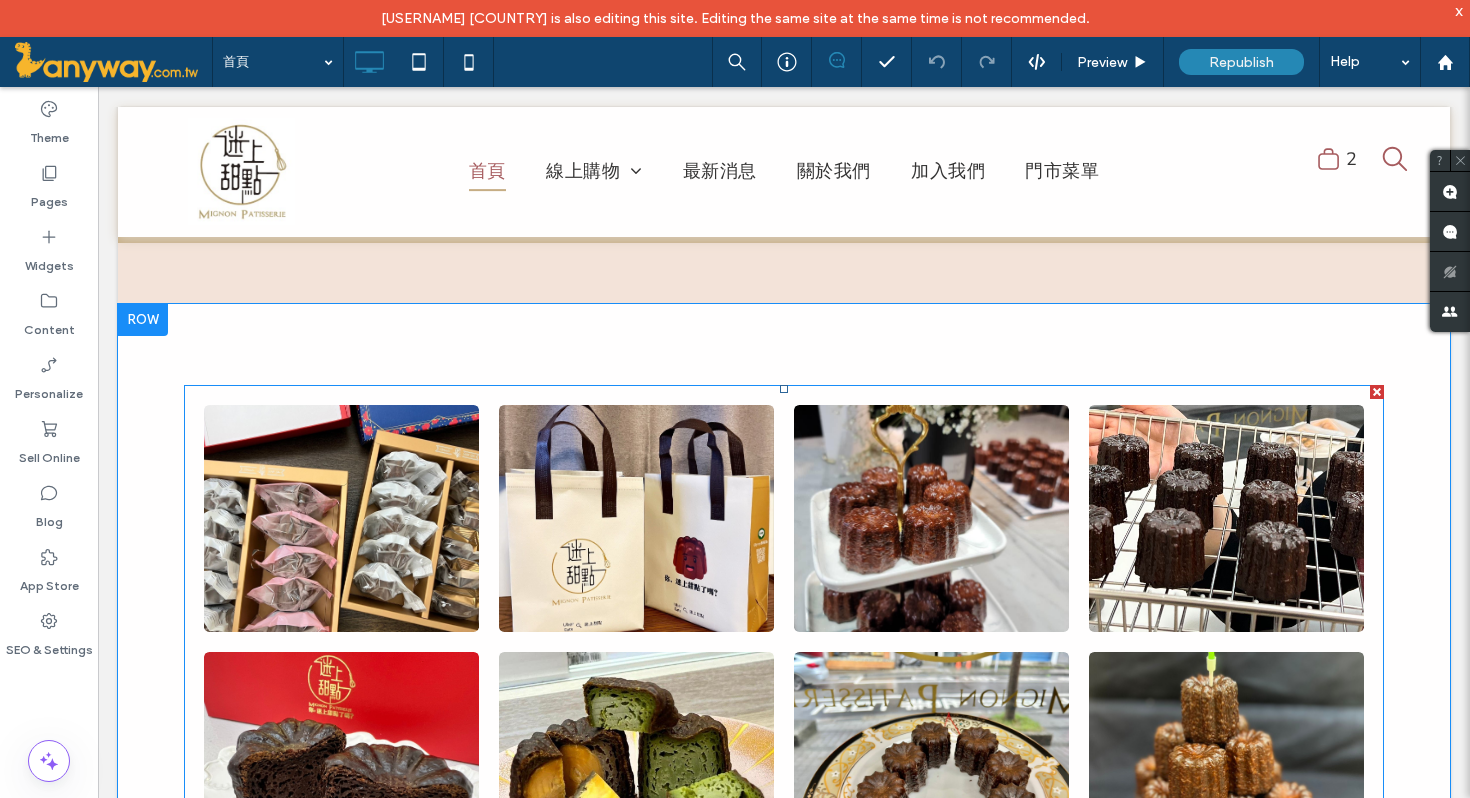 click at bounding box center [342, 518] 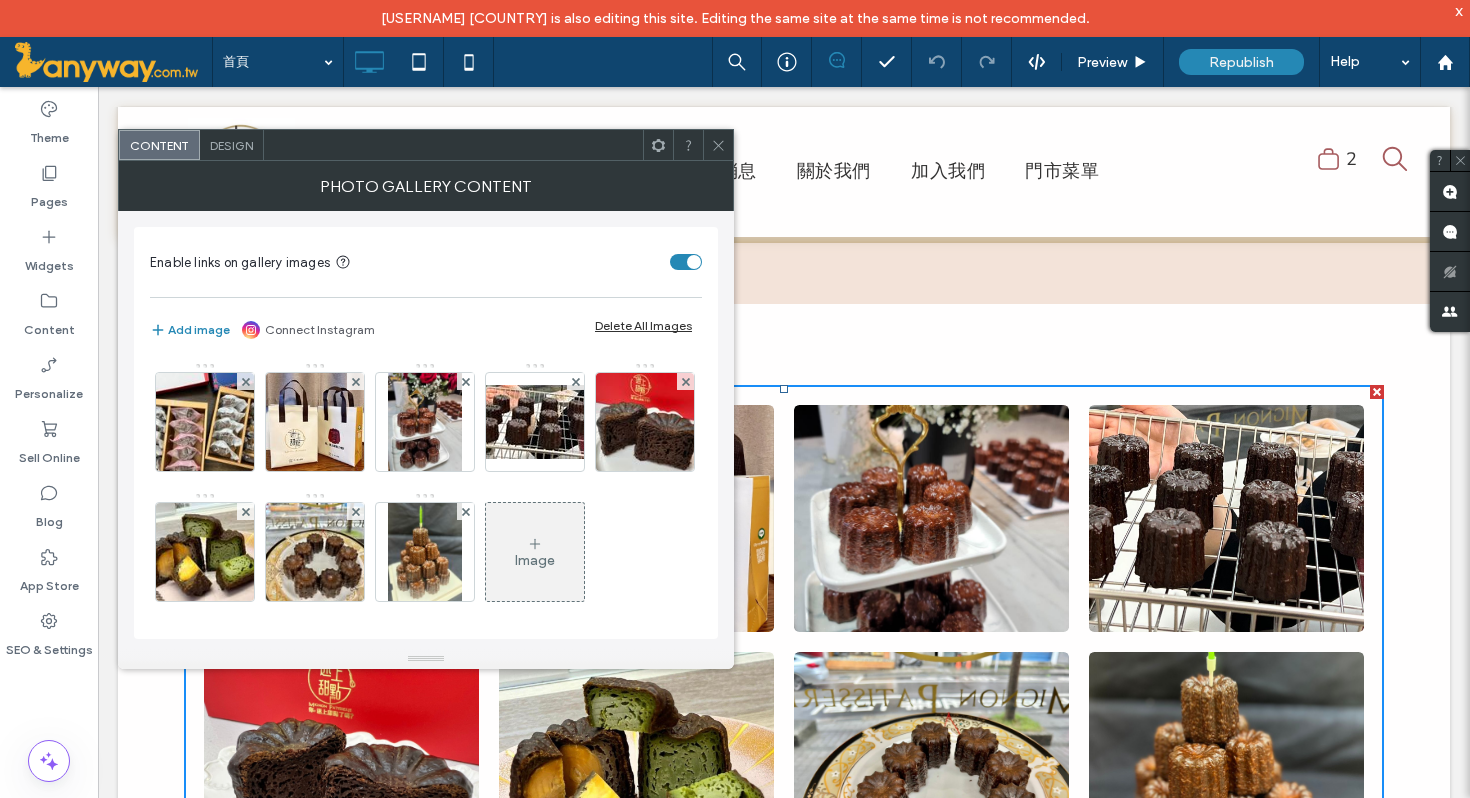 click at bounding box center [315, 422] 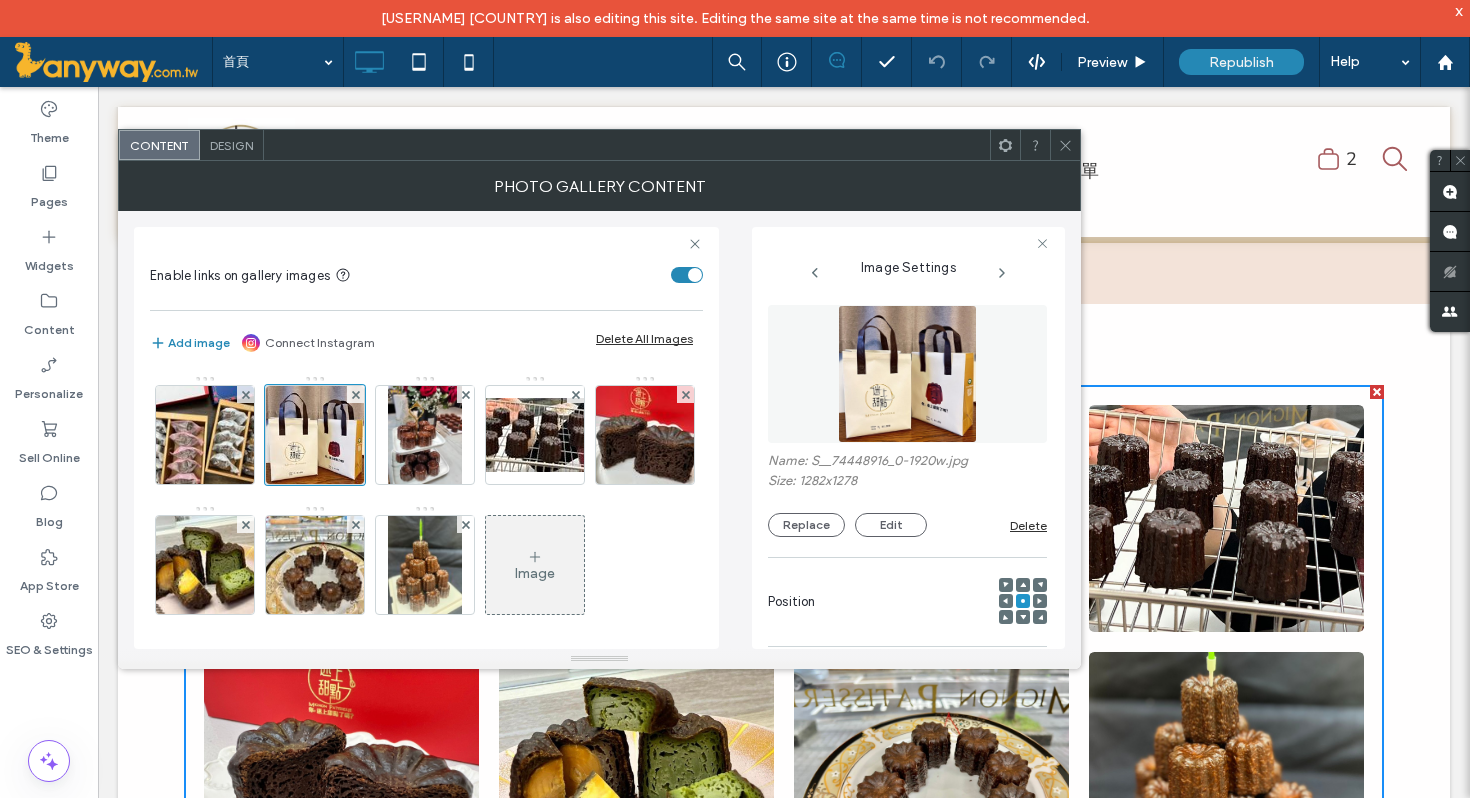 click at bounding box center (1065, 145) 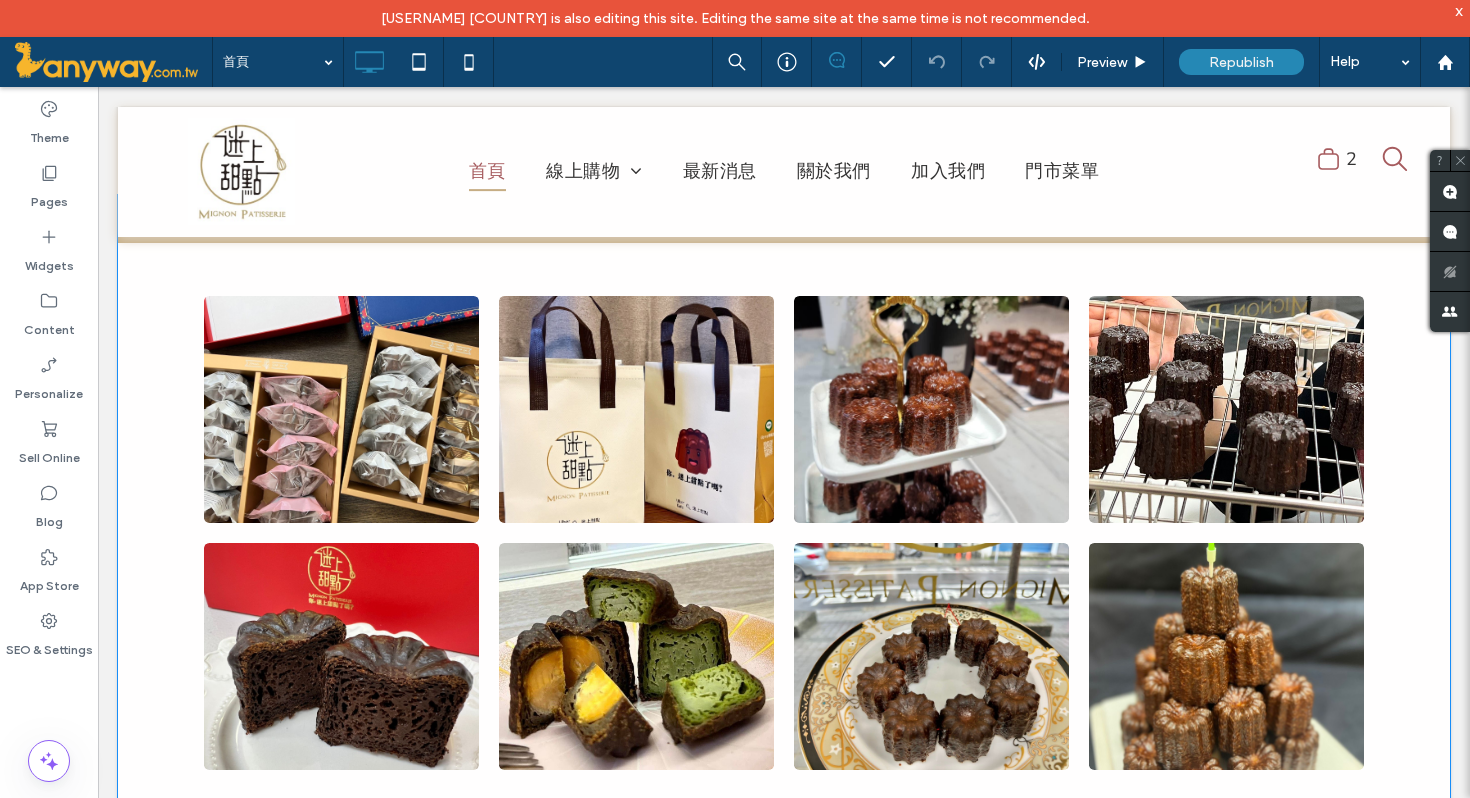 scroll, scrollTop: 3685, scrollLeft: 0, axis: vertical 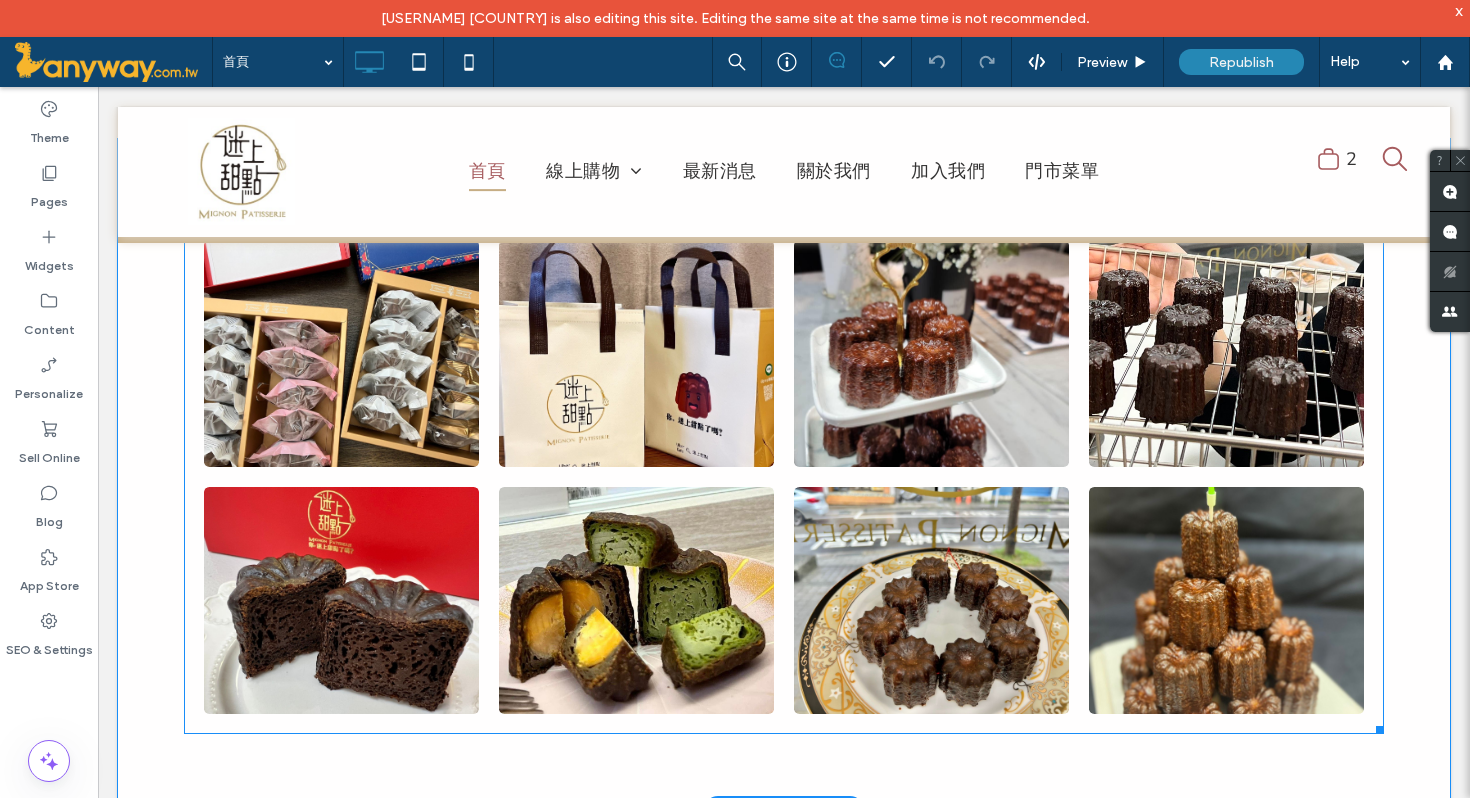 click at bounding box center [637, 353] 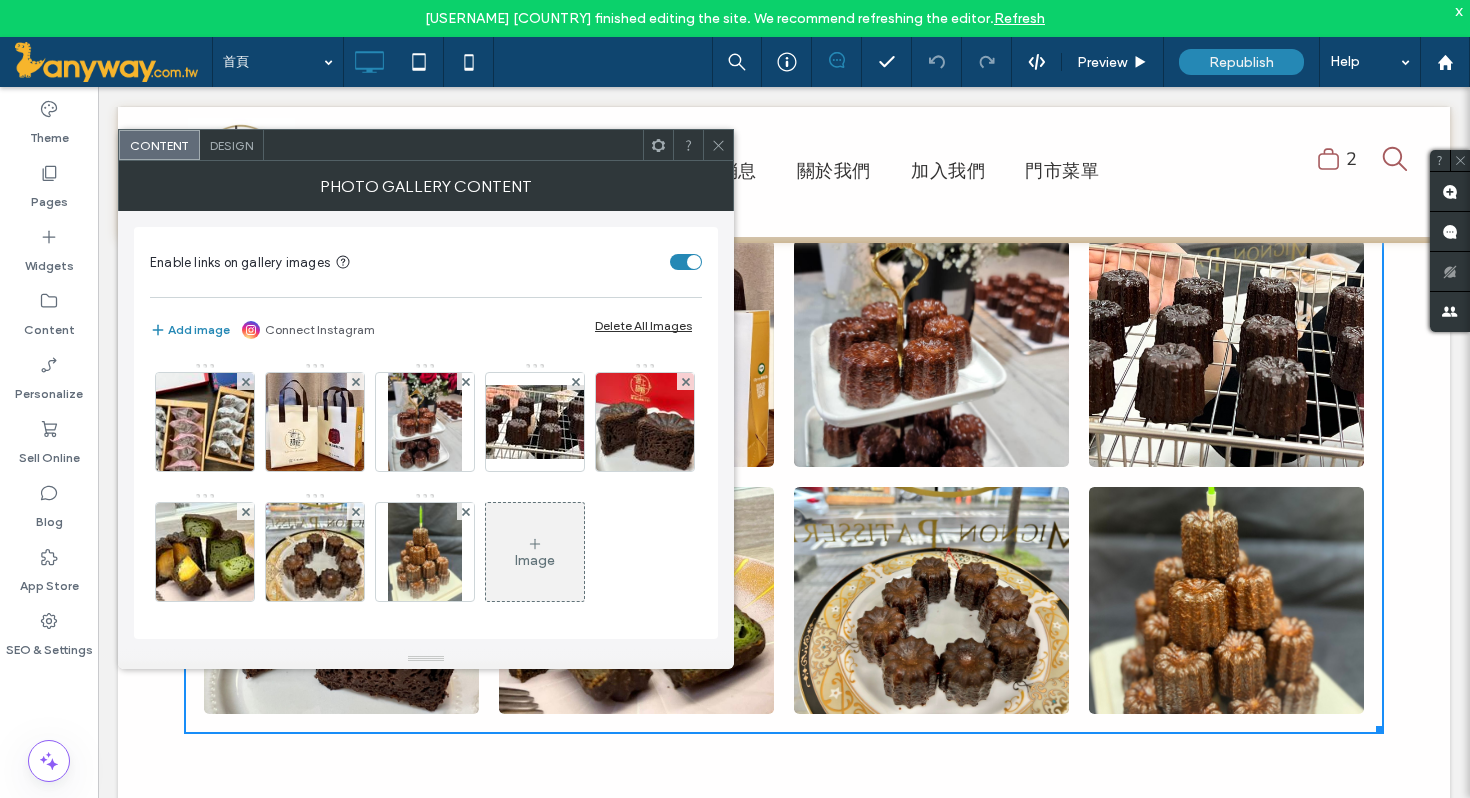 click 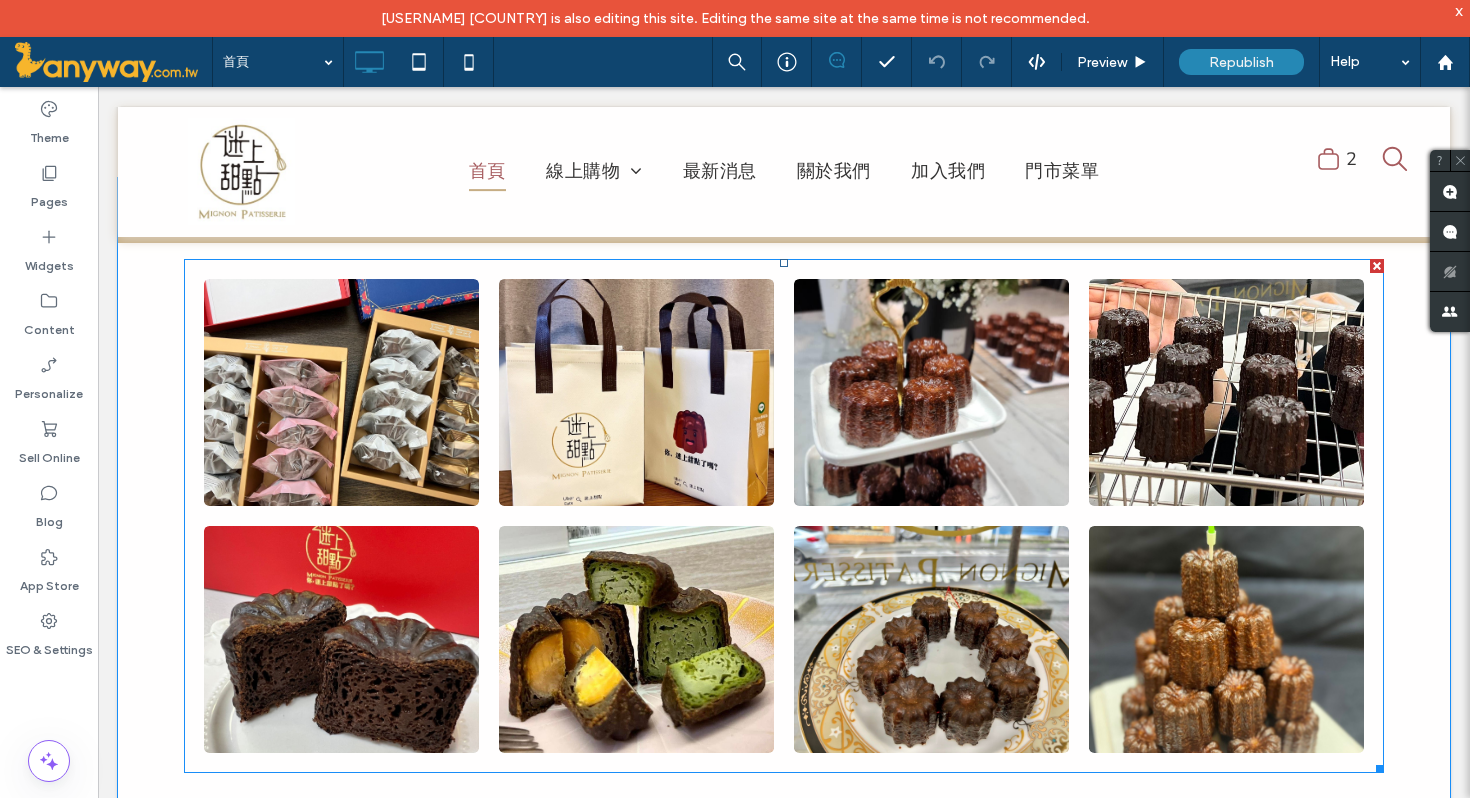scroll, scrollTop: 3644, scrollLeft: 0, axis: vertical 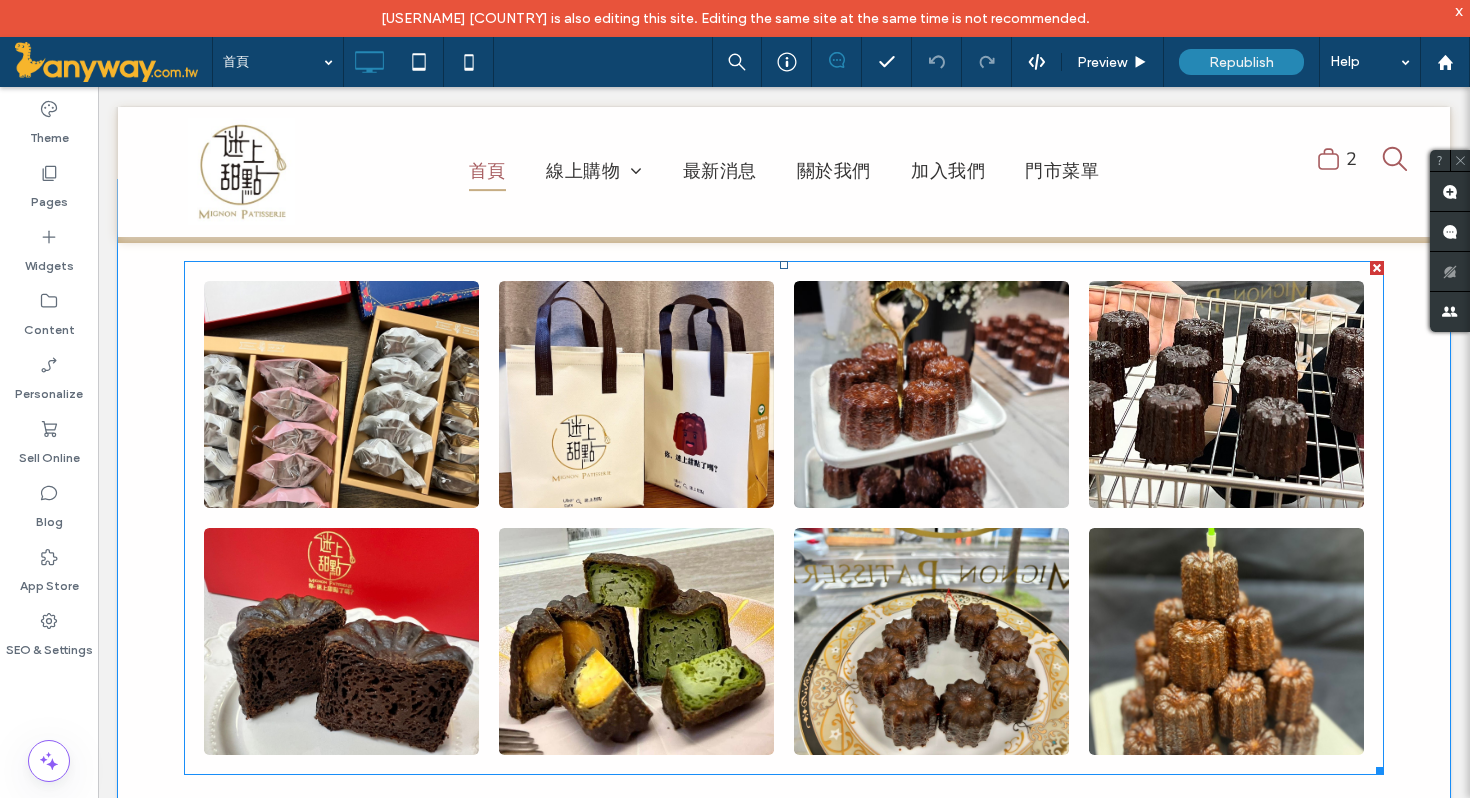 click at bounding box center [342, 394] 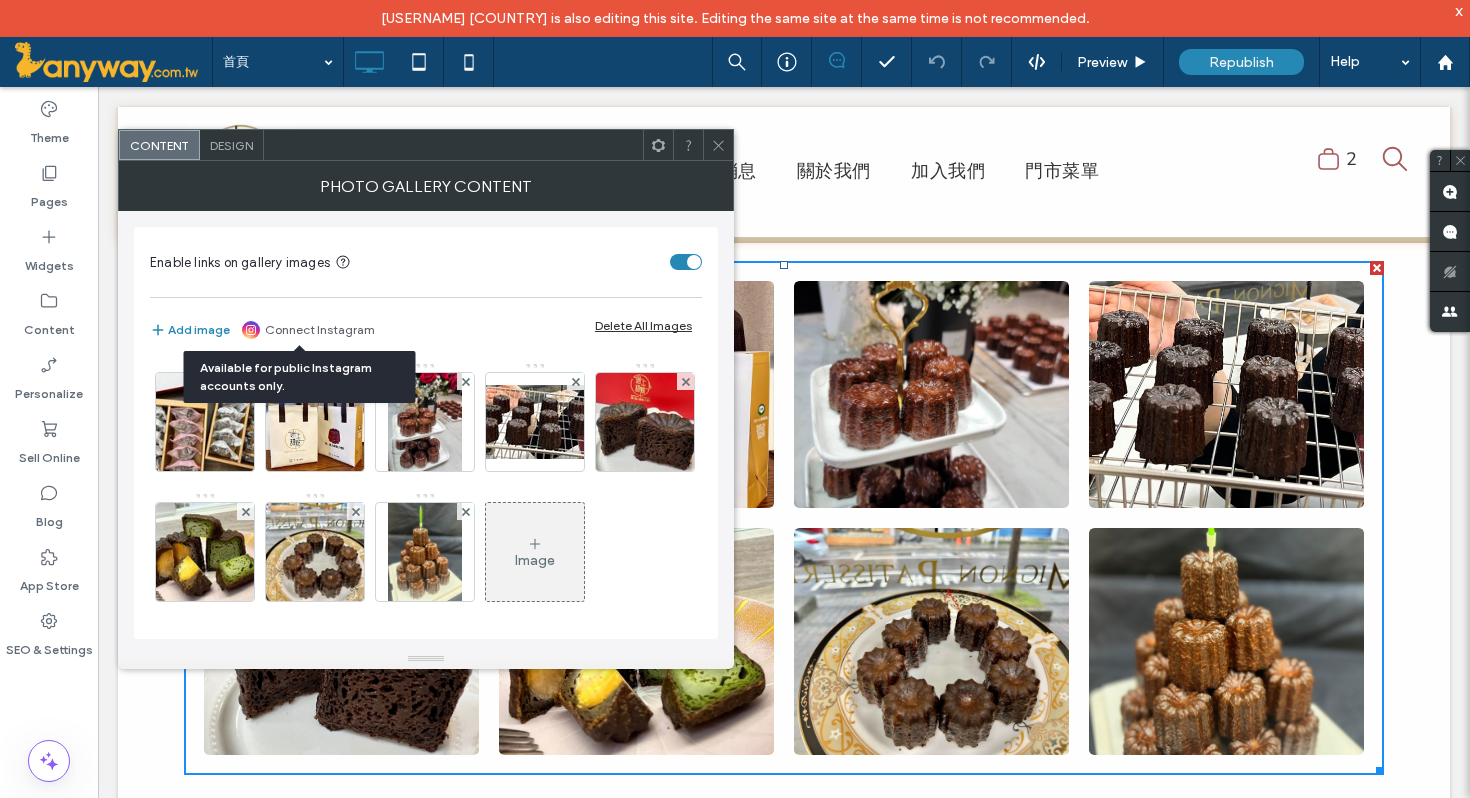 click on "Connect Instagram" at bounding box center [320, 330] 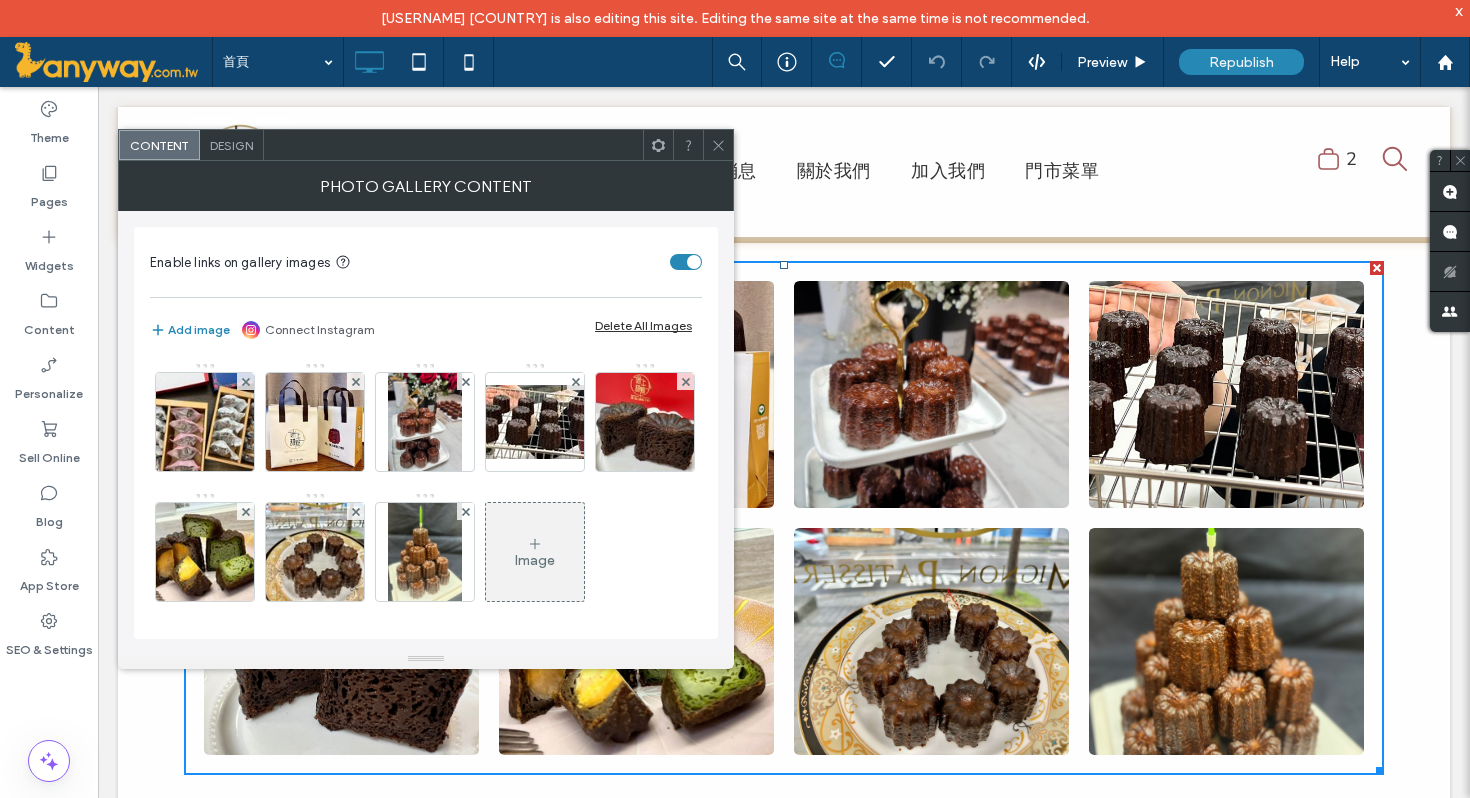 click 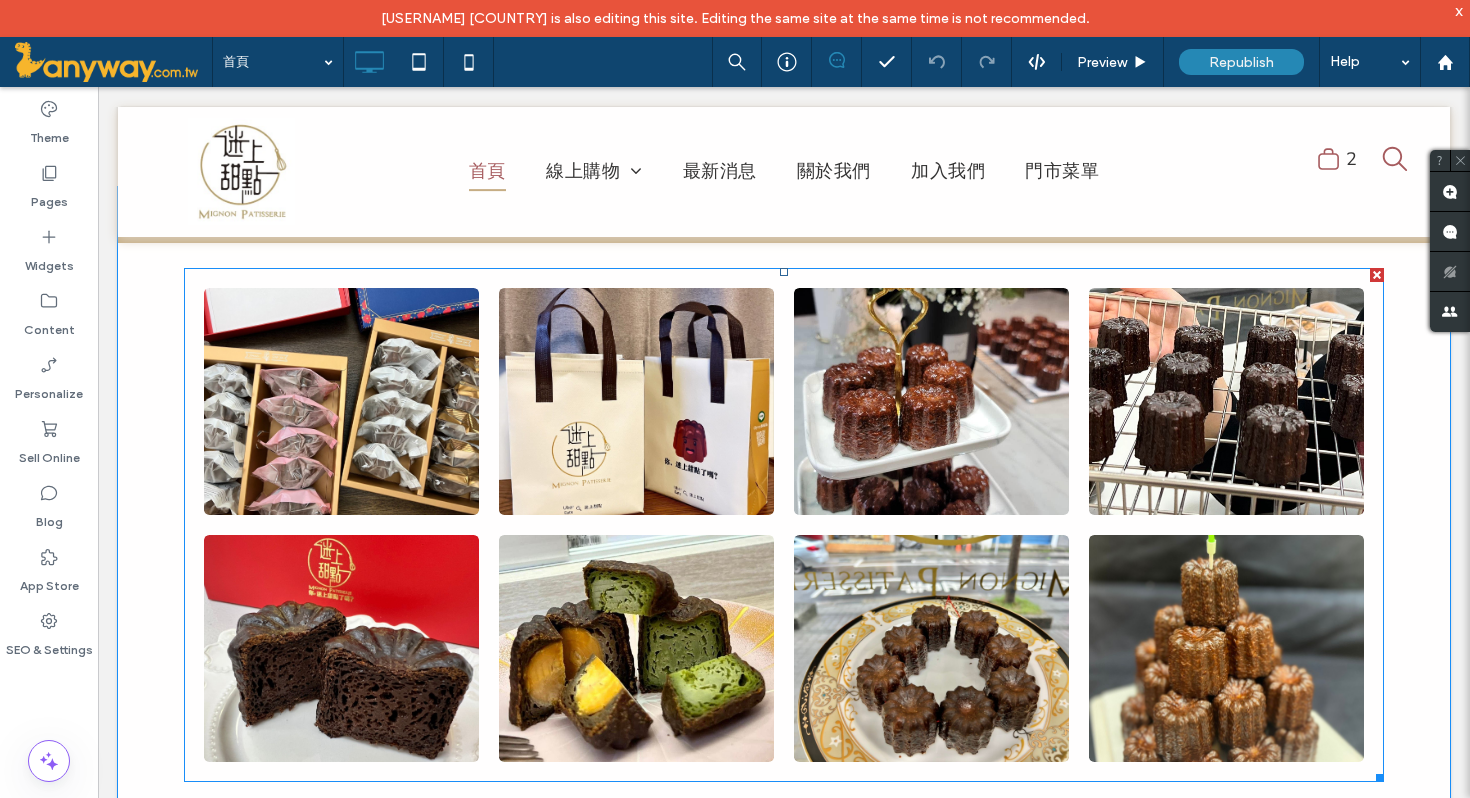 scroll, scrollTop: 3703, scrollLeft: 0, axis: vertical 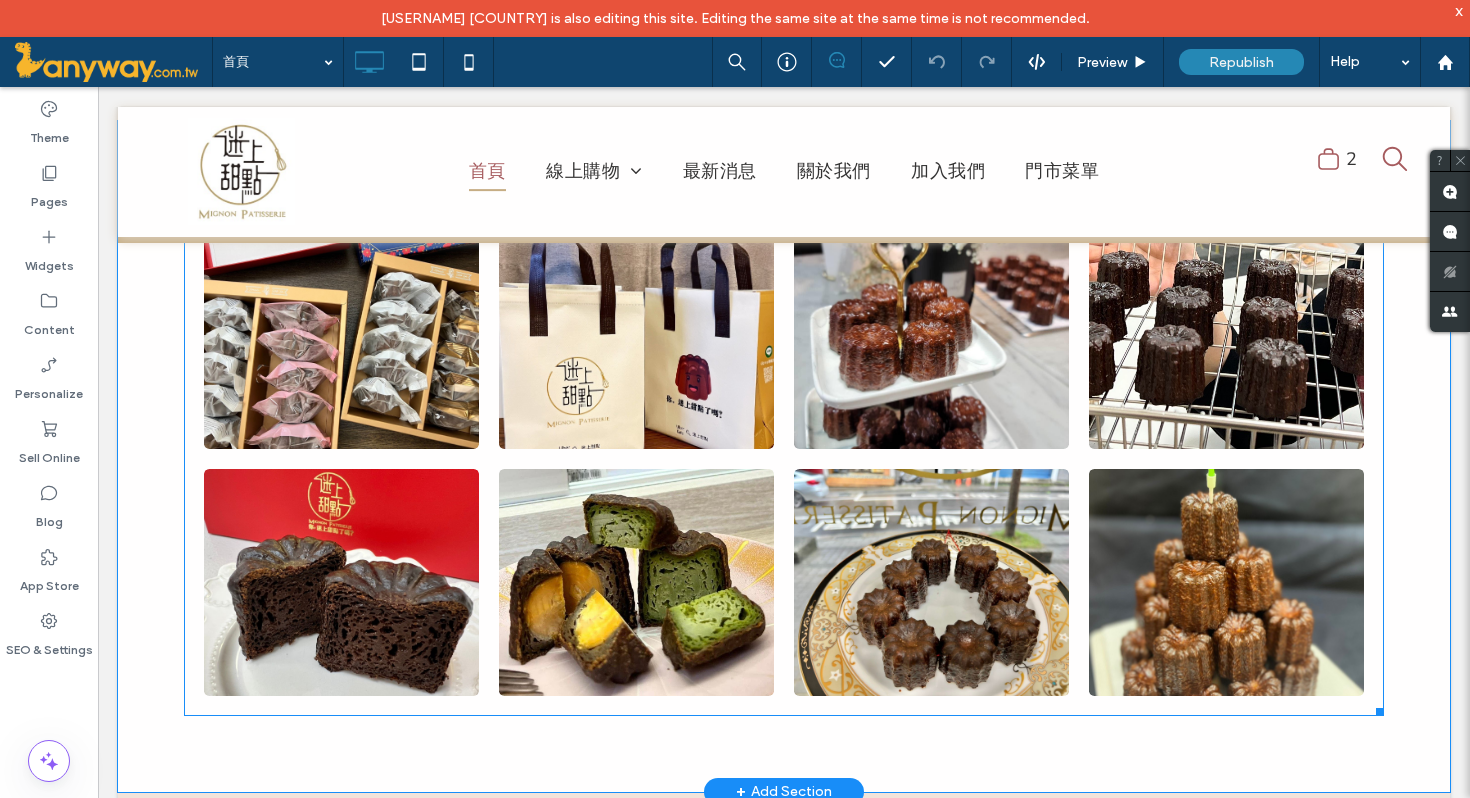 click at bounding box center [637, 335] 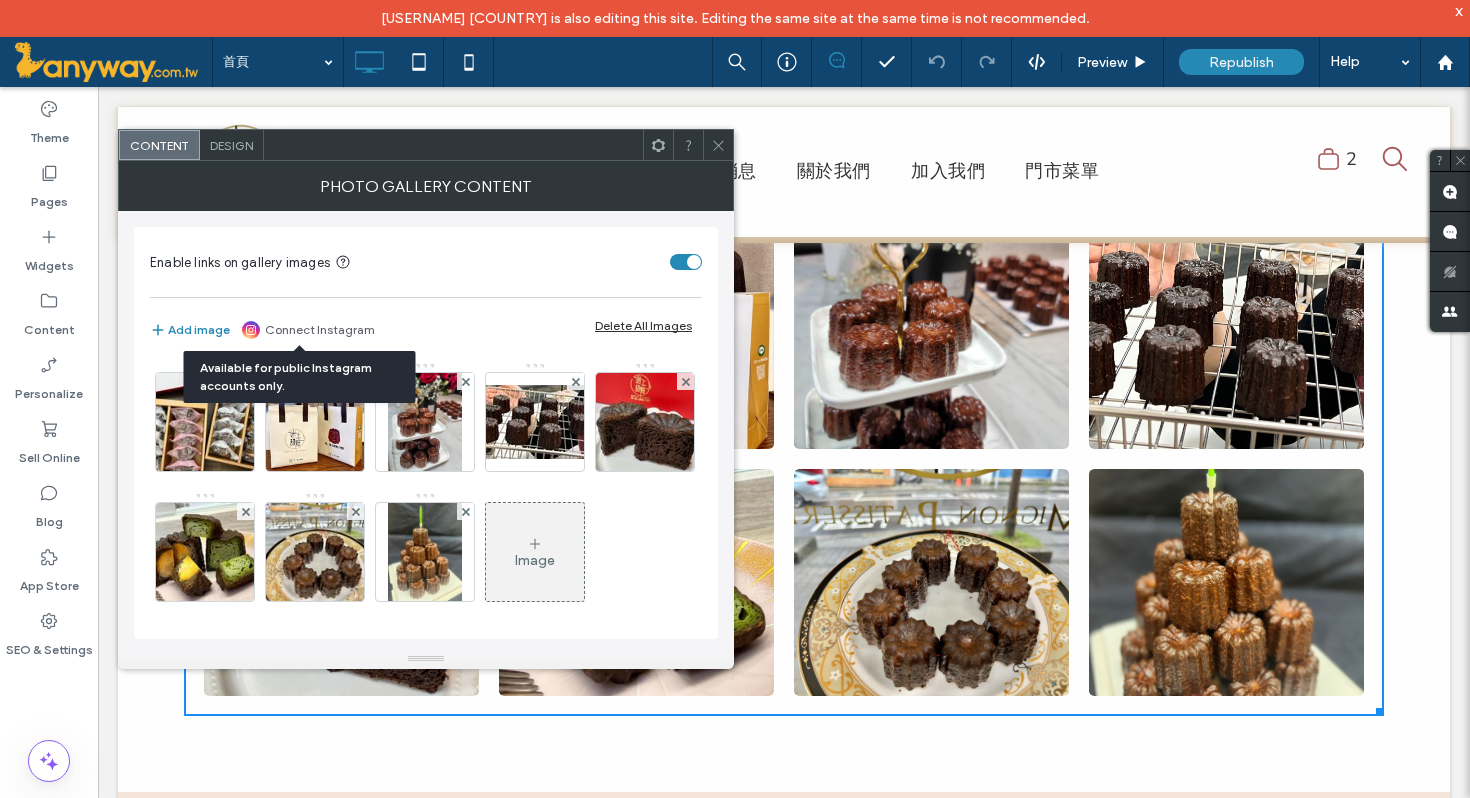 click on "Connect Instagram" at bounding box center (320, 330) 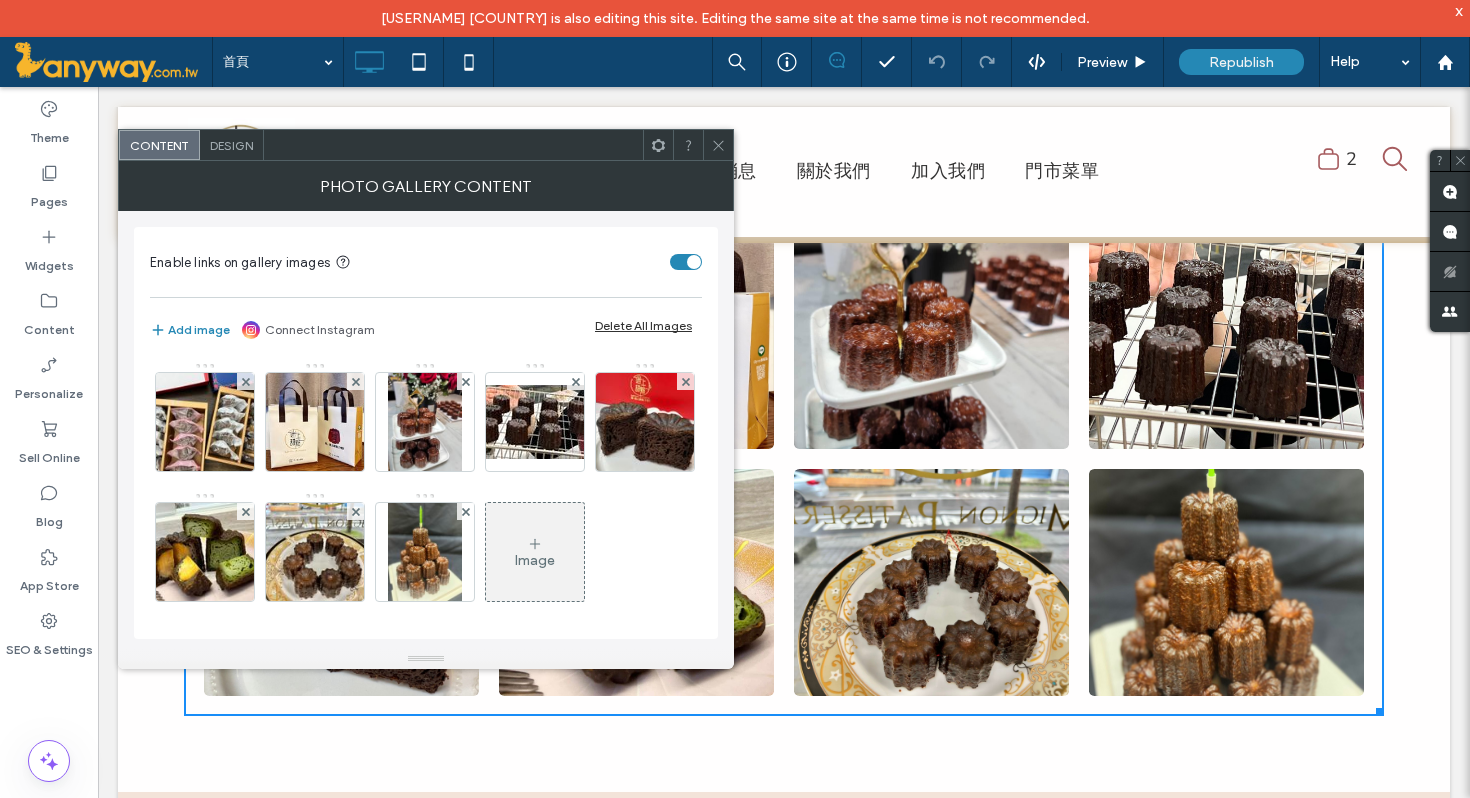 click 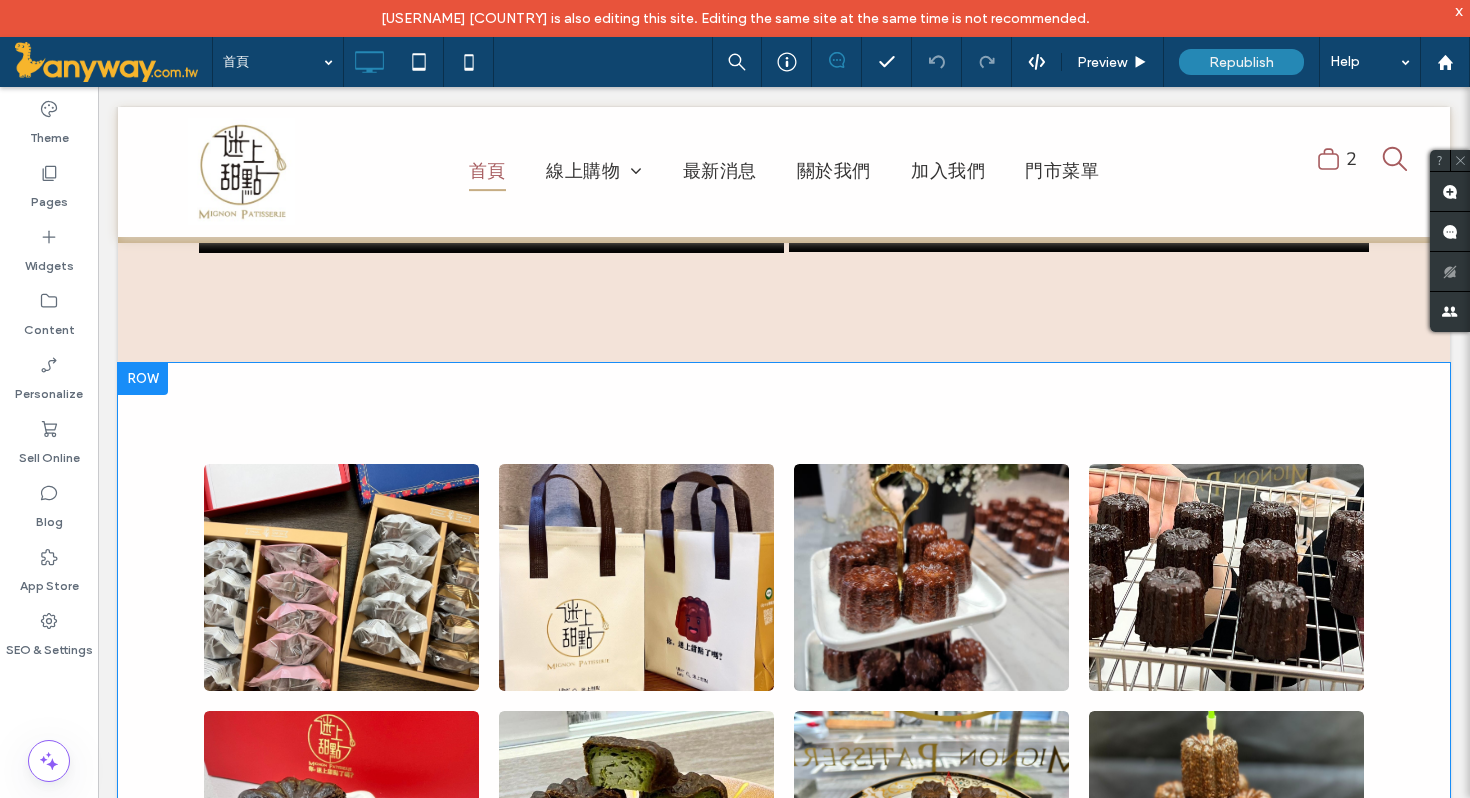 scroll, scrollTop: 3500, scrollLeft: 0, axis: vertical 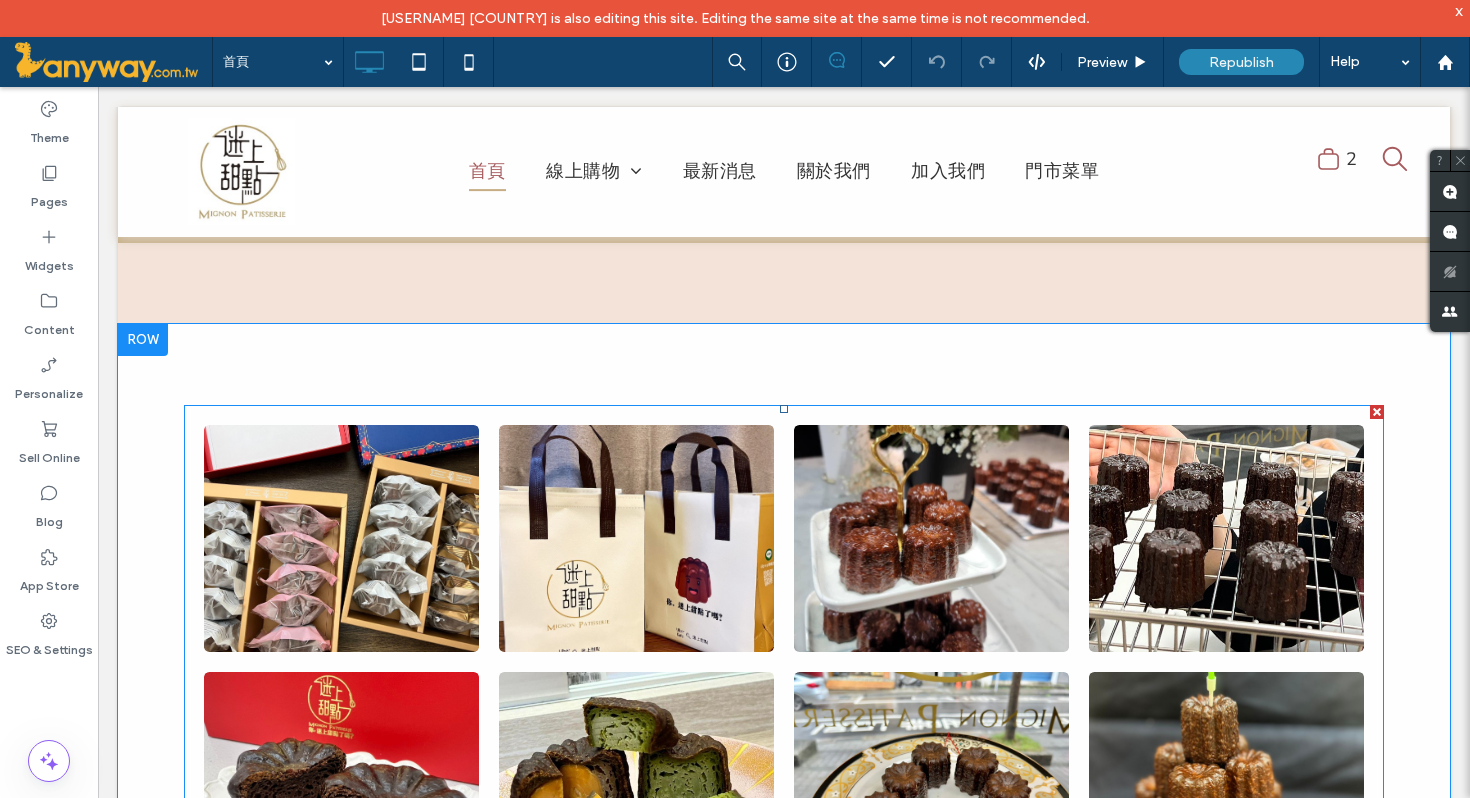 click at bounding box center [637, 538] 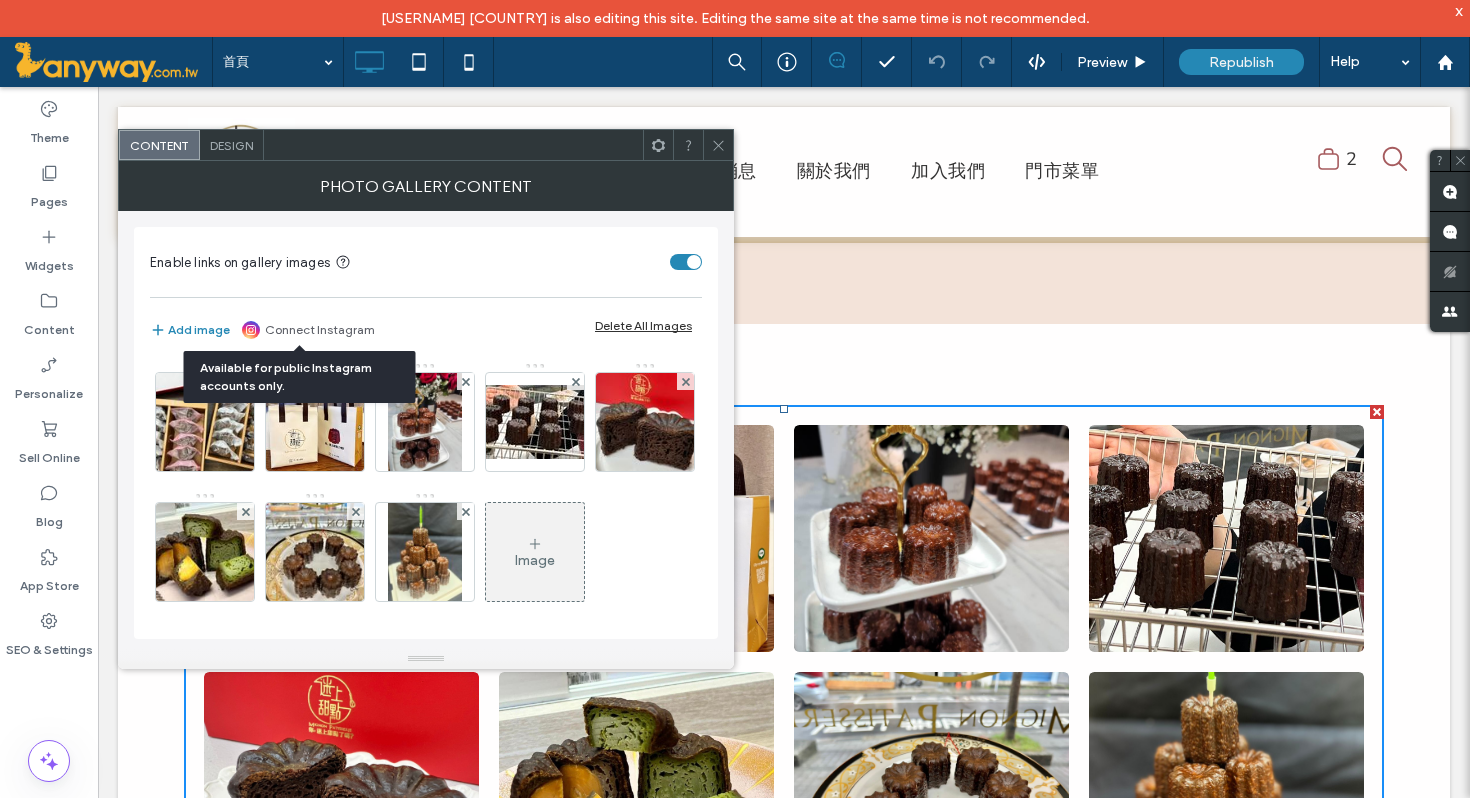 click on "Connect Instagram" at bounding box center [320, 330] 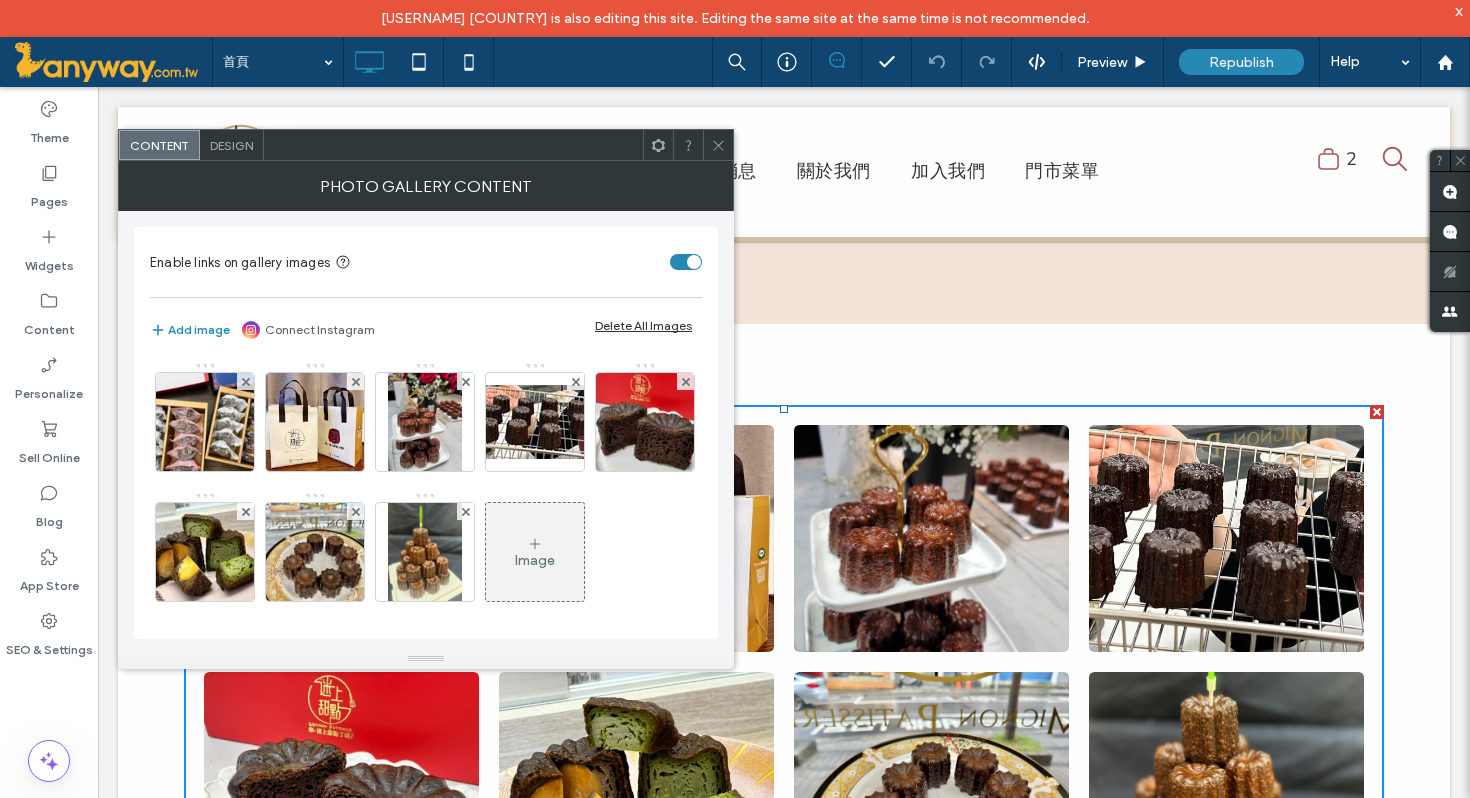 click 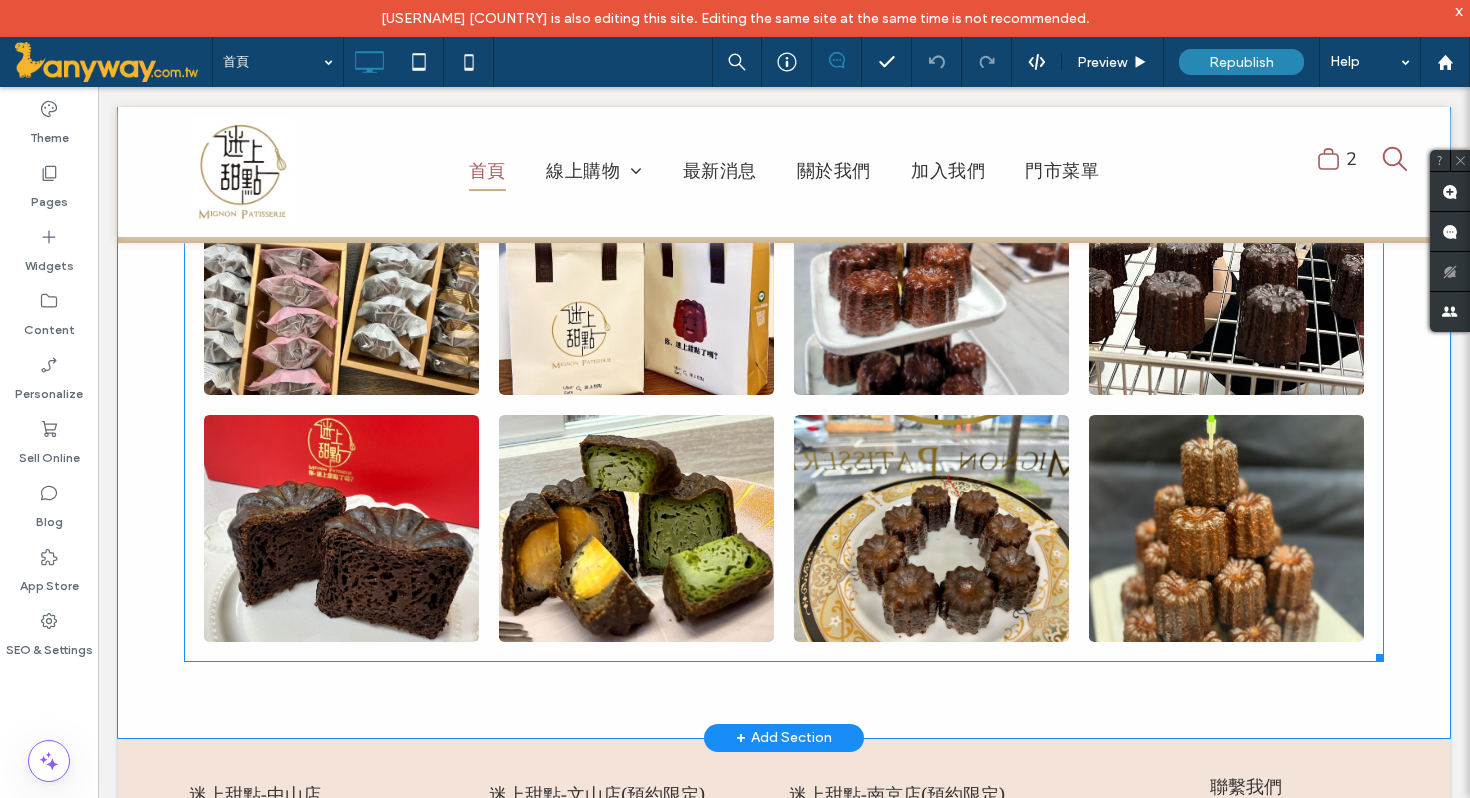 scroll, scrollTop: 3738, scrollLeft: 0, axis: vertical 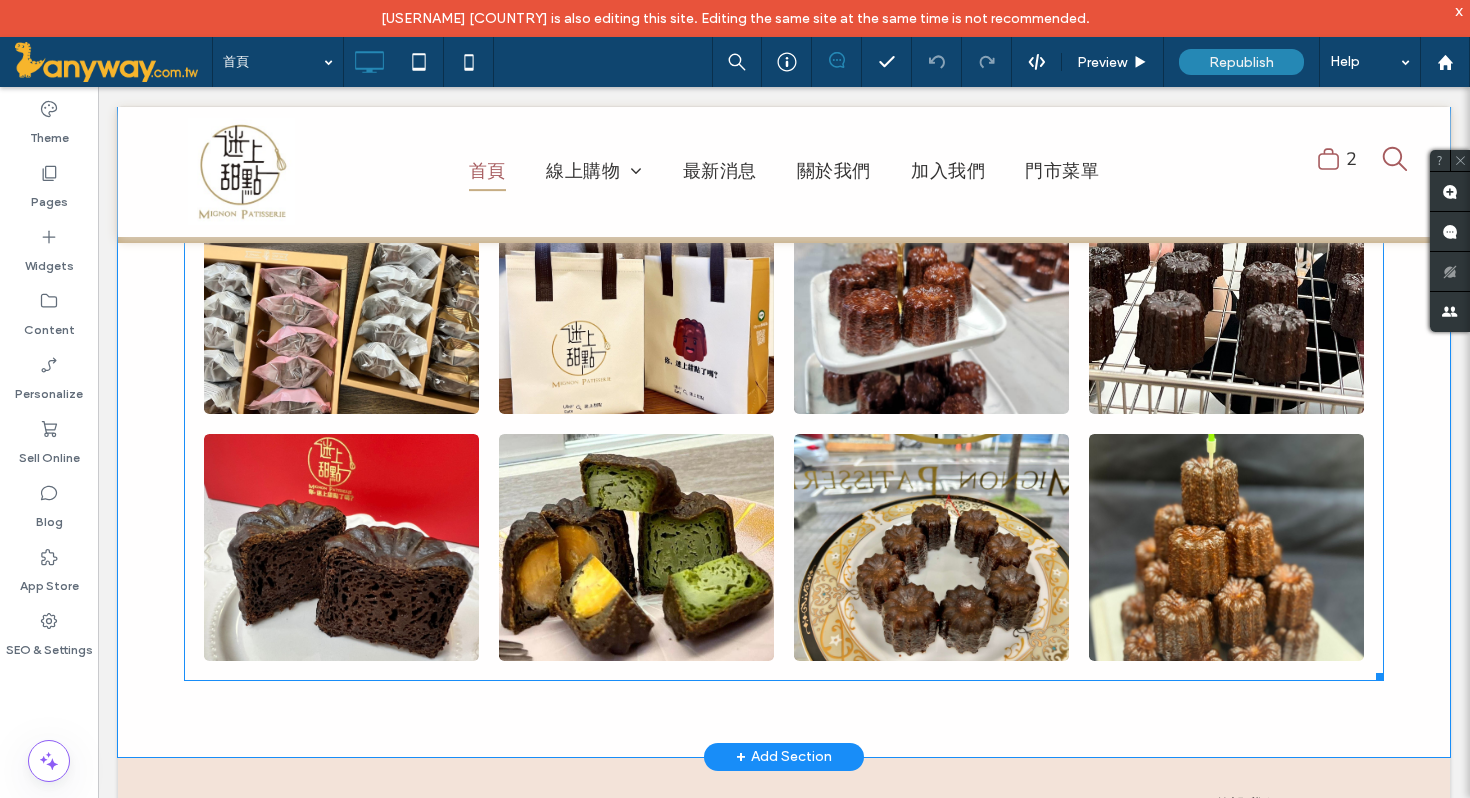 click at bounding box center (636, 300) 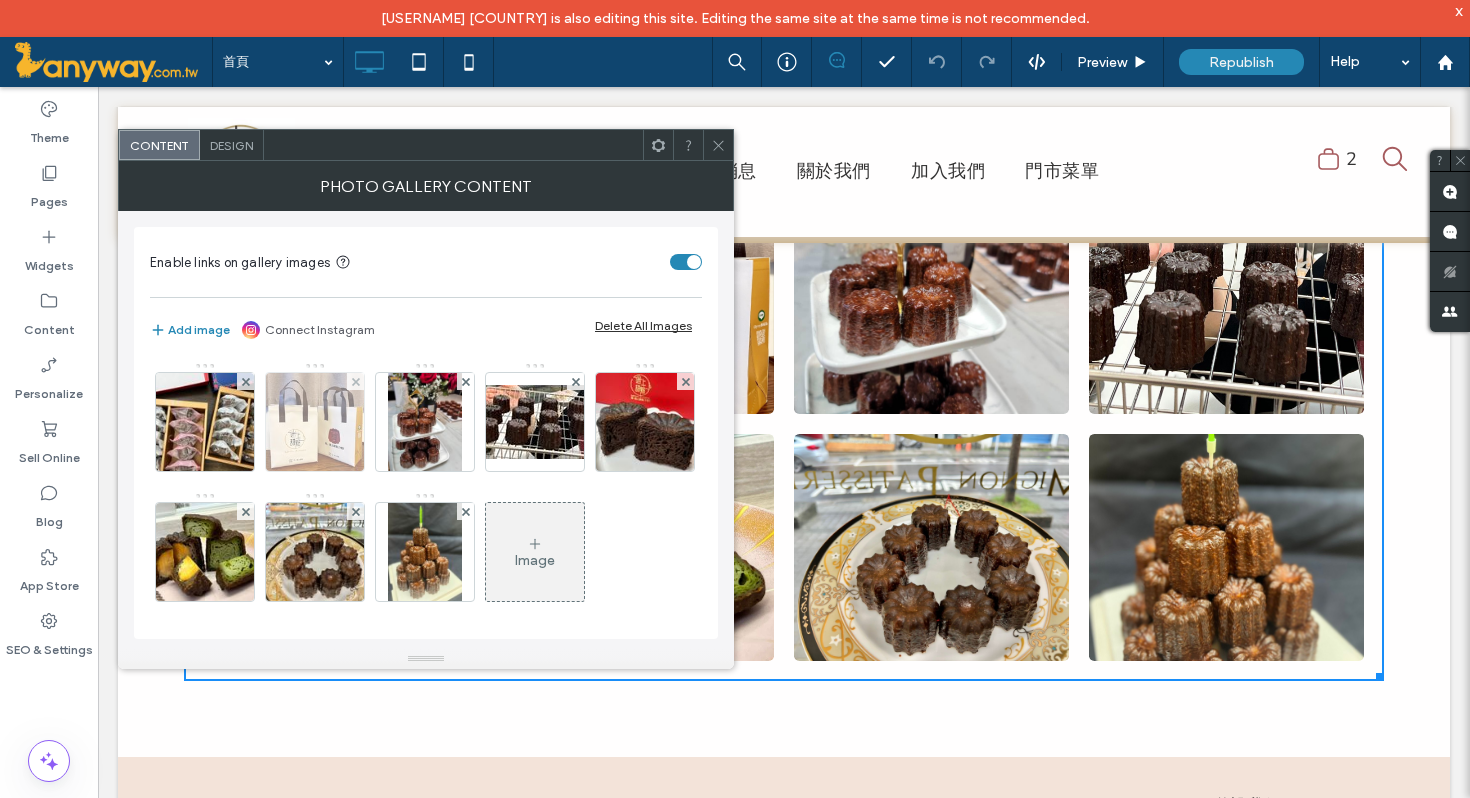 click at bounding box center [315, 422] 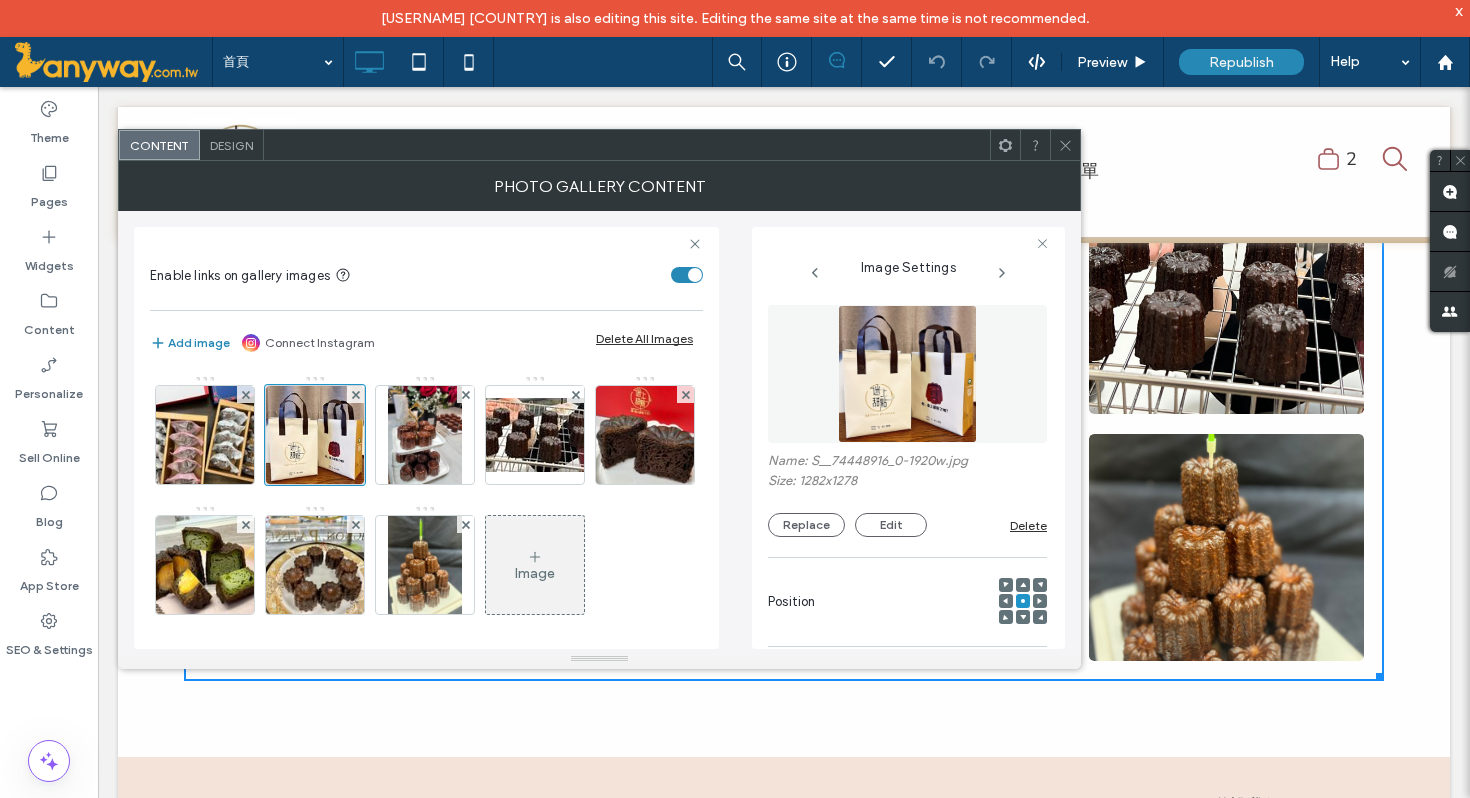 click 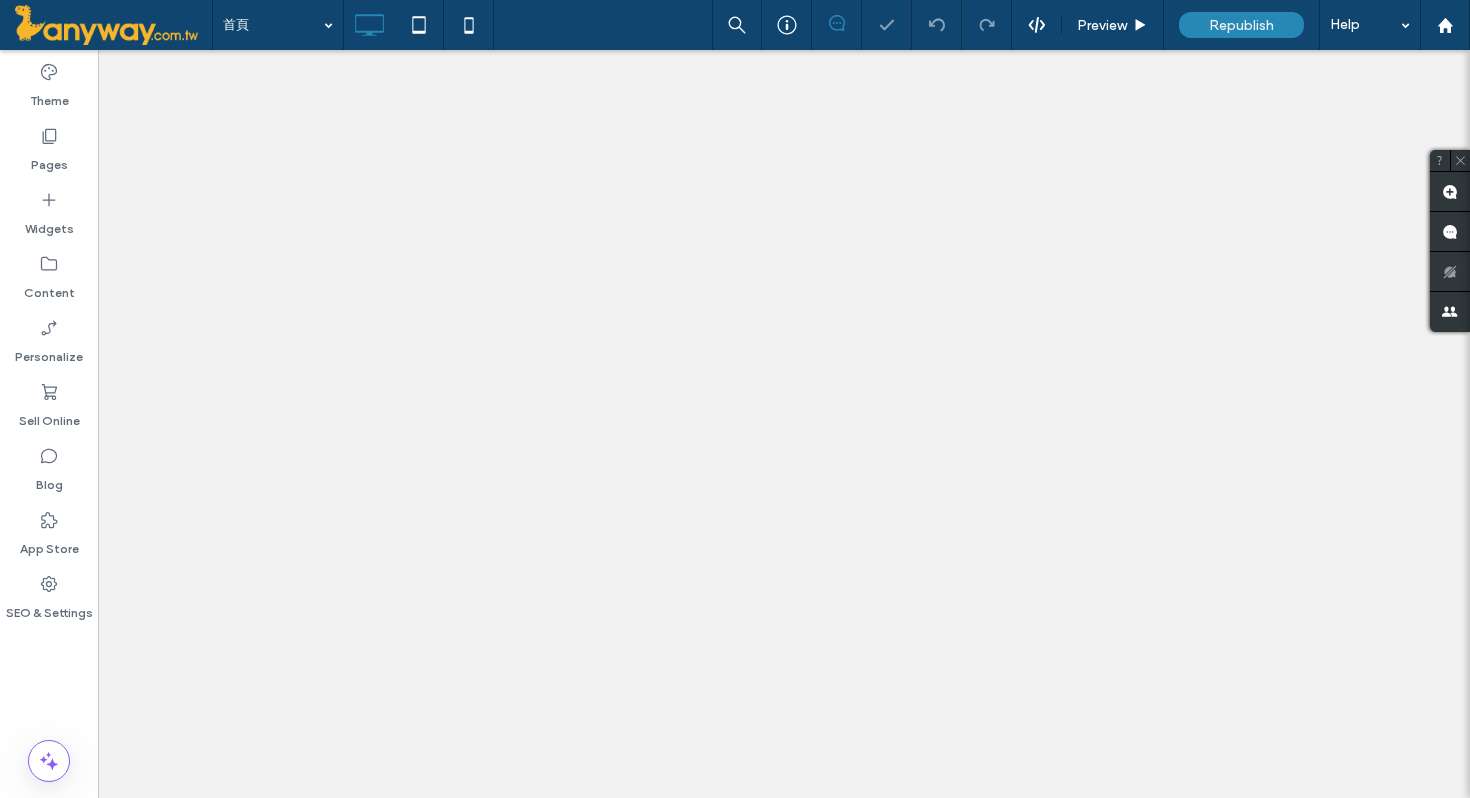 scroll, scrollTop: 0, scrollLeft: 0, axis: both 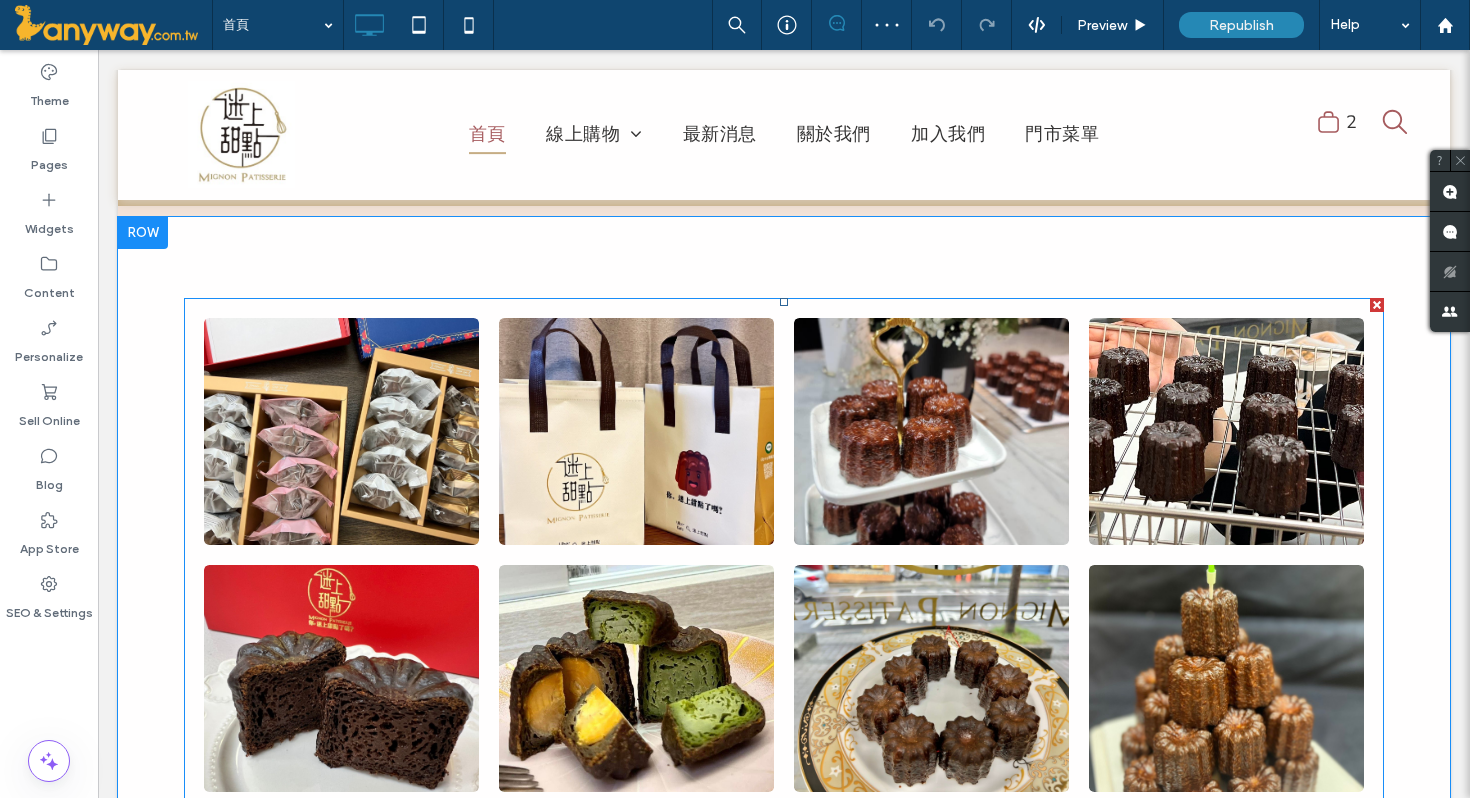 click at bounding box center (637, 431) 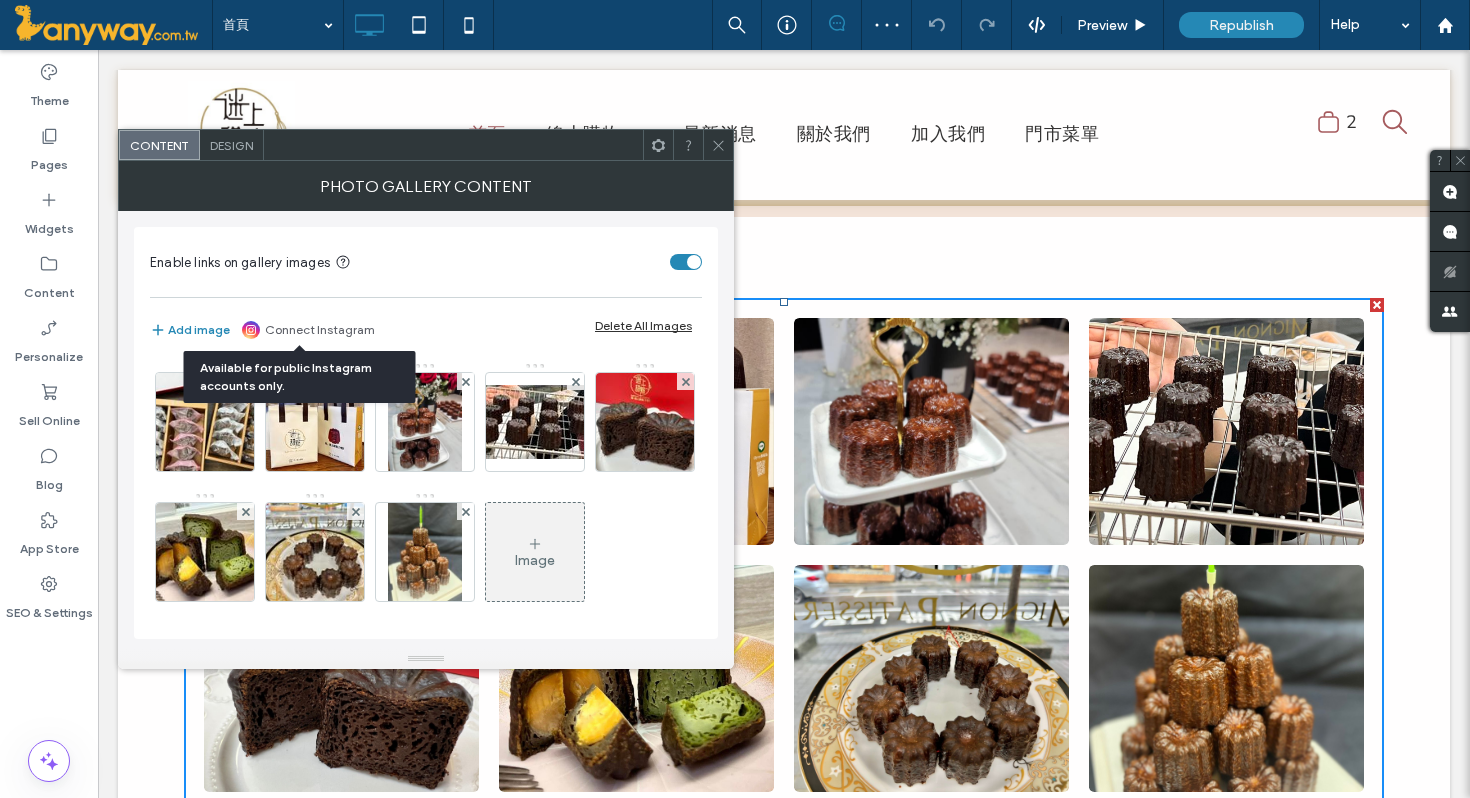 click on "Connect Instagram" at bounding box center (320, 330) 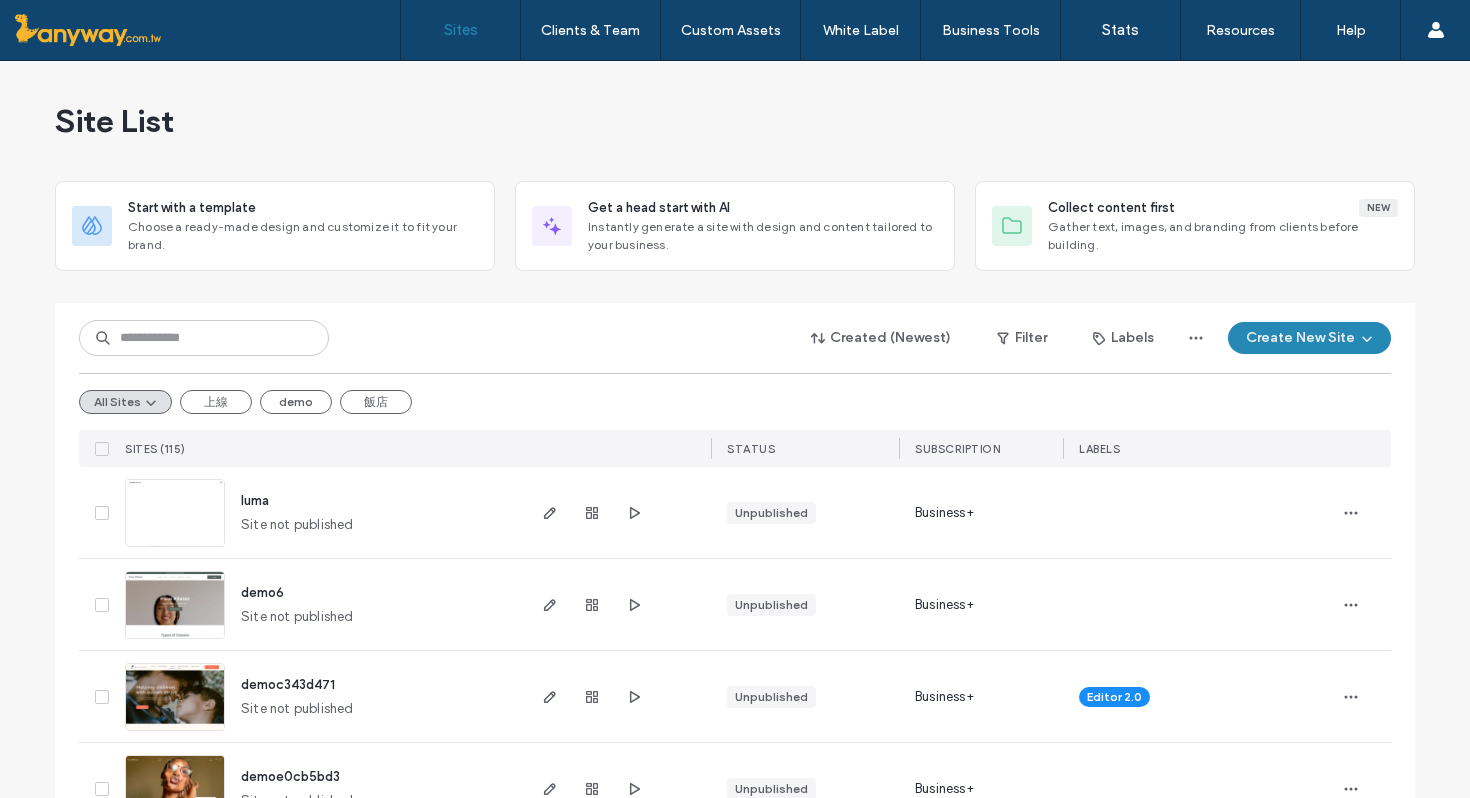 scroll, scrollTop: 0, scrollLeft: 0, axis: both 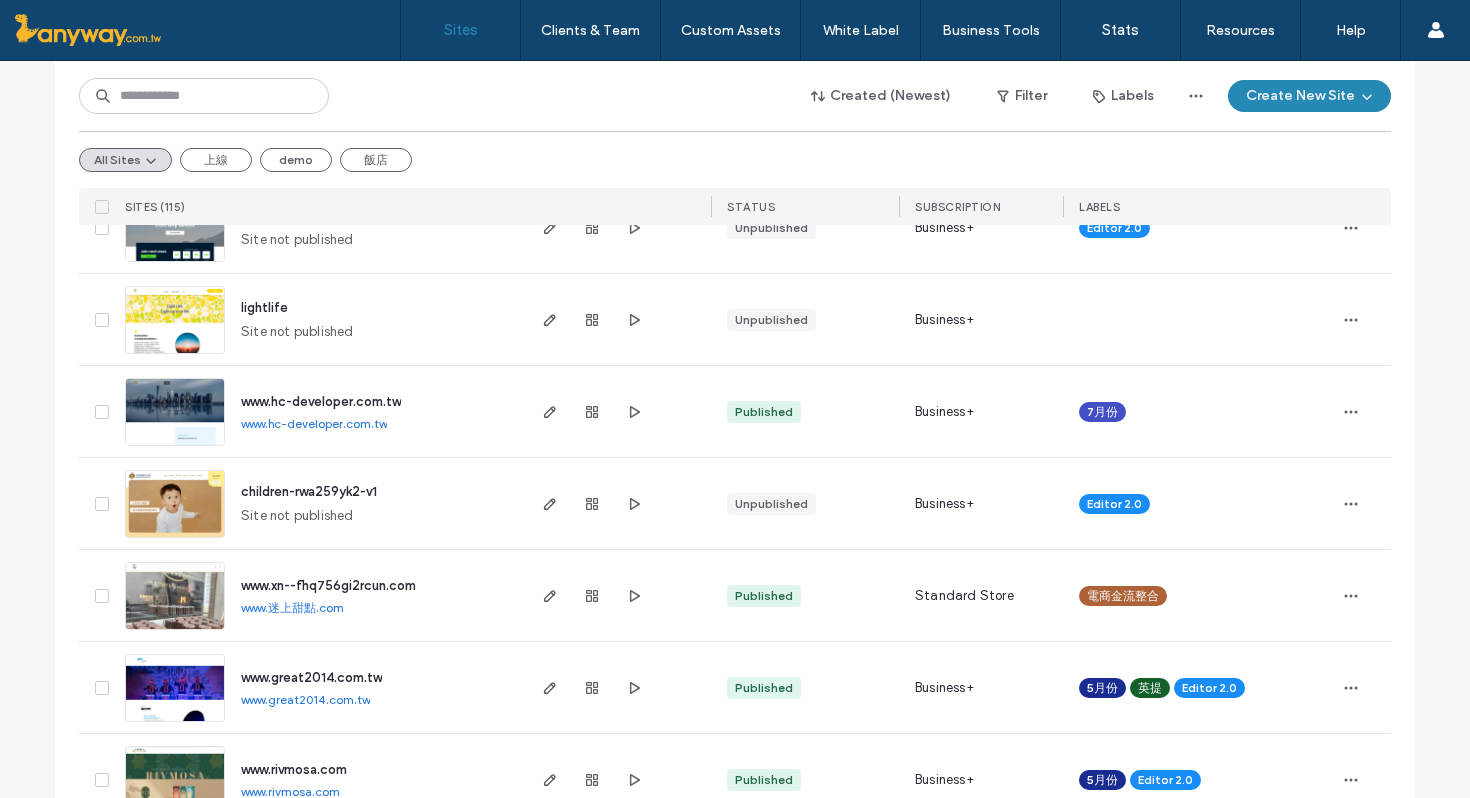 click at bounding box center [175, 631] 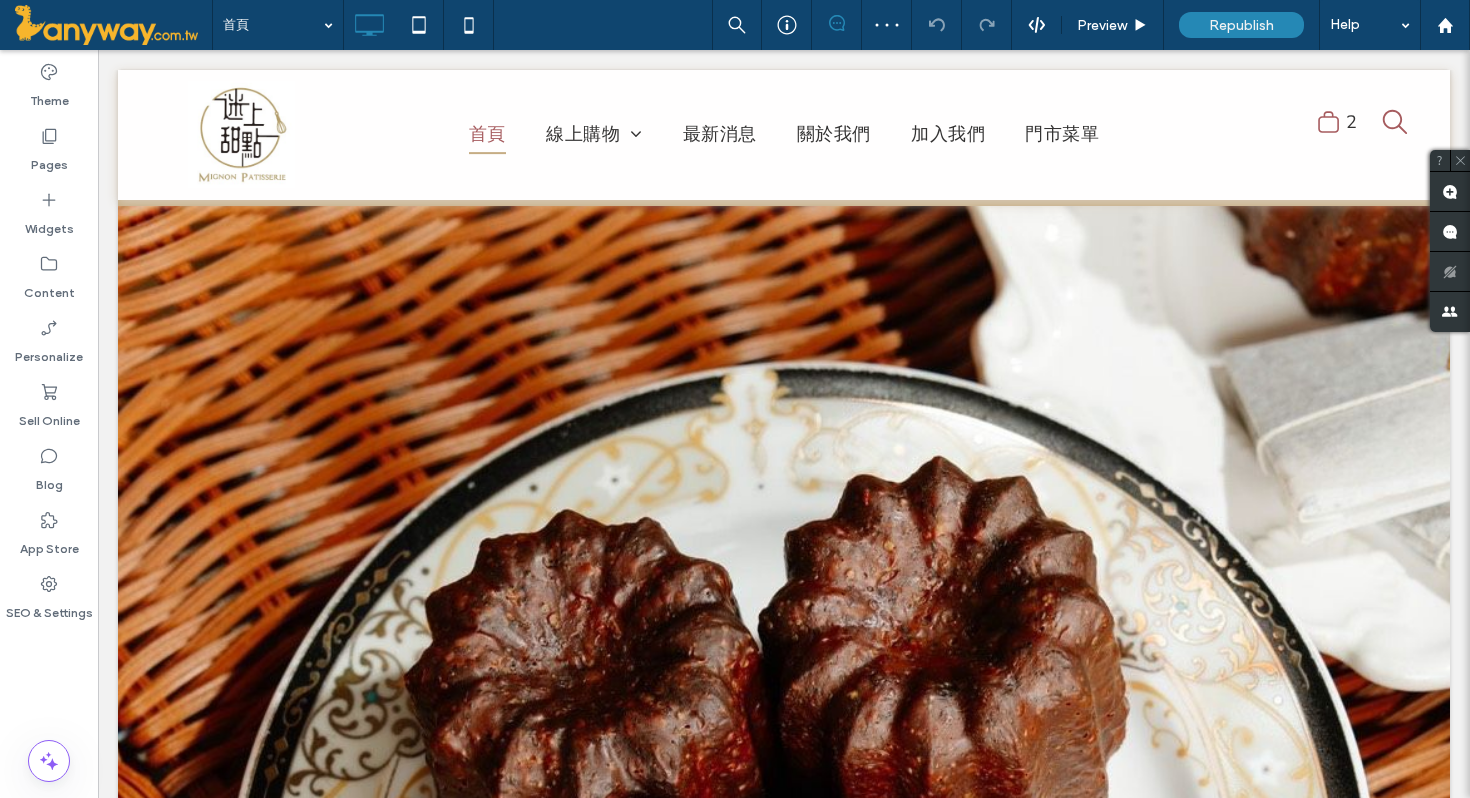 scroll, scrollTop: 3527, scrollLeft: 0, axis: vertical 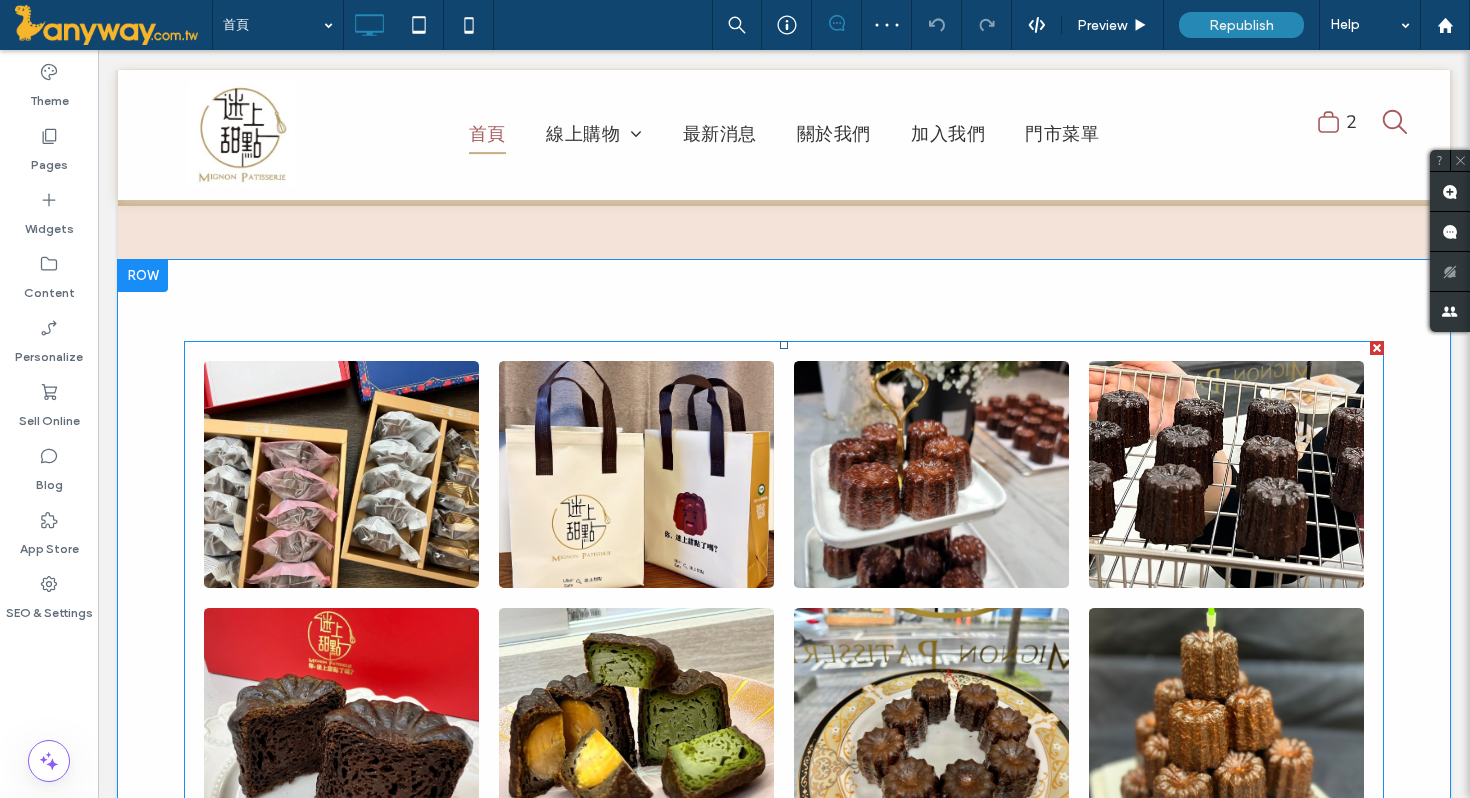 click at bounding box center [636, 474] 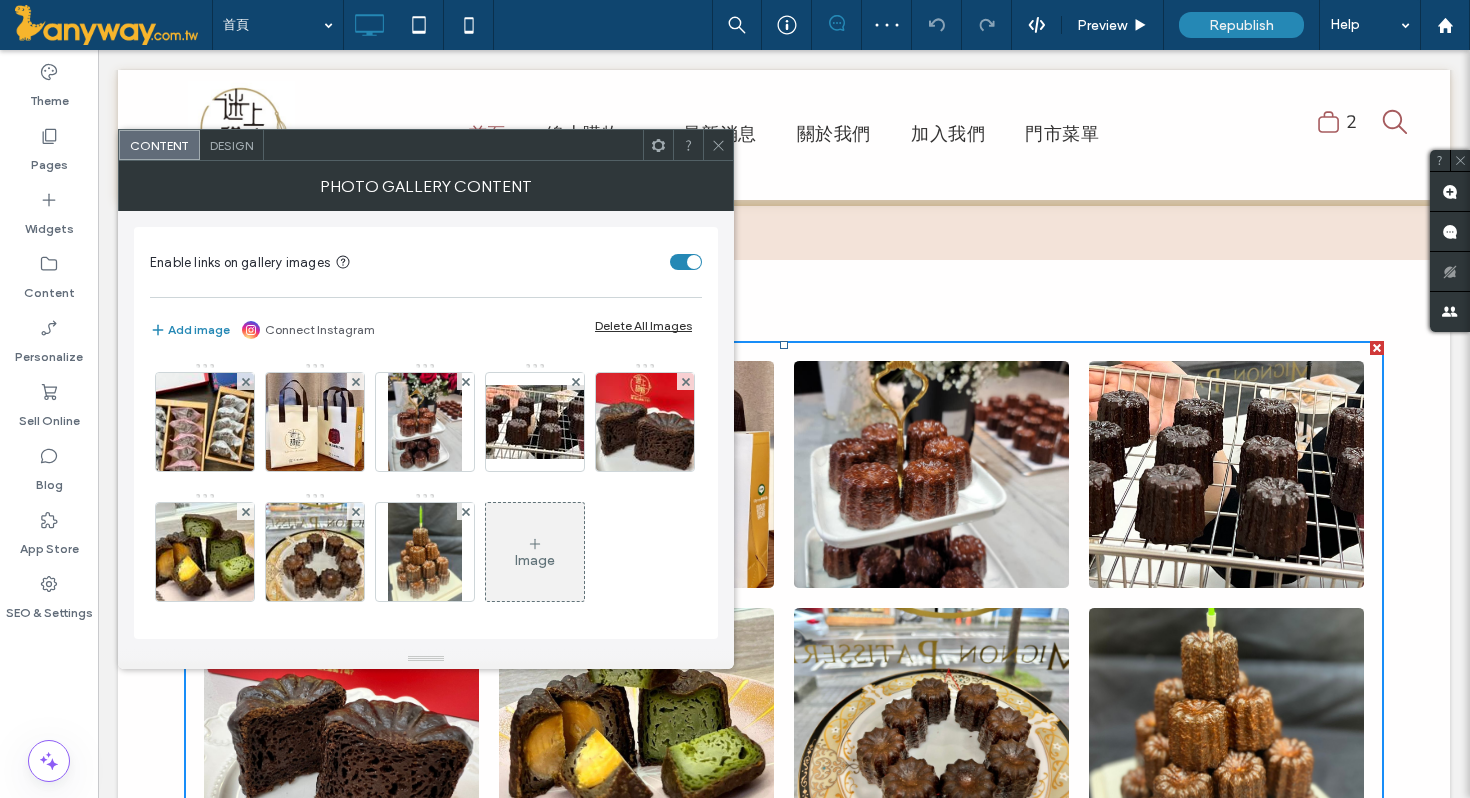 click on "Connect Instagram" at bounding box center [320, 330] 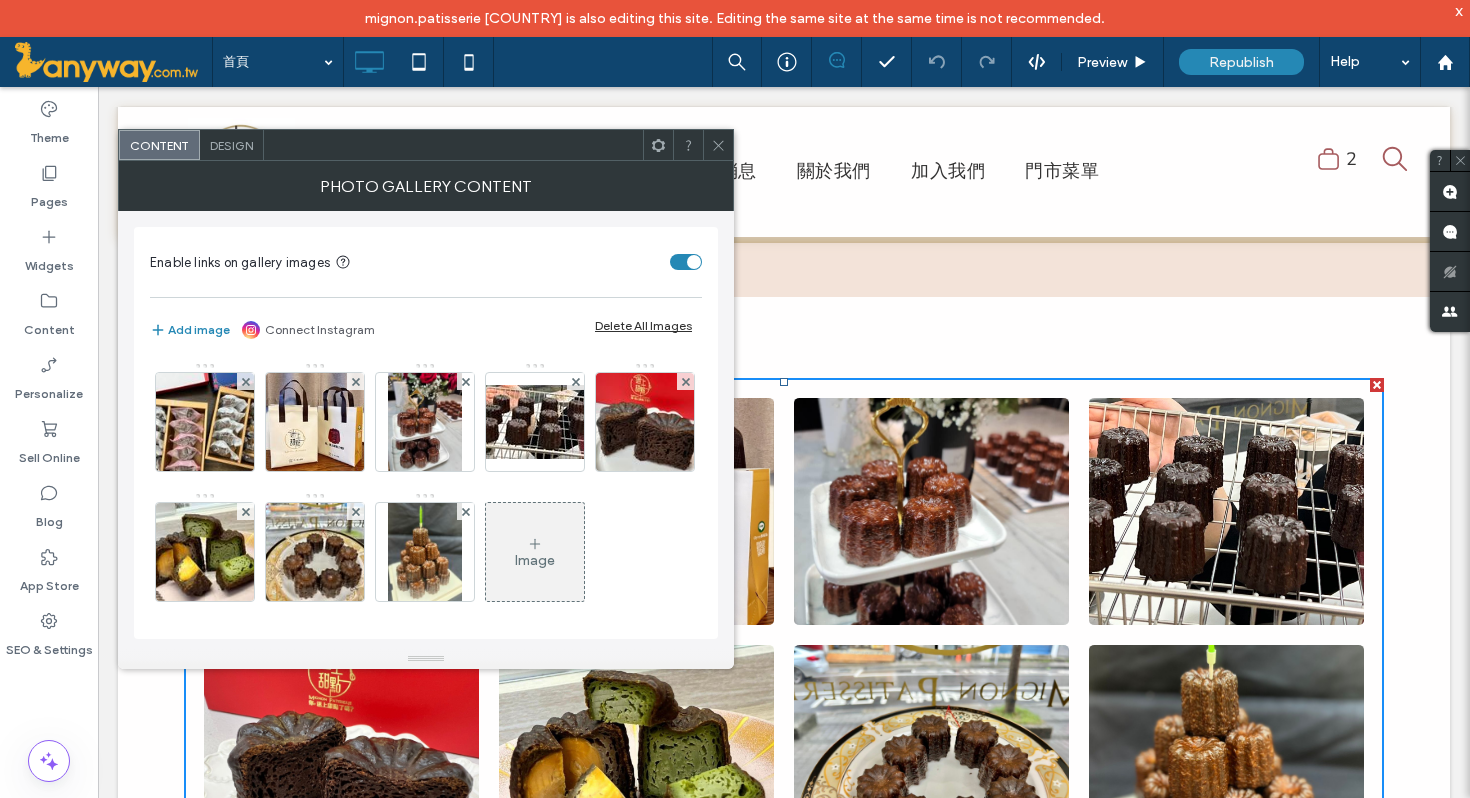 click 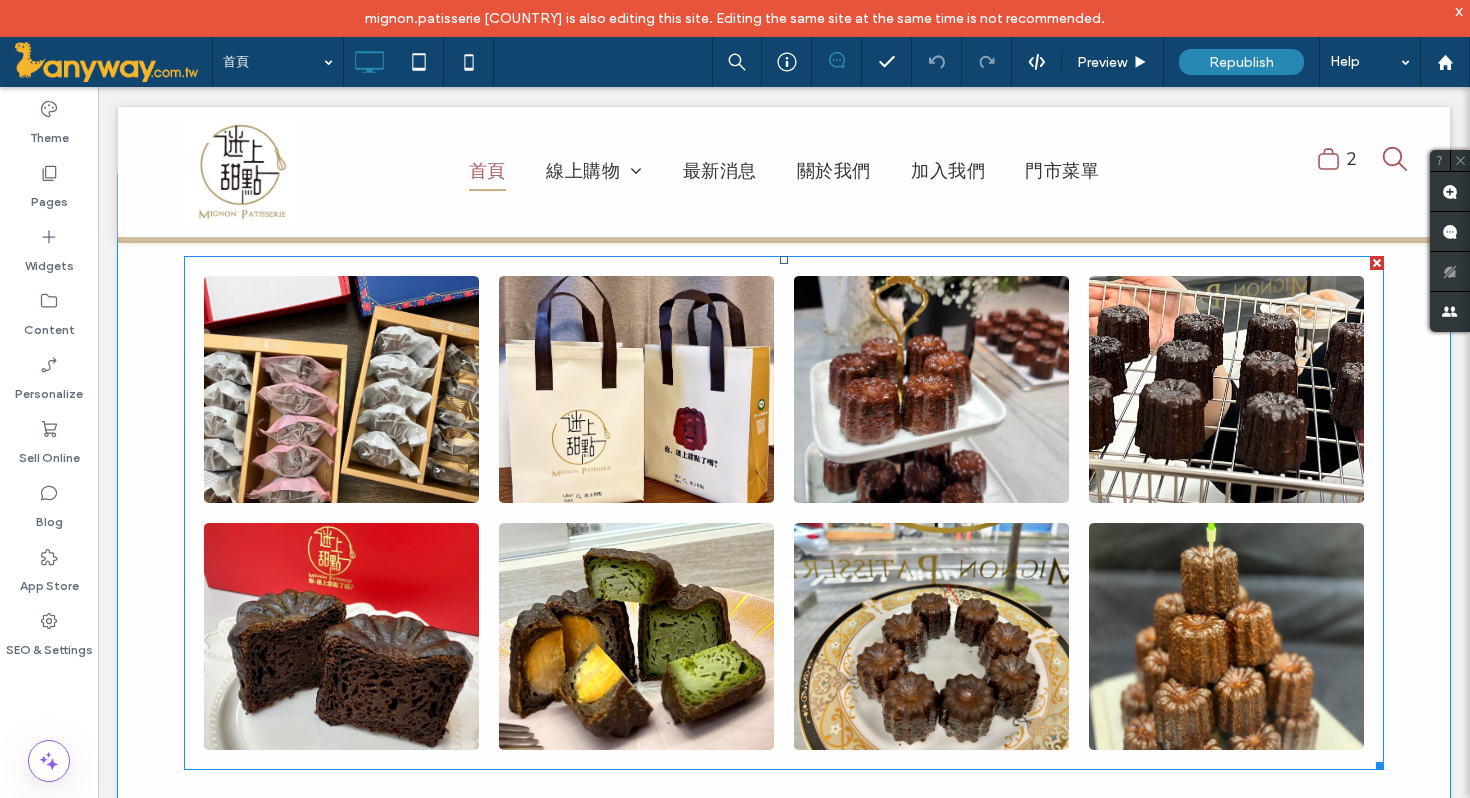 scroll, scrollTop: 3684, scrollLeft: 0, axis: vertical 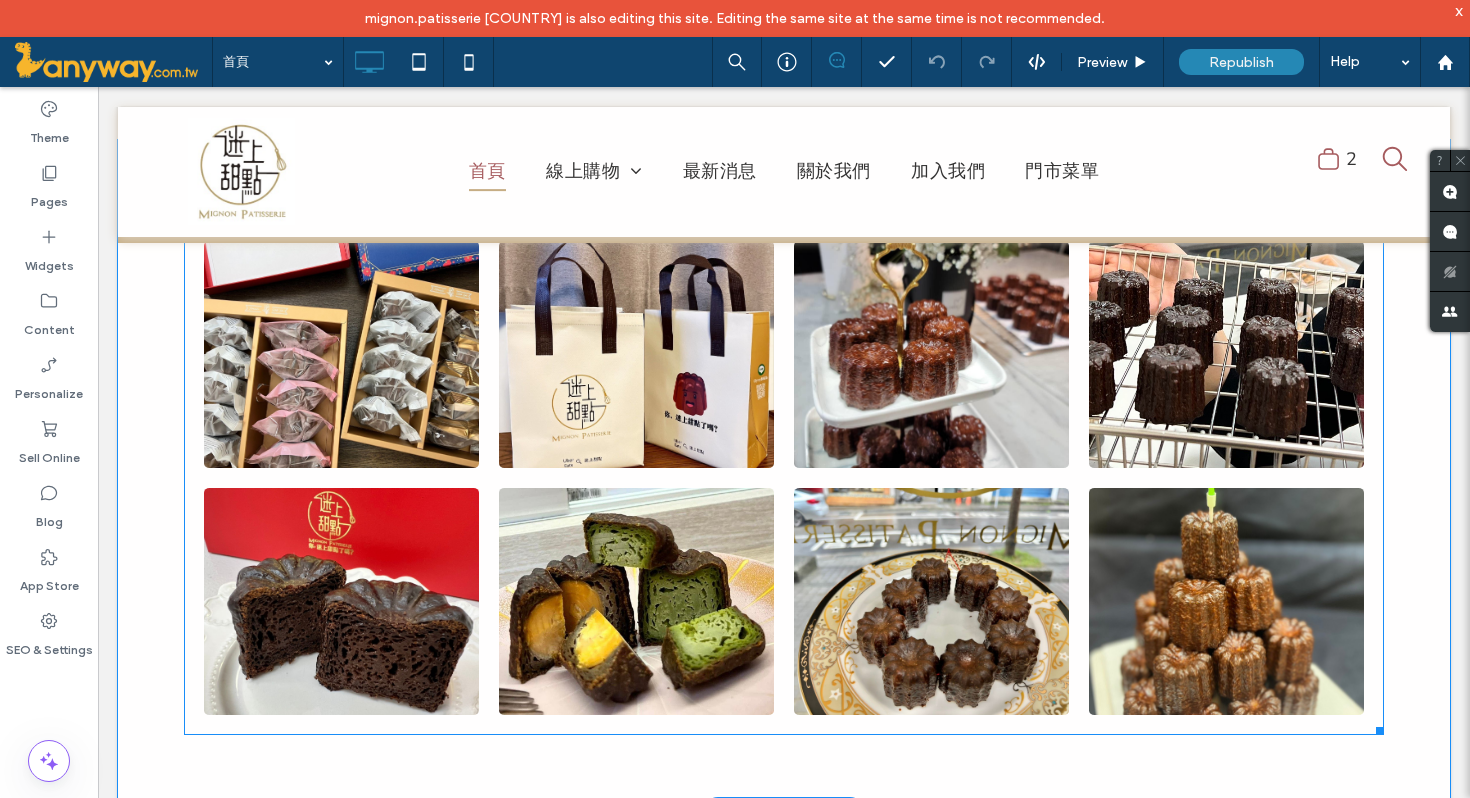 click at bounding box center [636, 354] 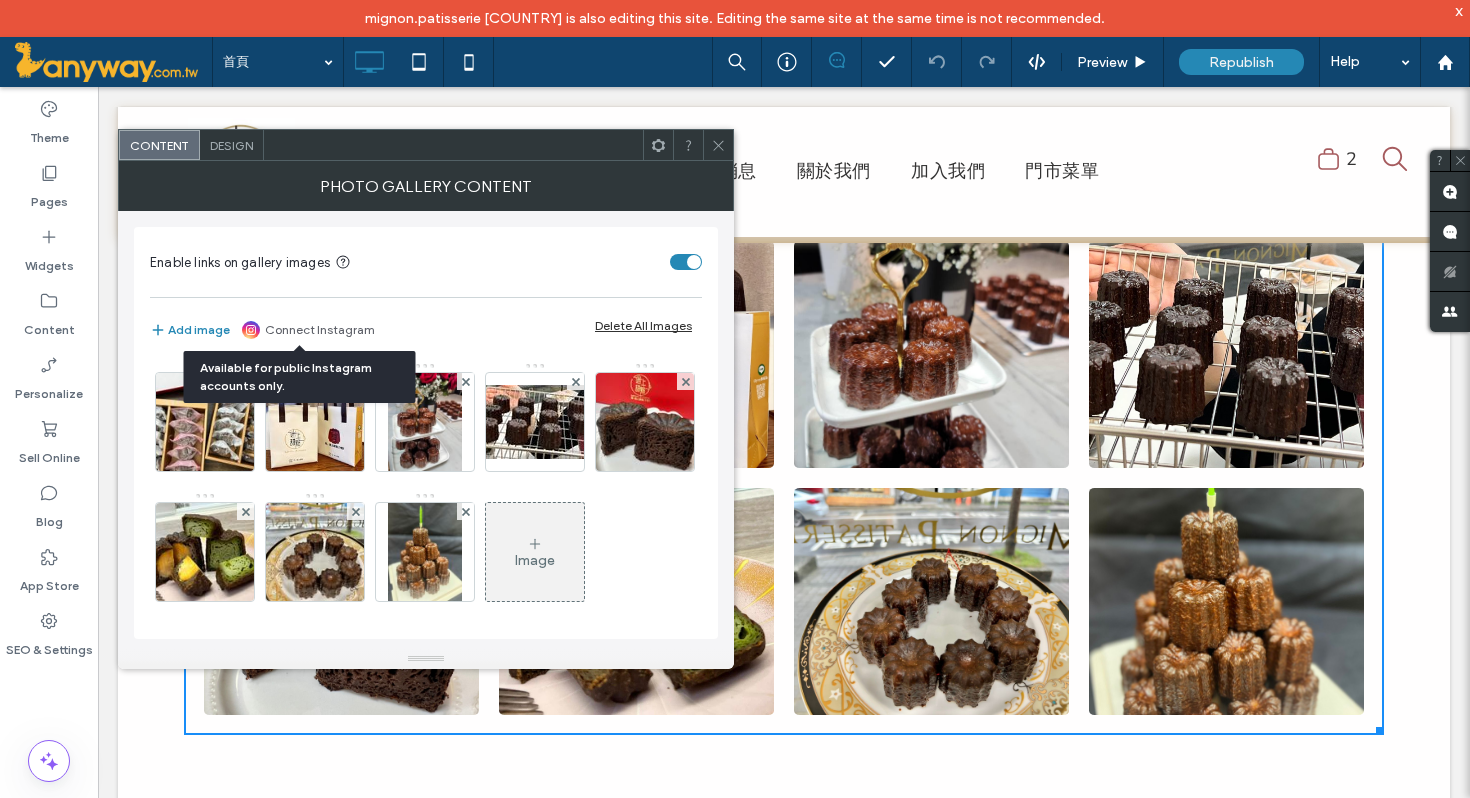 click on "Connect Instagram" at bounding box center (320, 330) 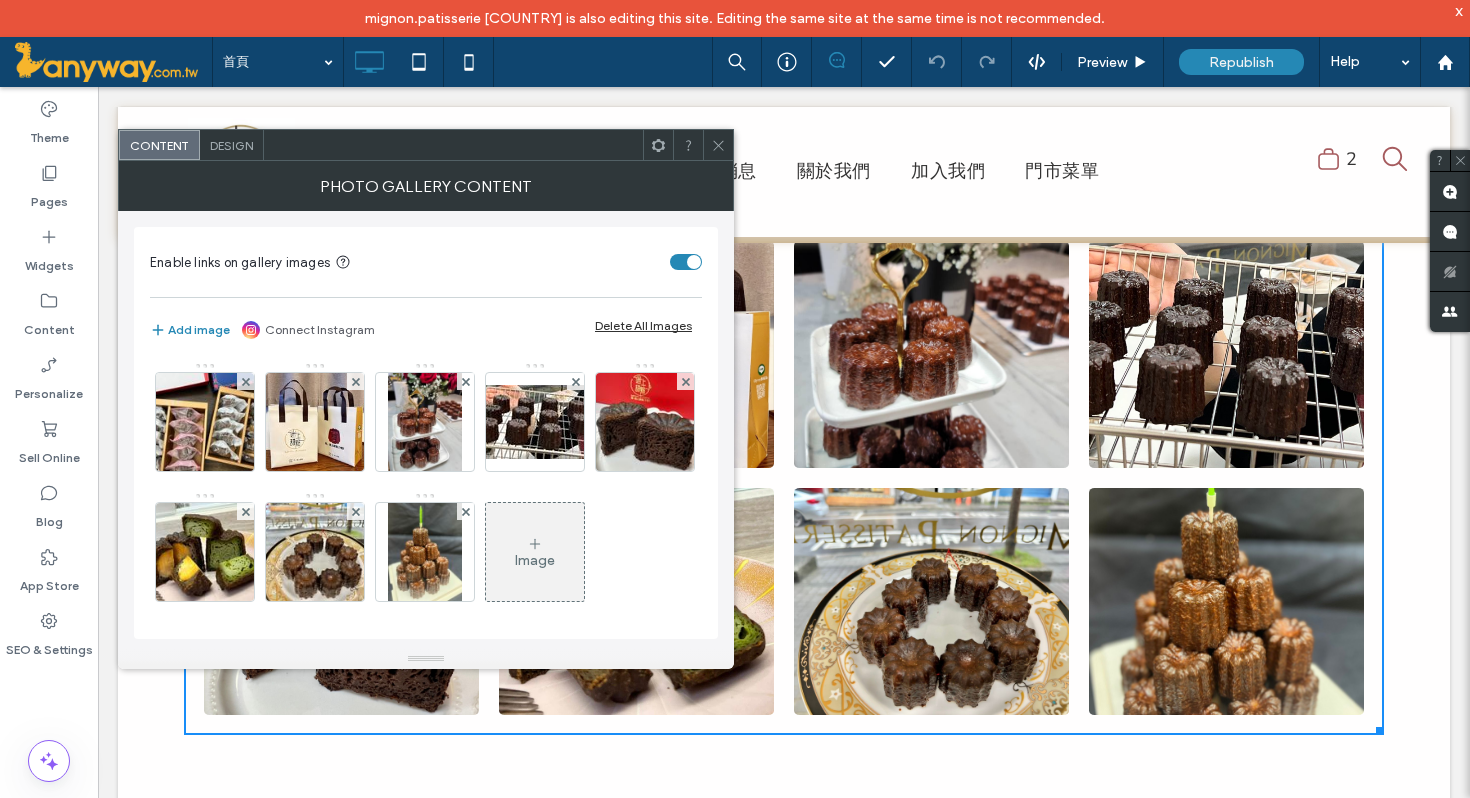 click at bounding box center [718, 145] 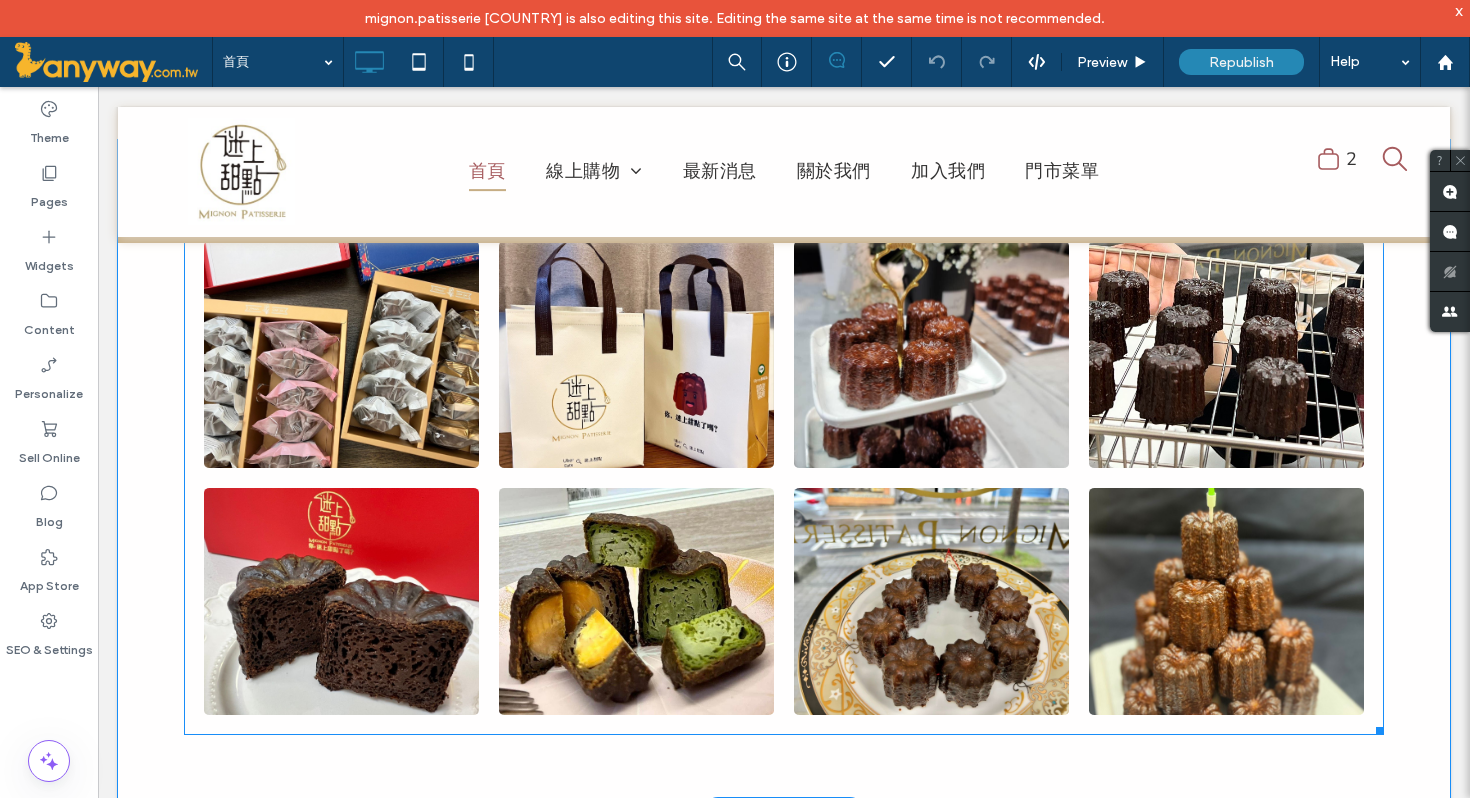 click at bounding box center (341, 354) 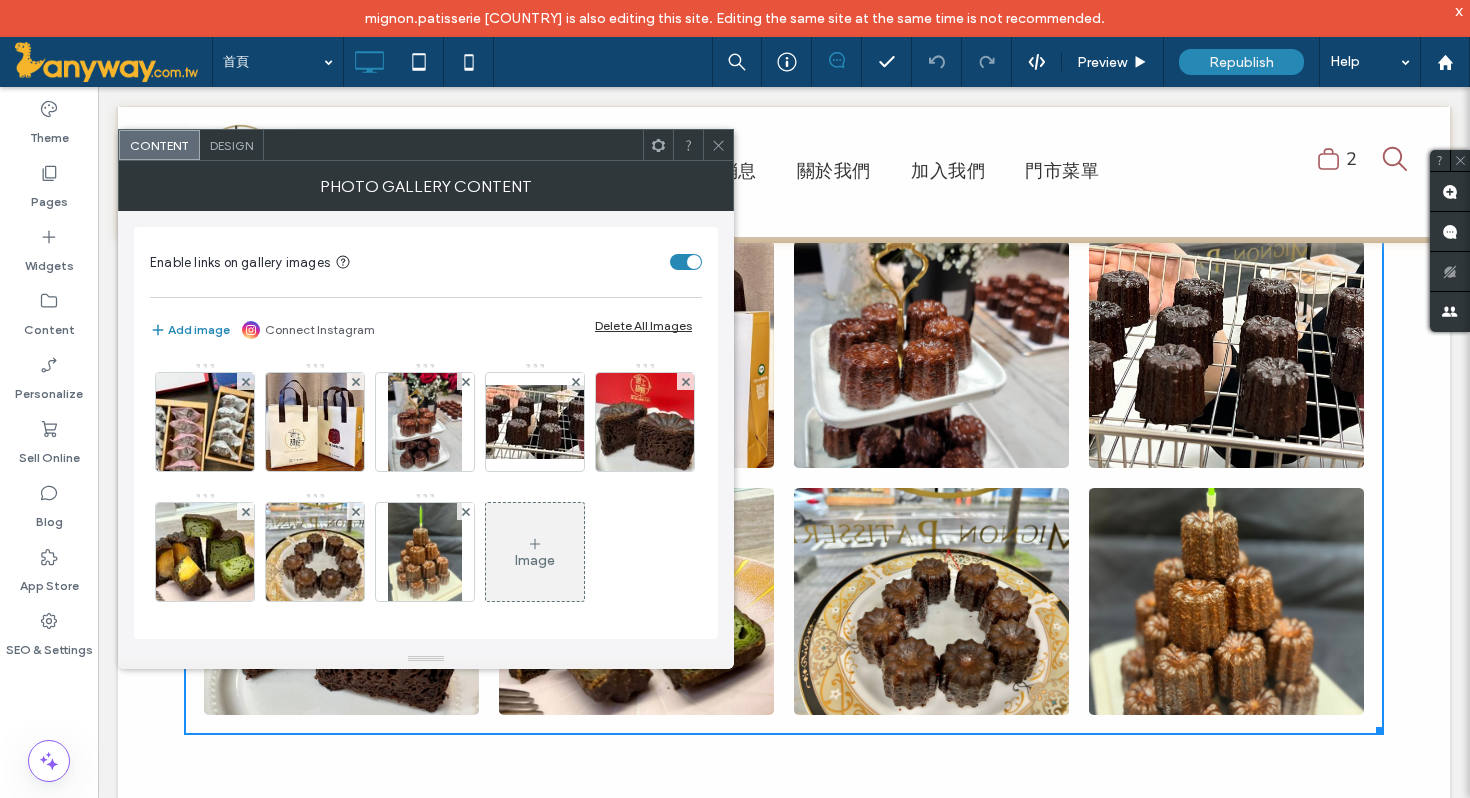click on "Connect Instagram" at bounding box center (320, 330) 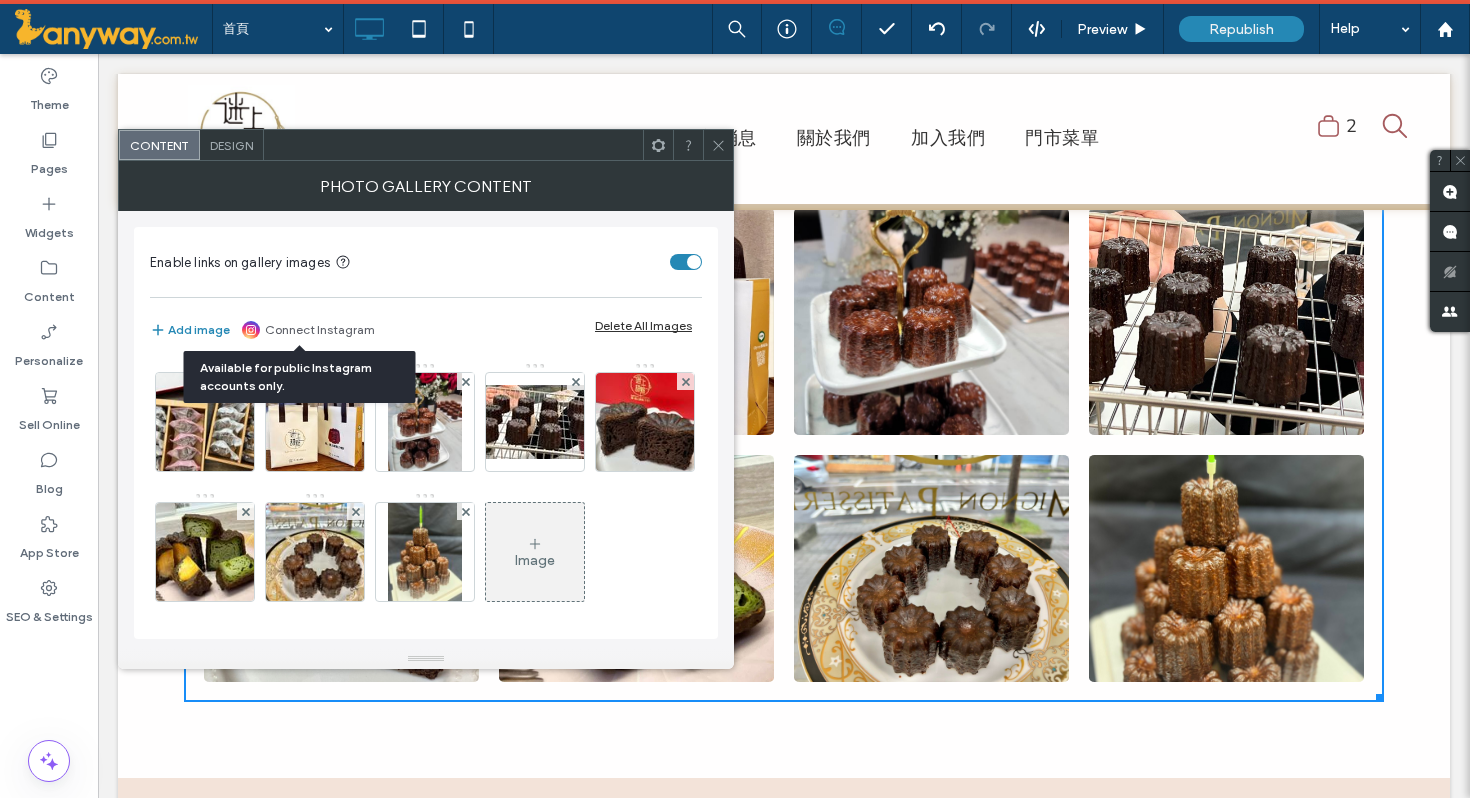 click on "Connect Instagram" at bounding box center (320, 330) 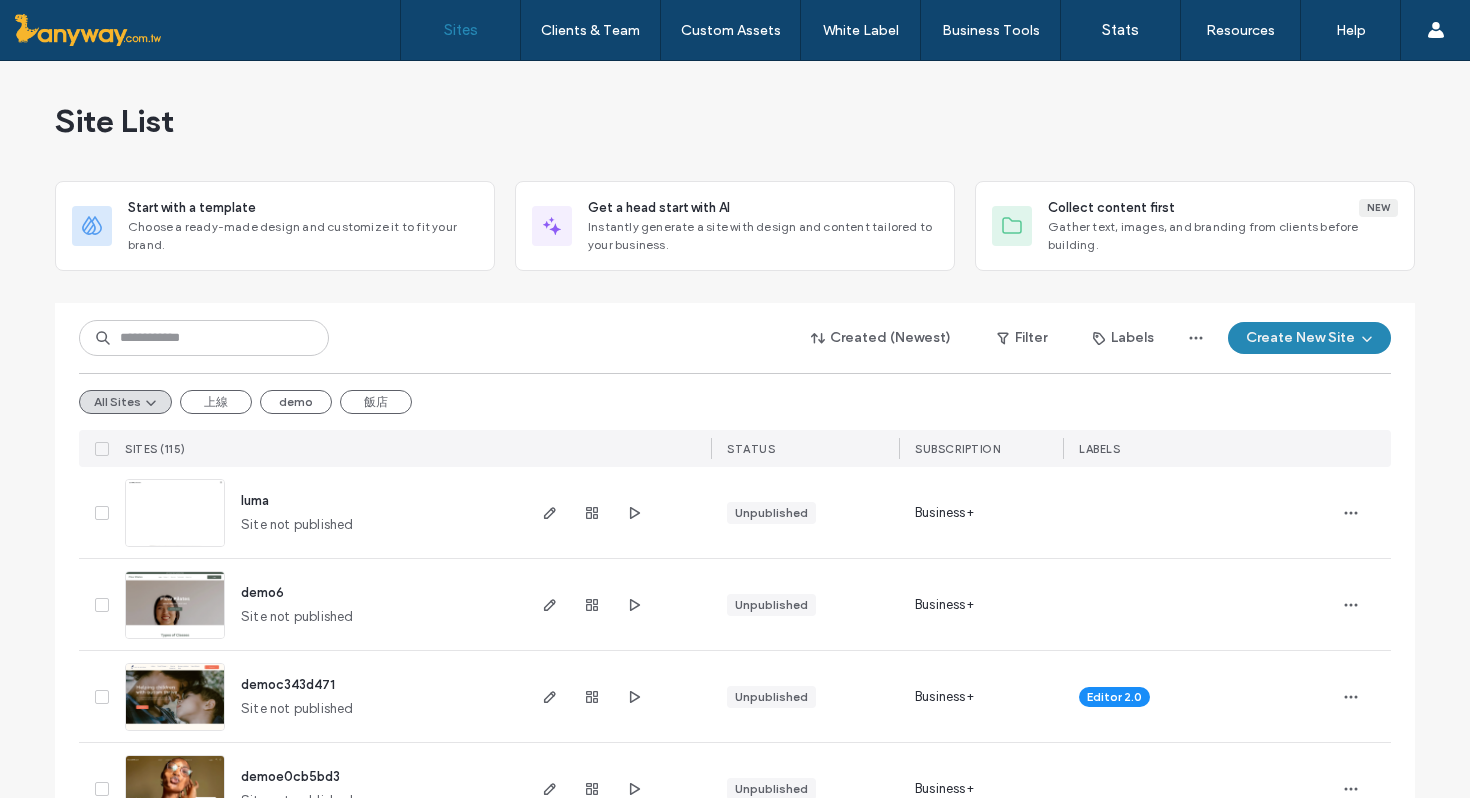 scroll, scrollTop: 0, scrollLeft: 0, axis: both 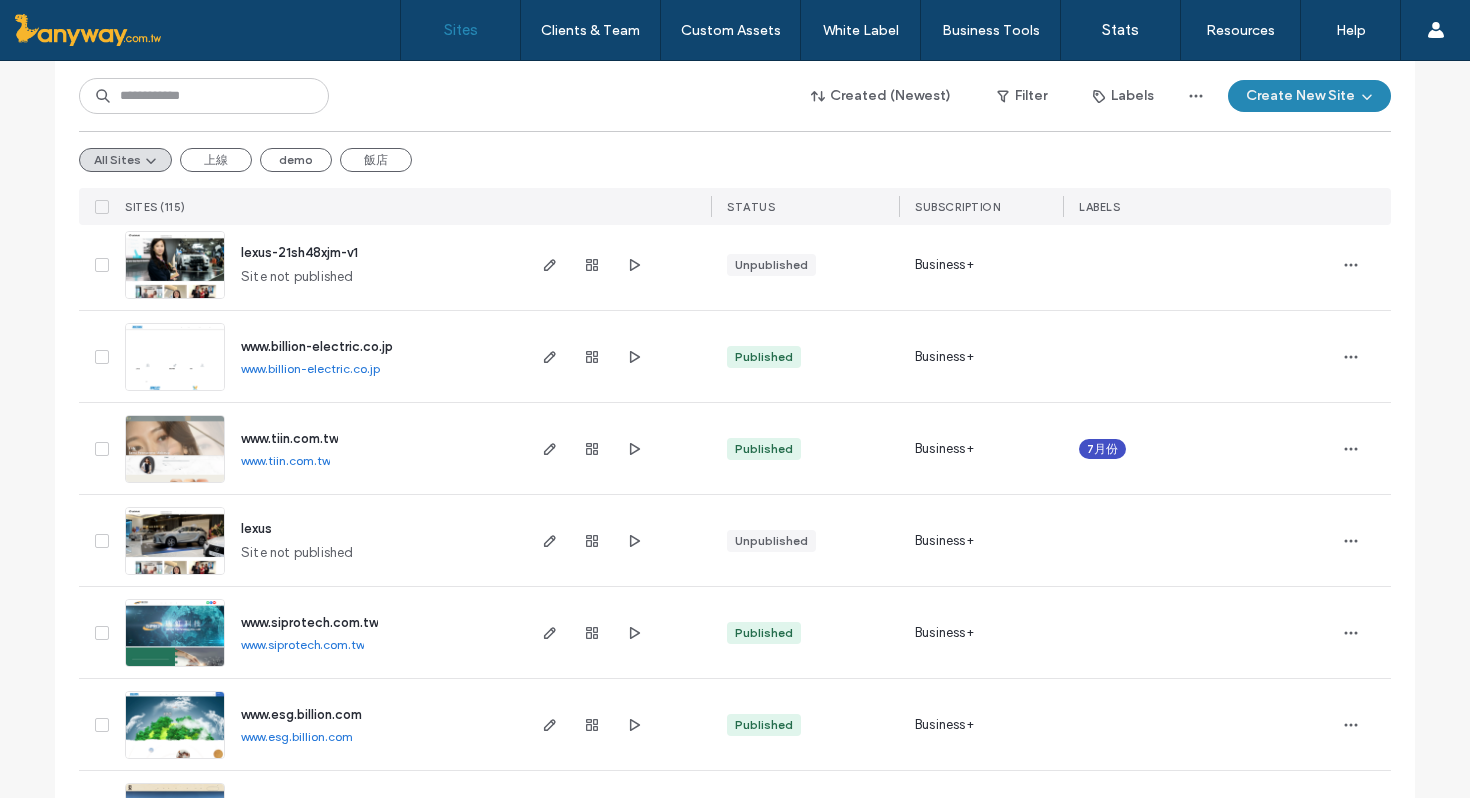 click at bounding box center [175, 484] 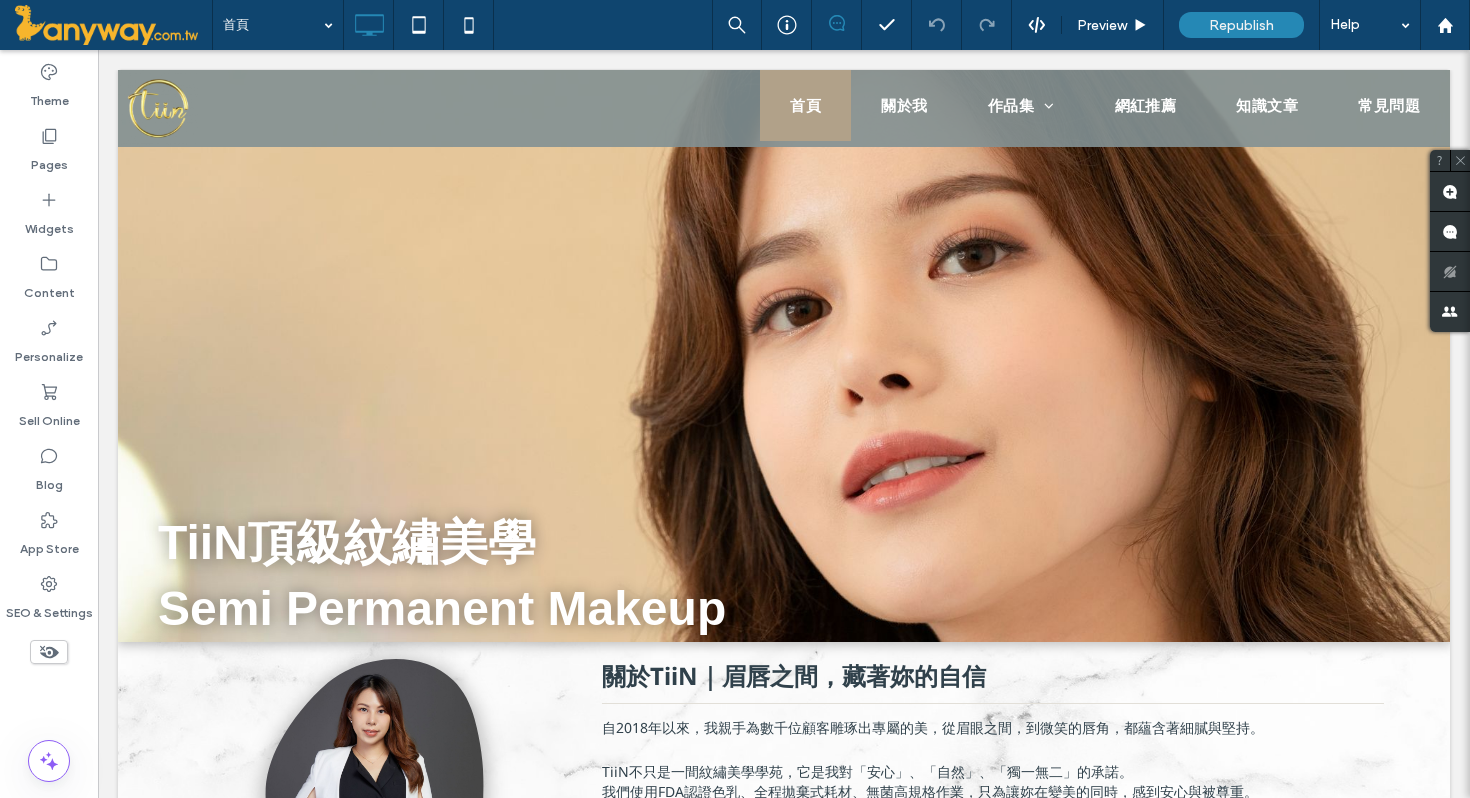 scroll, scrollTop: 1988, scrollLeft: 0, axis: vertical 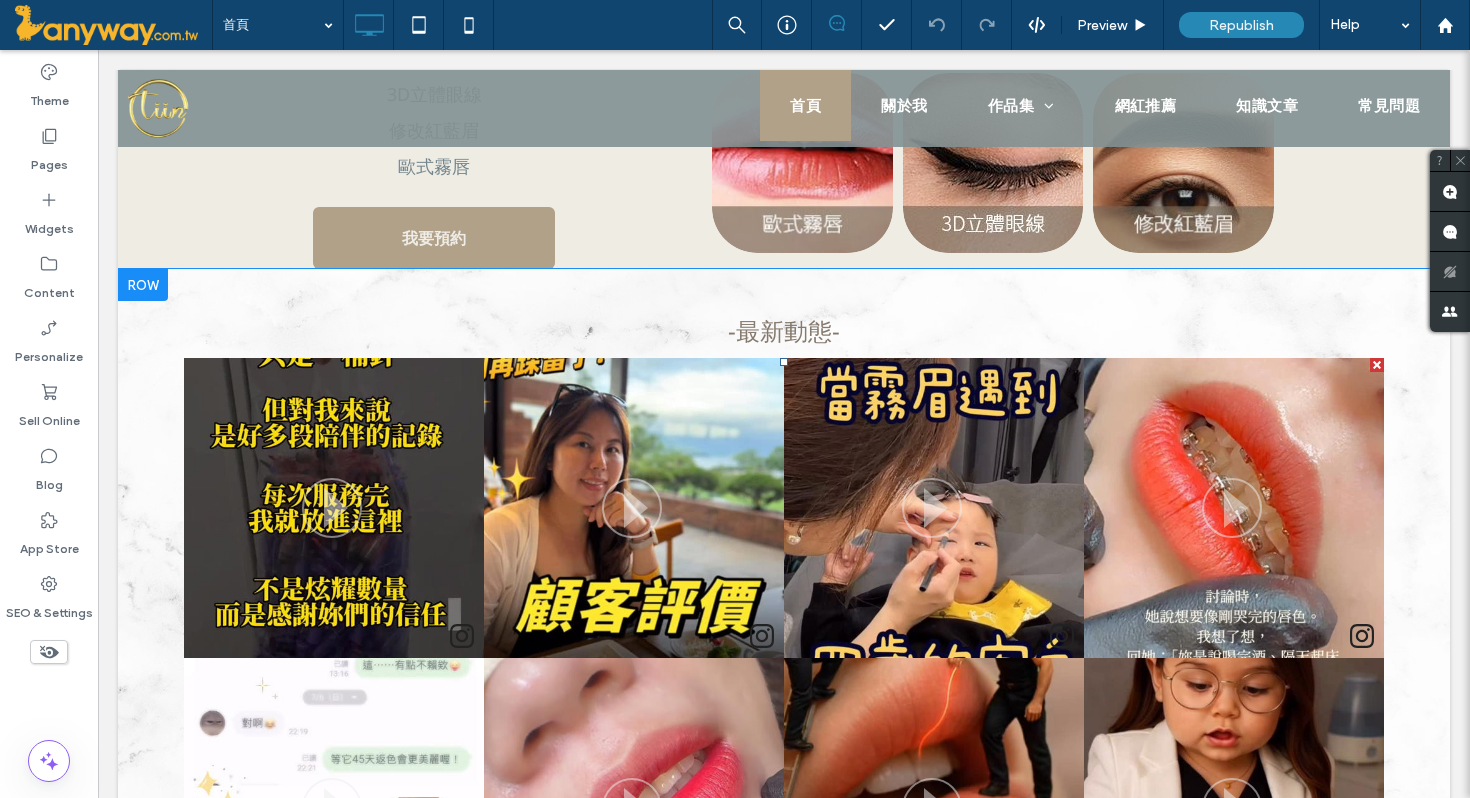 click at bounding box center [784, 670] 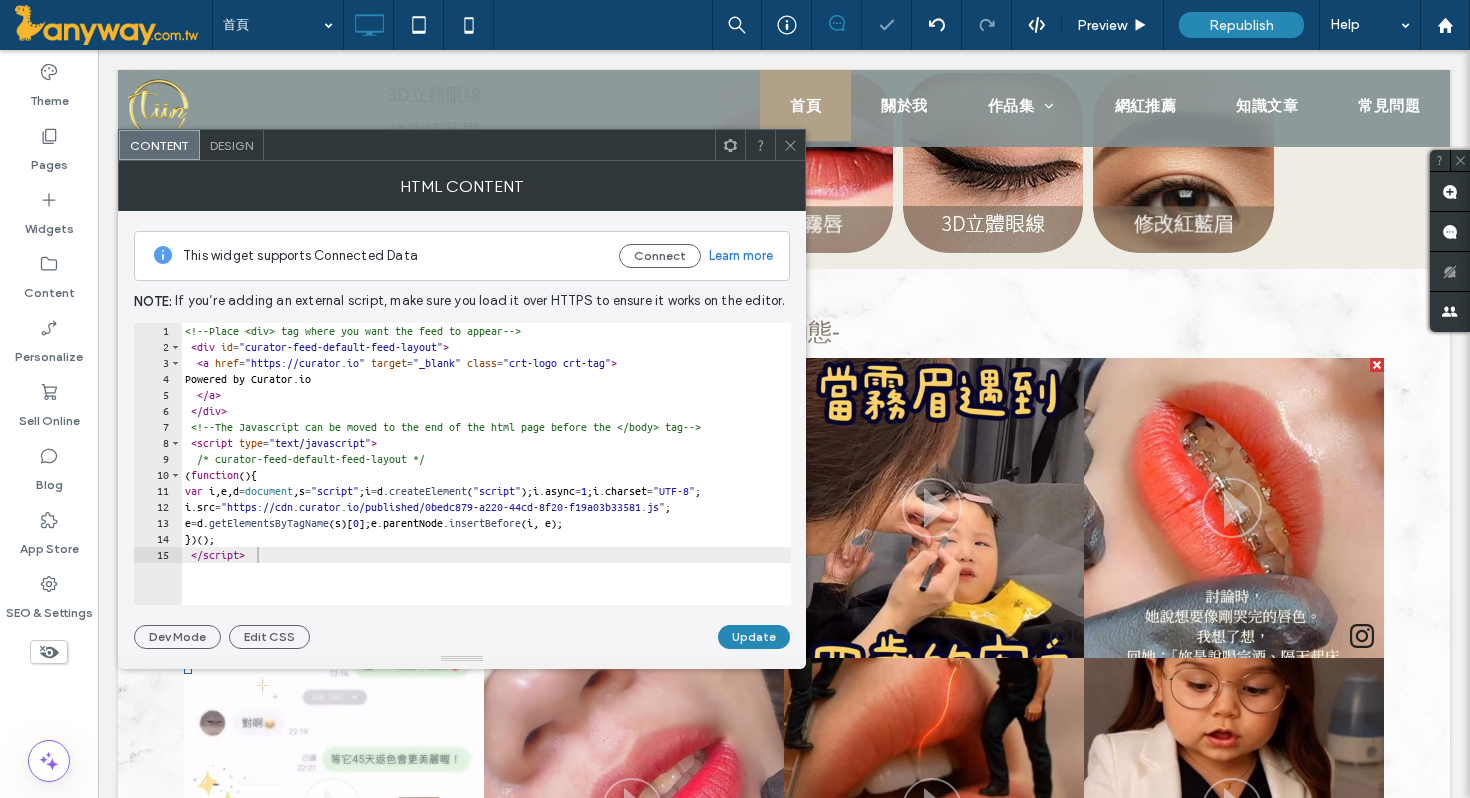 click 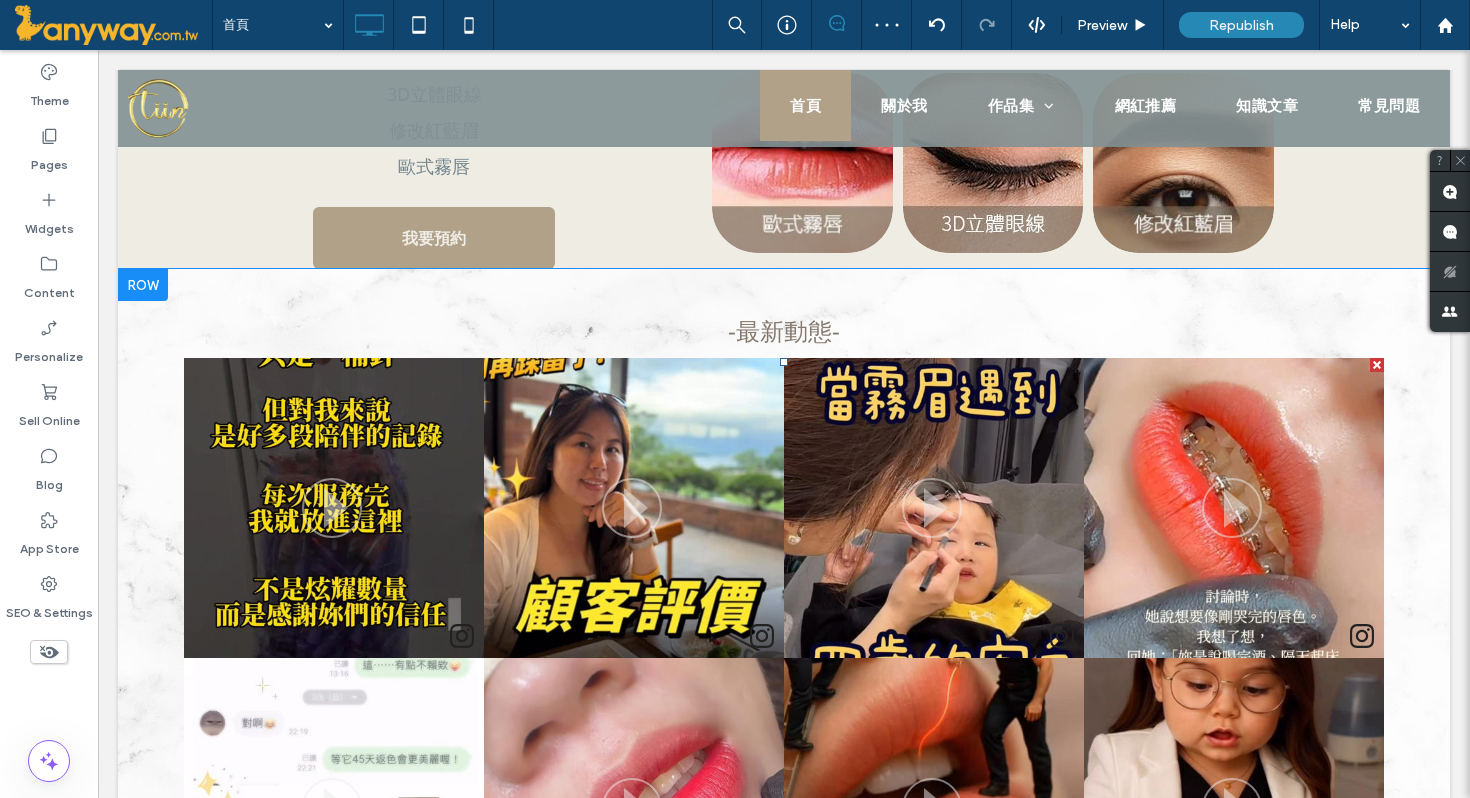 click at bounding box center (784, 670) 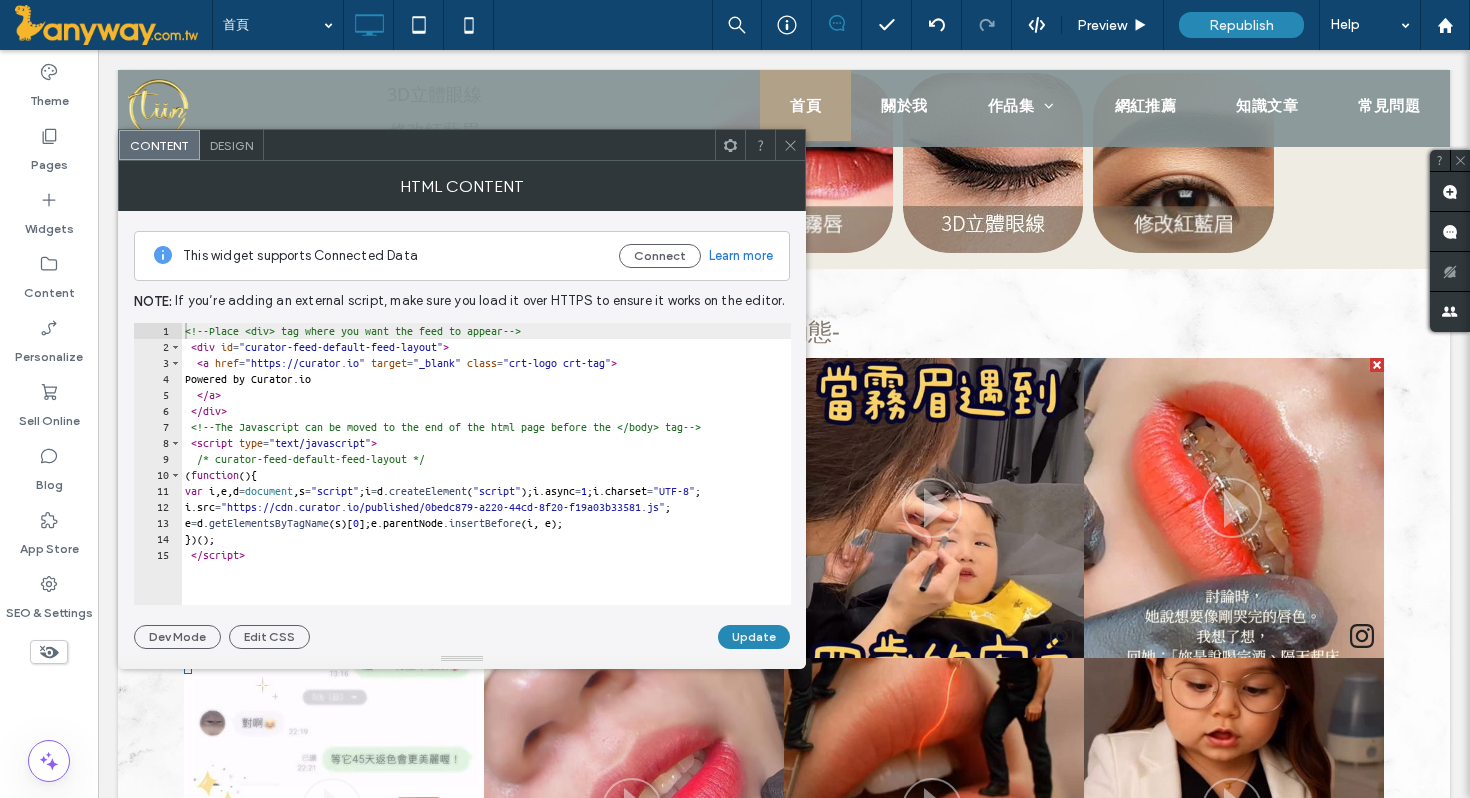 click 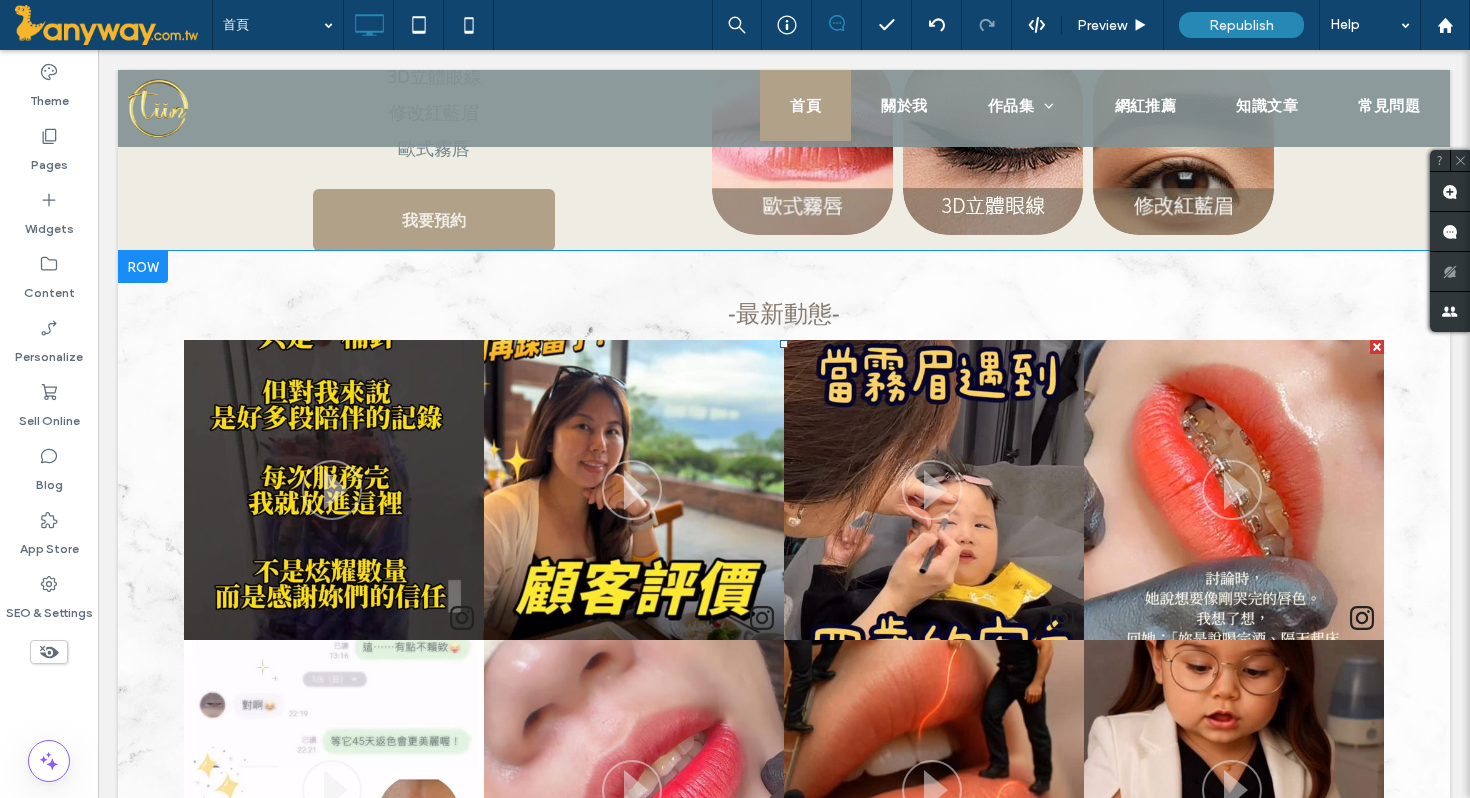 scroll, scrollTop: 1125, scrollLeft: 0, axis: vertical 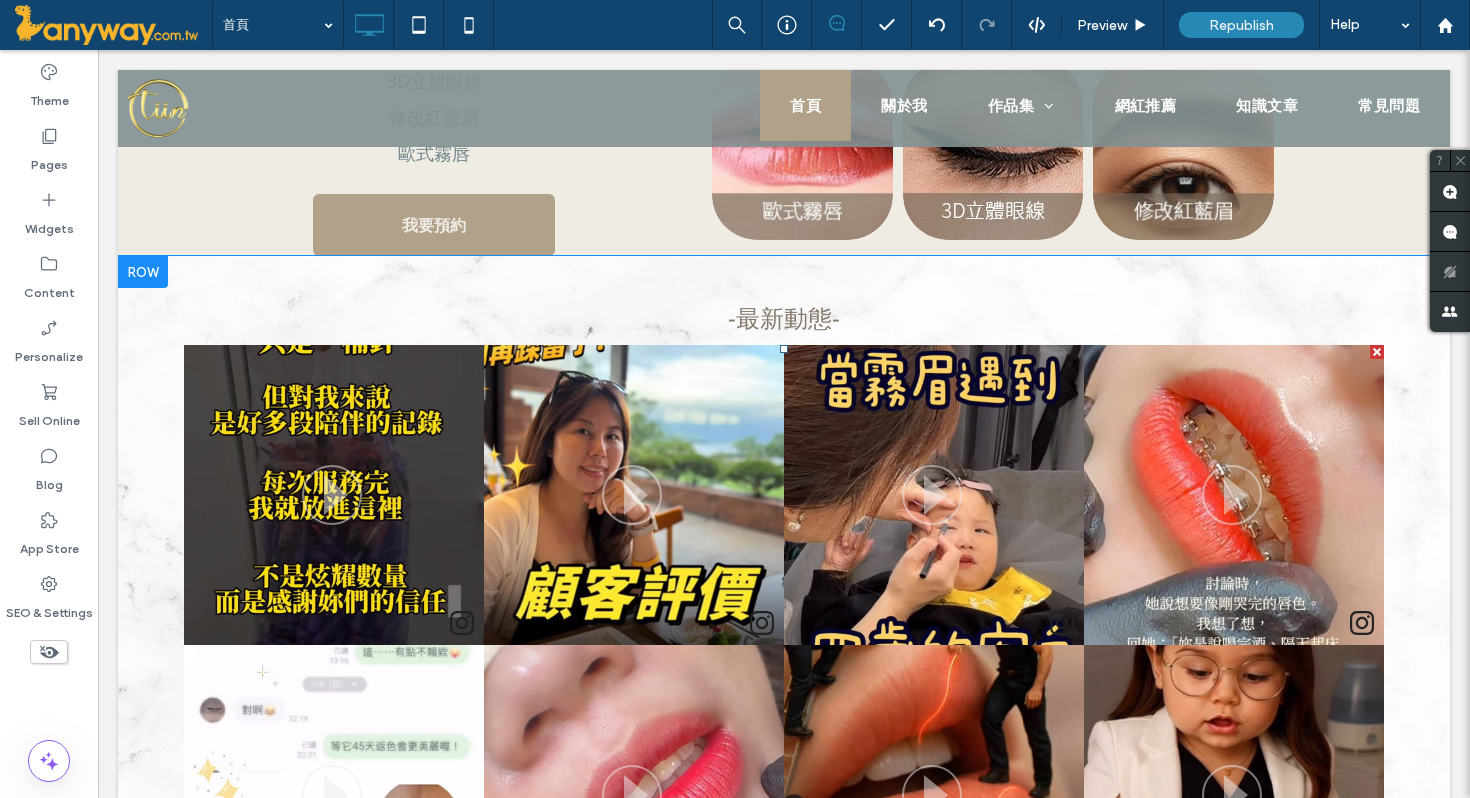 click at bounding box center (784, 657) 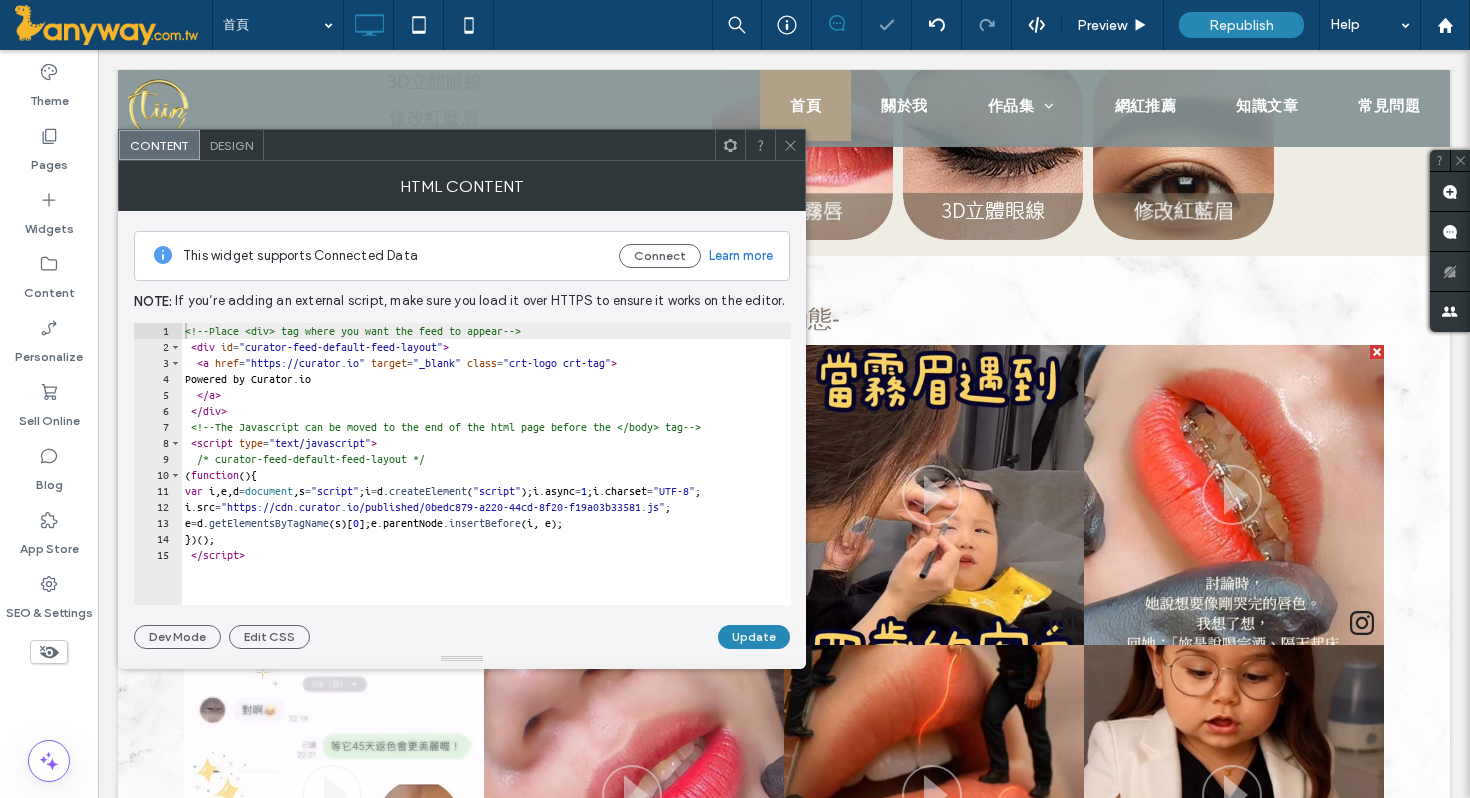 click on "Design" at bounding box center [231, 145] 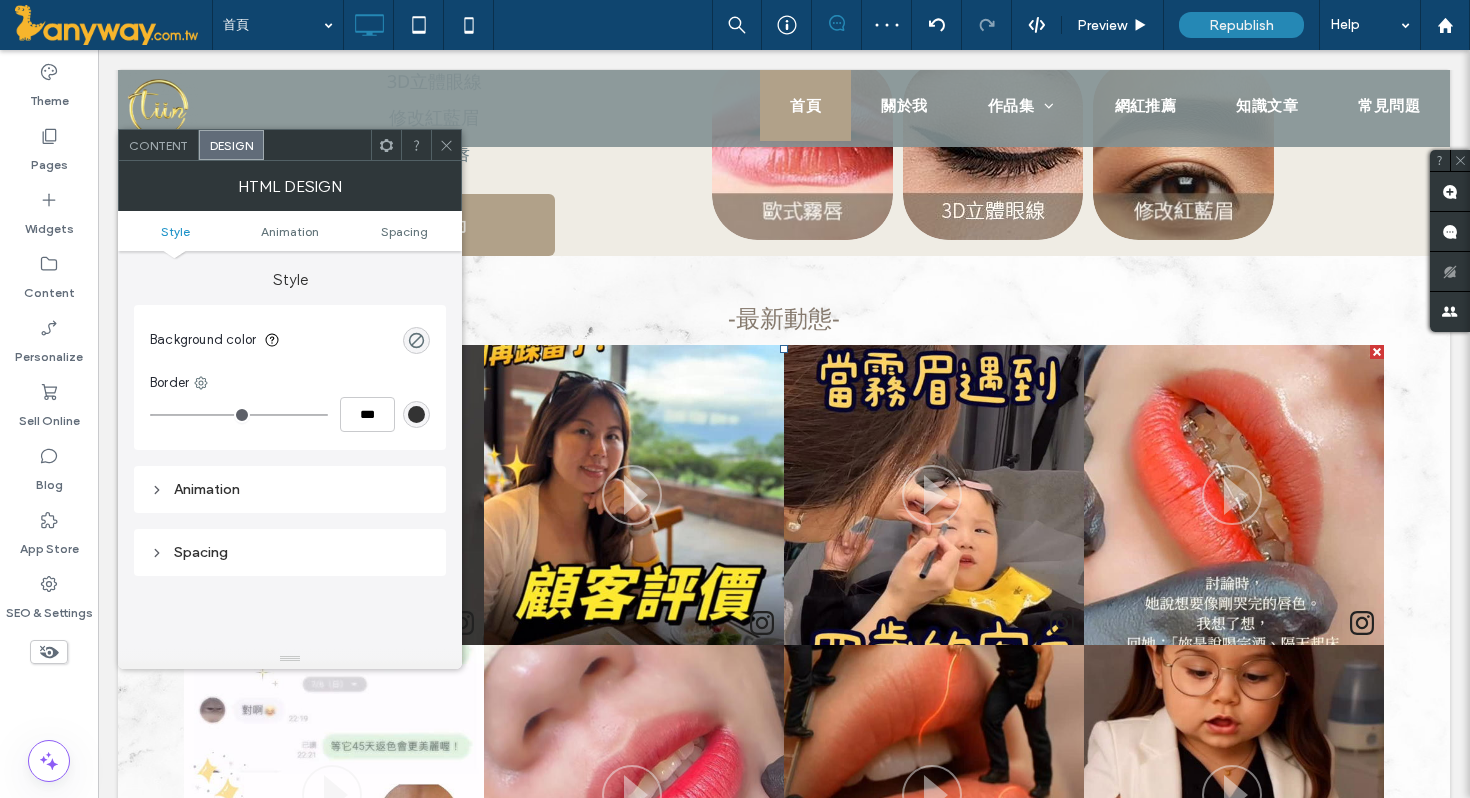 click 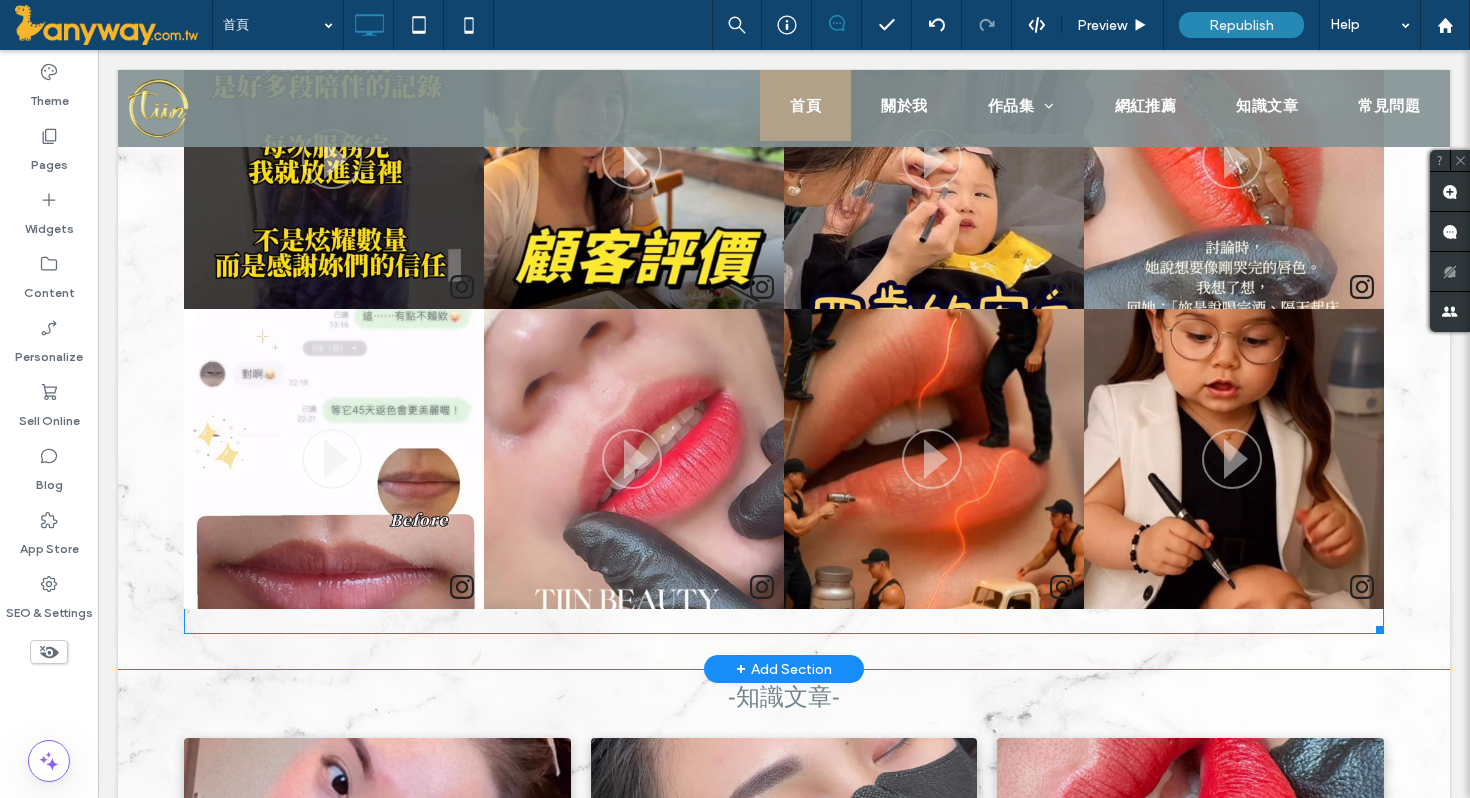 scroll, scrollTop: 1465, scrollLeft: 0, axis: vertical 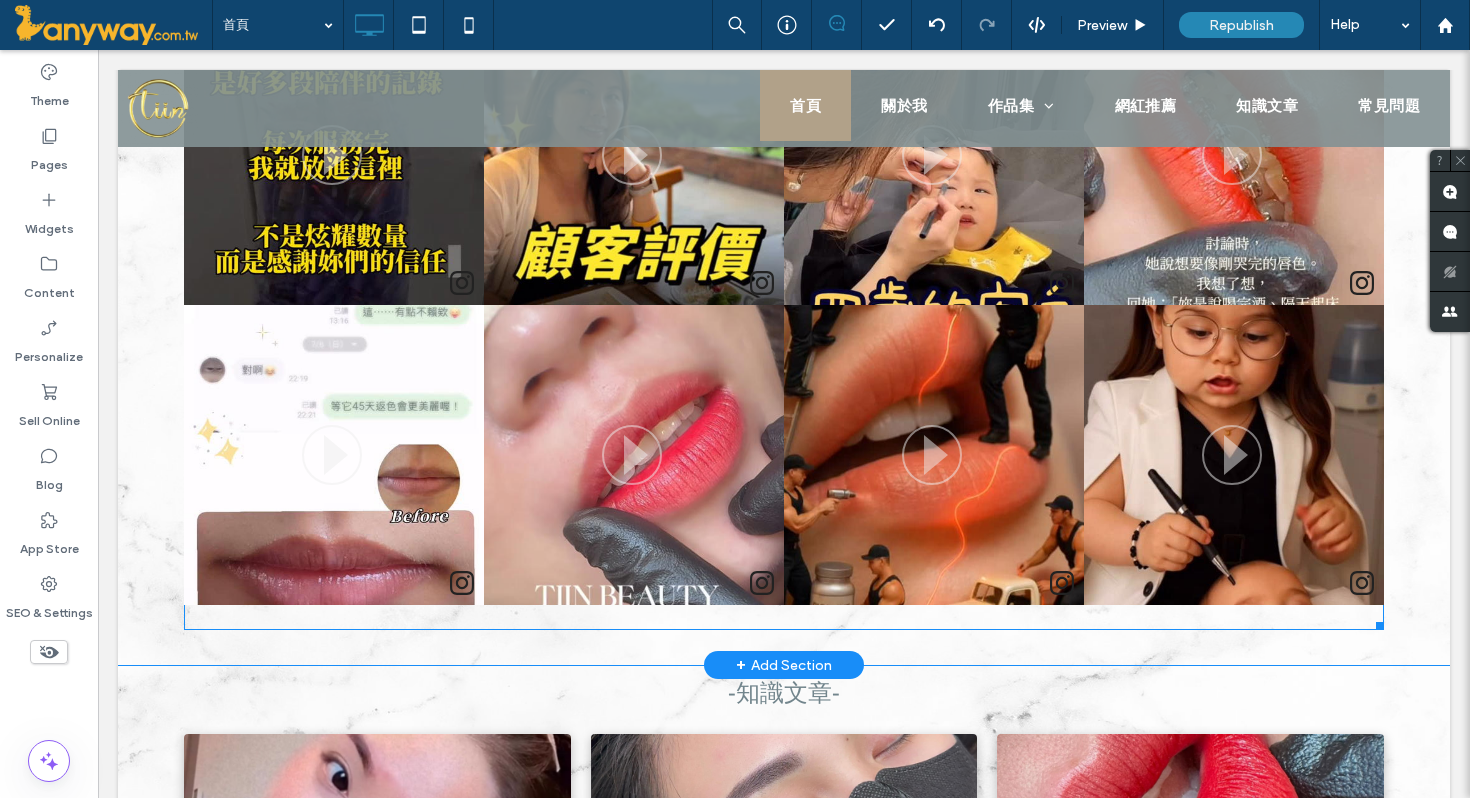 click at bounding box center [784, 317] 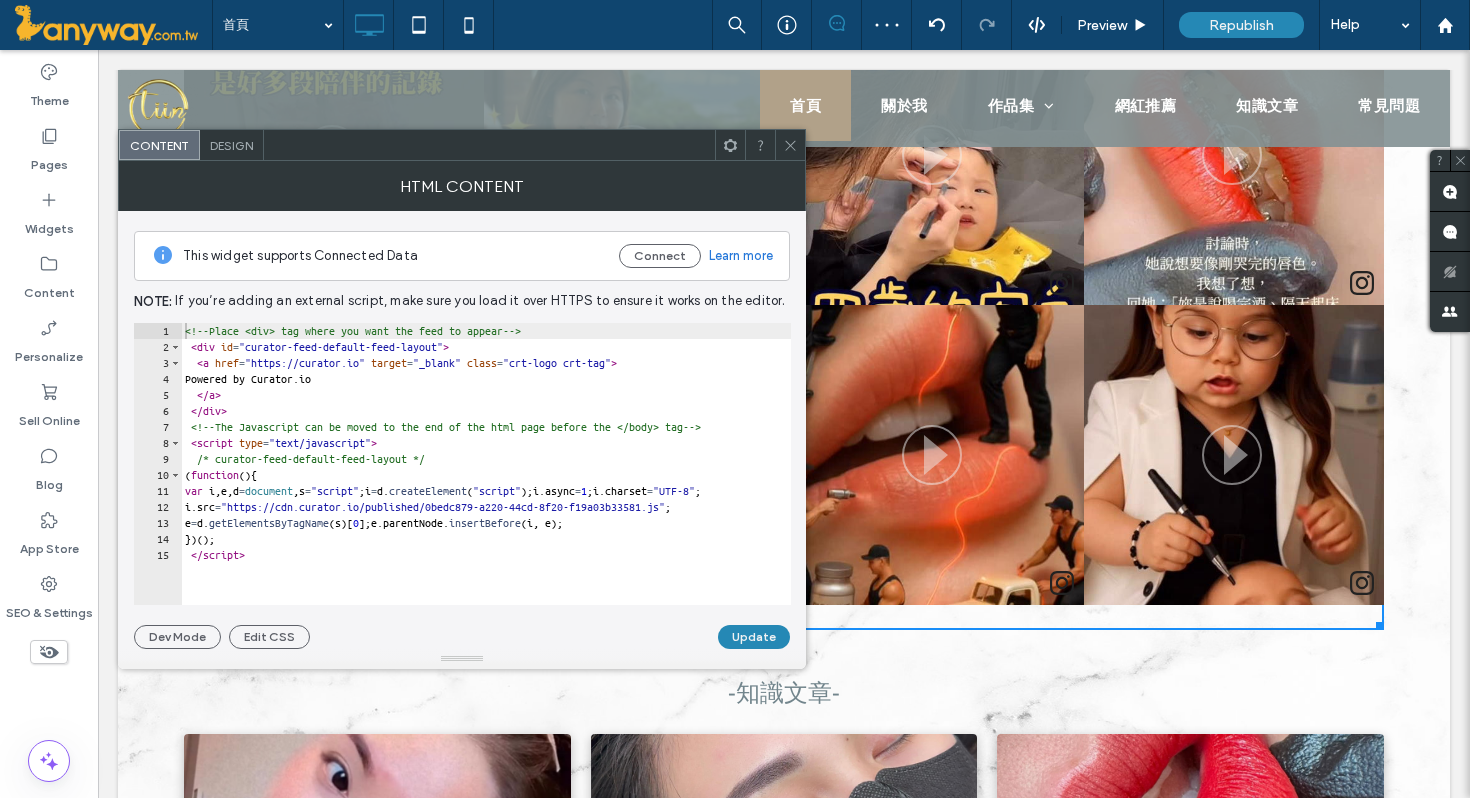click 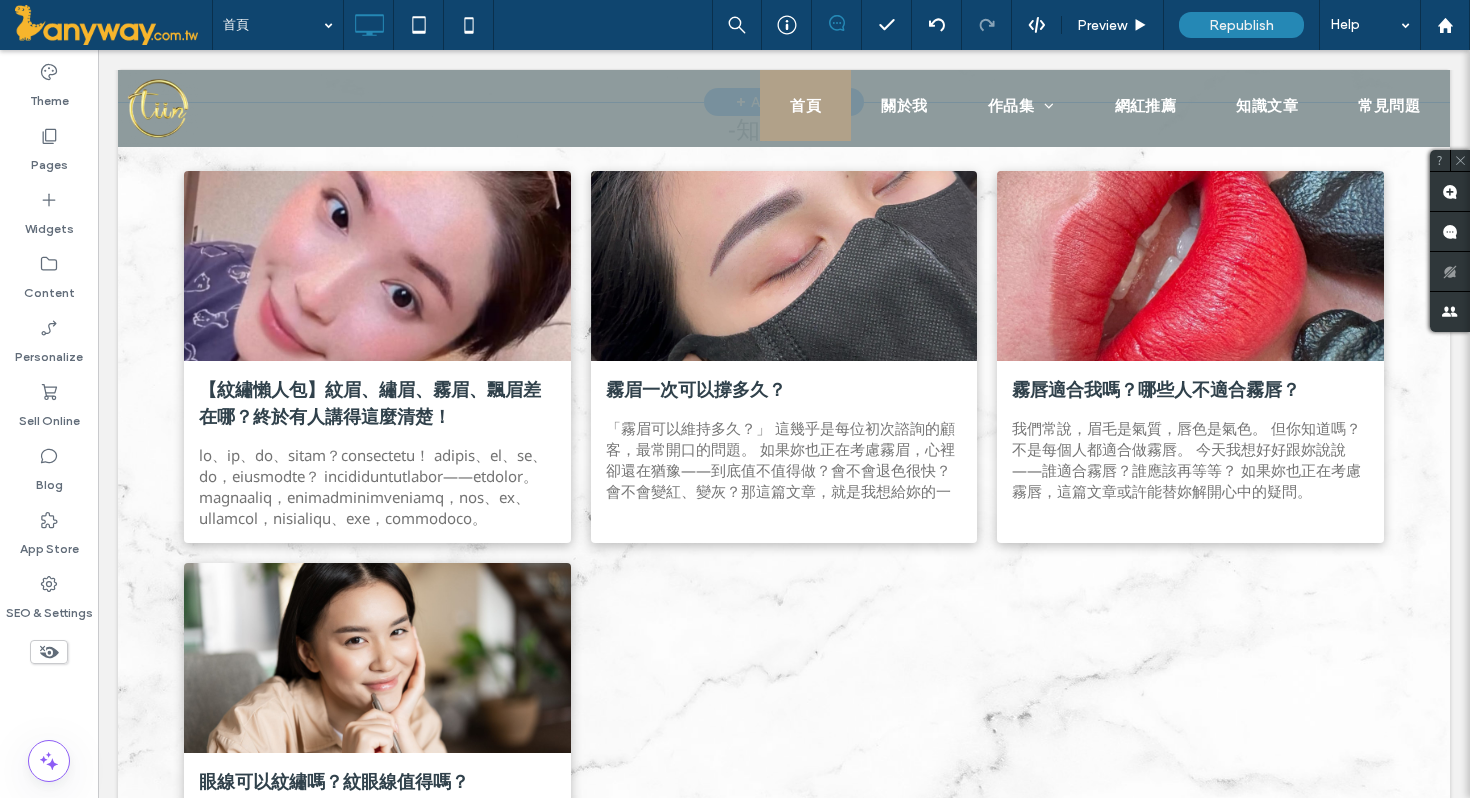 scroll, scrollTop: 2146, scrollLeft: 0, axis: vertical 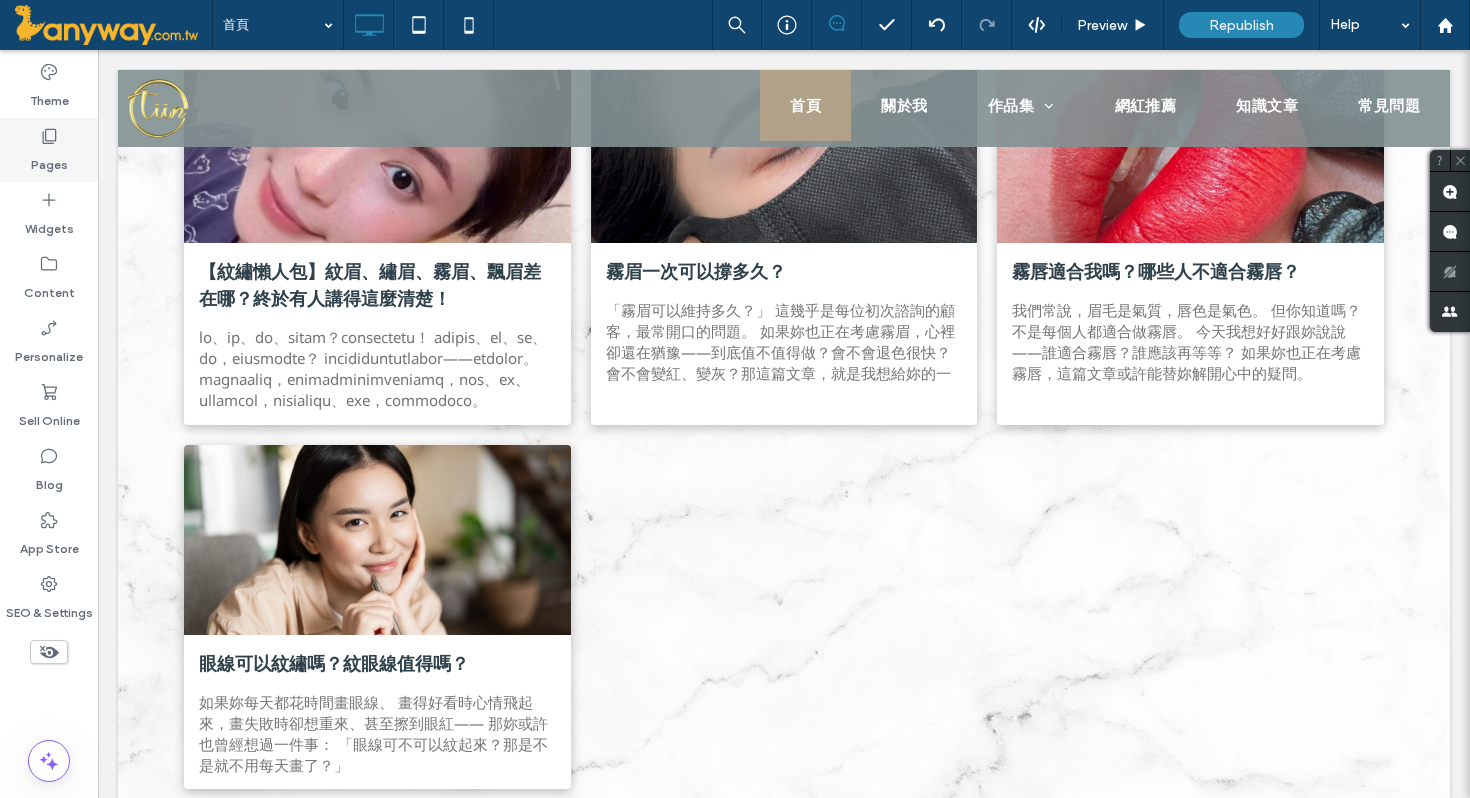 click on "Pages" at bounding box center (49, 160) 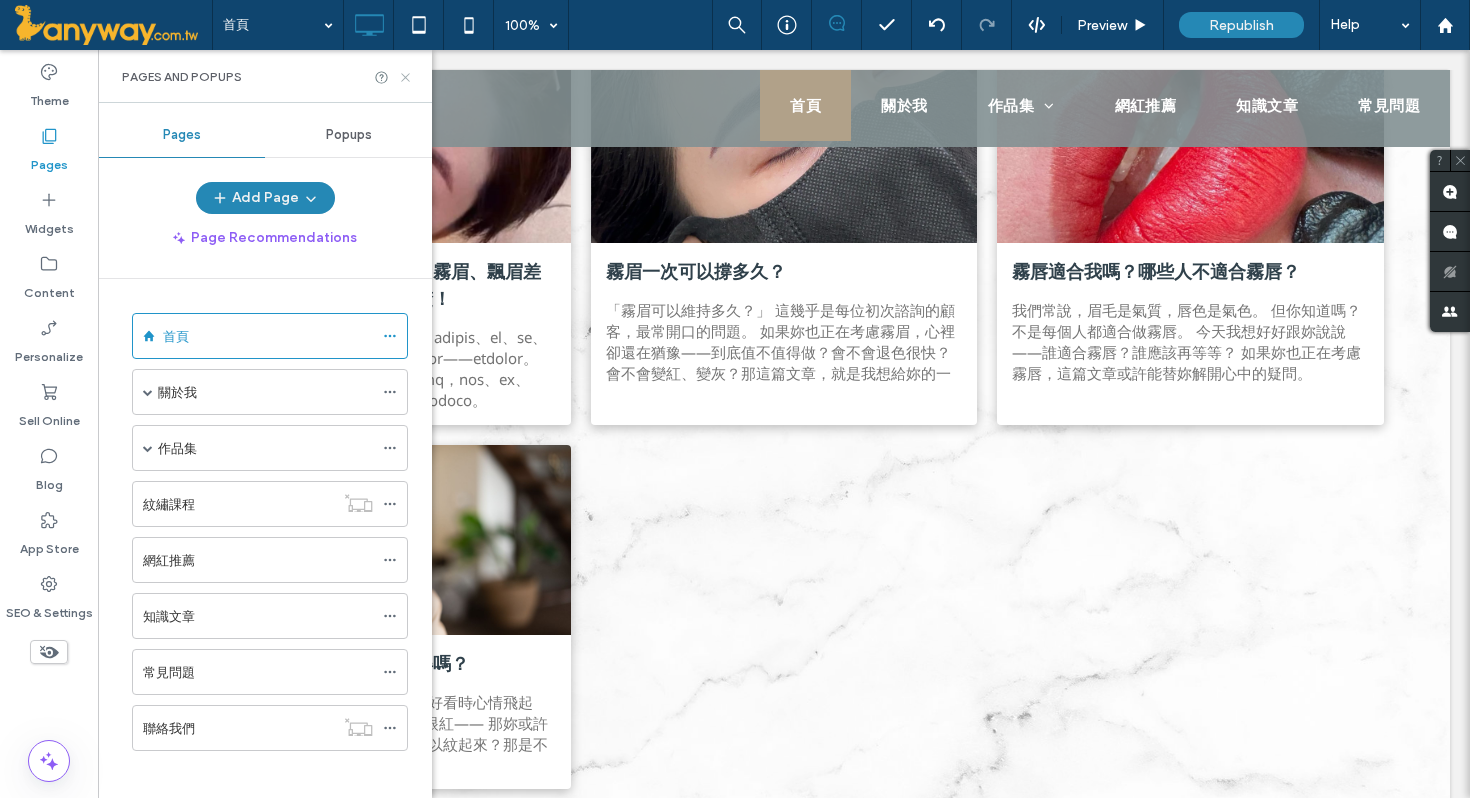 click 